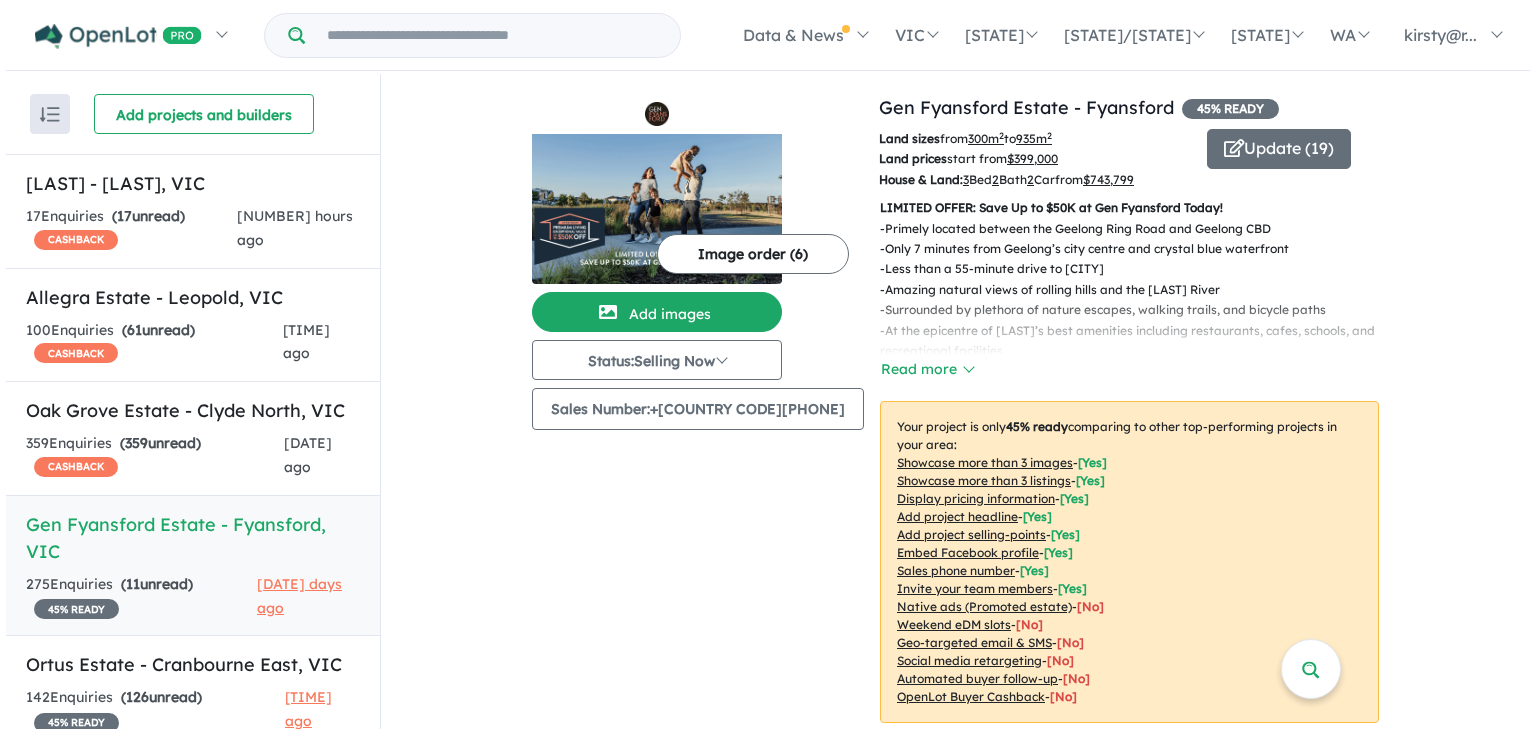 scroll, scrollTop: 0, scrollLeft: 0, axis: both 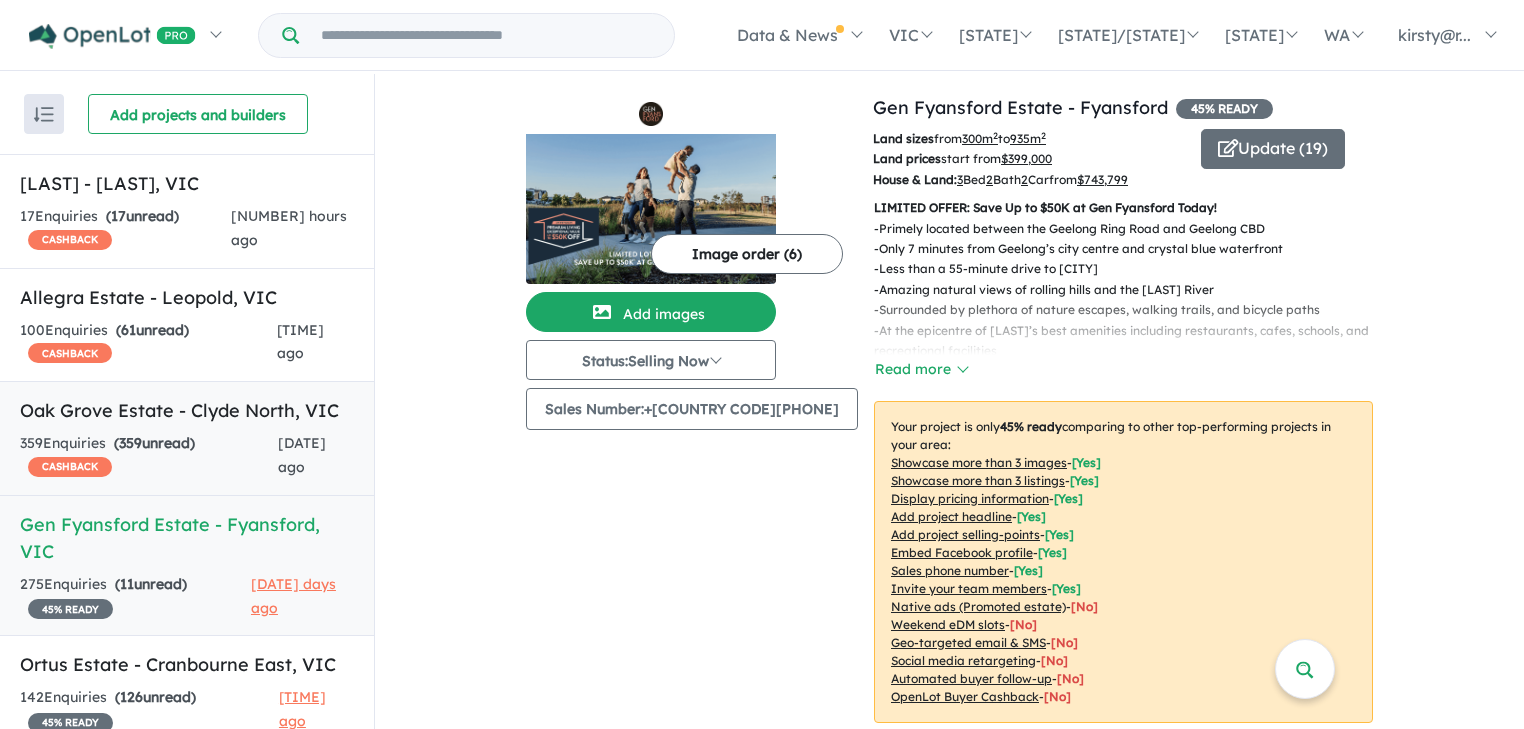 click on "Oak Grove Estate - Clyde North , [STATE]" at bounding box center (187, 410) 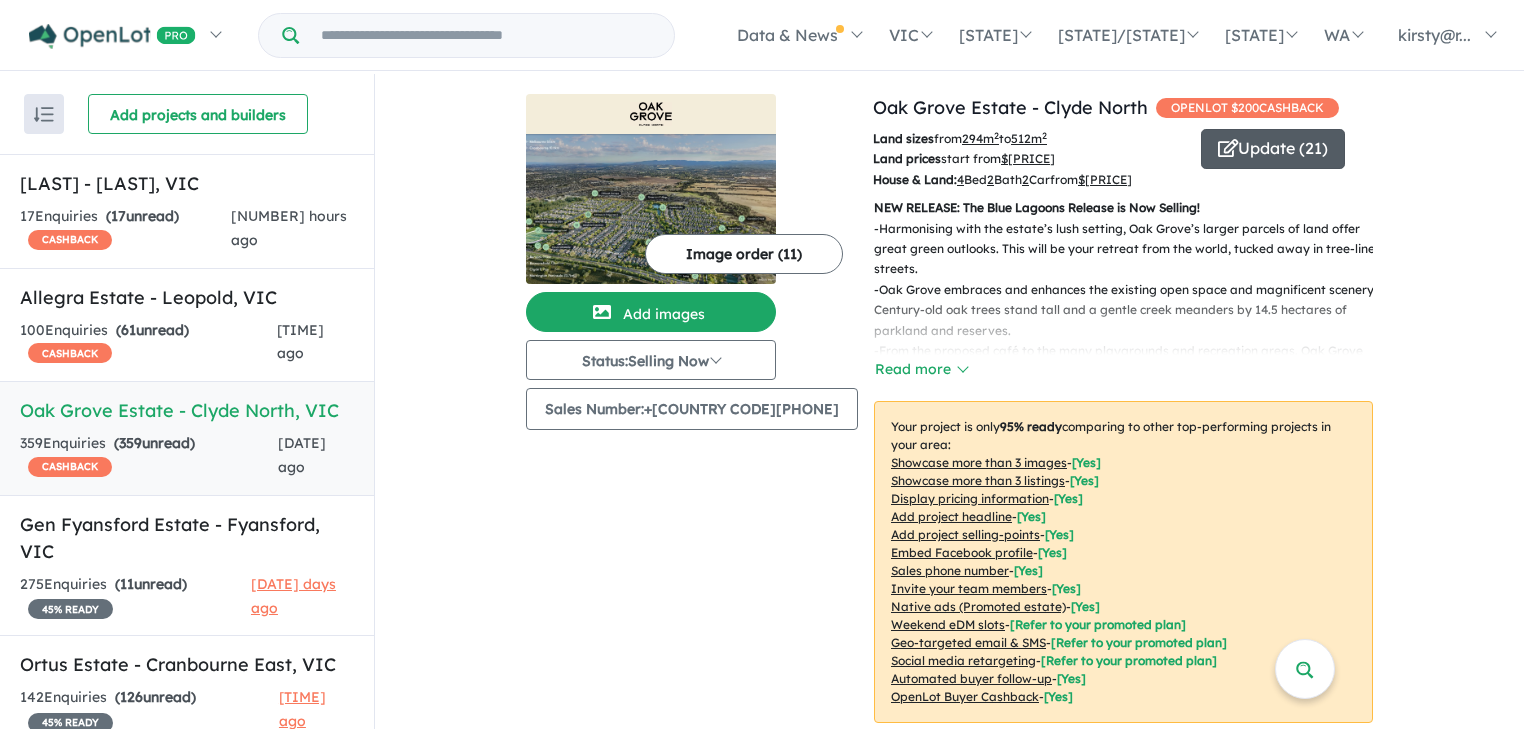click on "Update ( 21 )" at bounding box center [1235, 149] 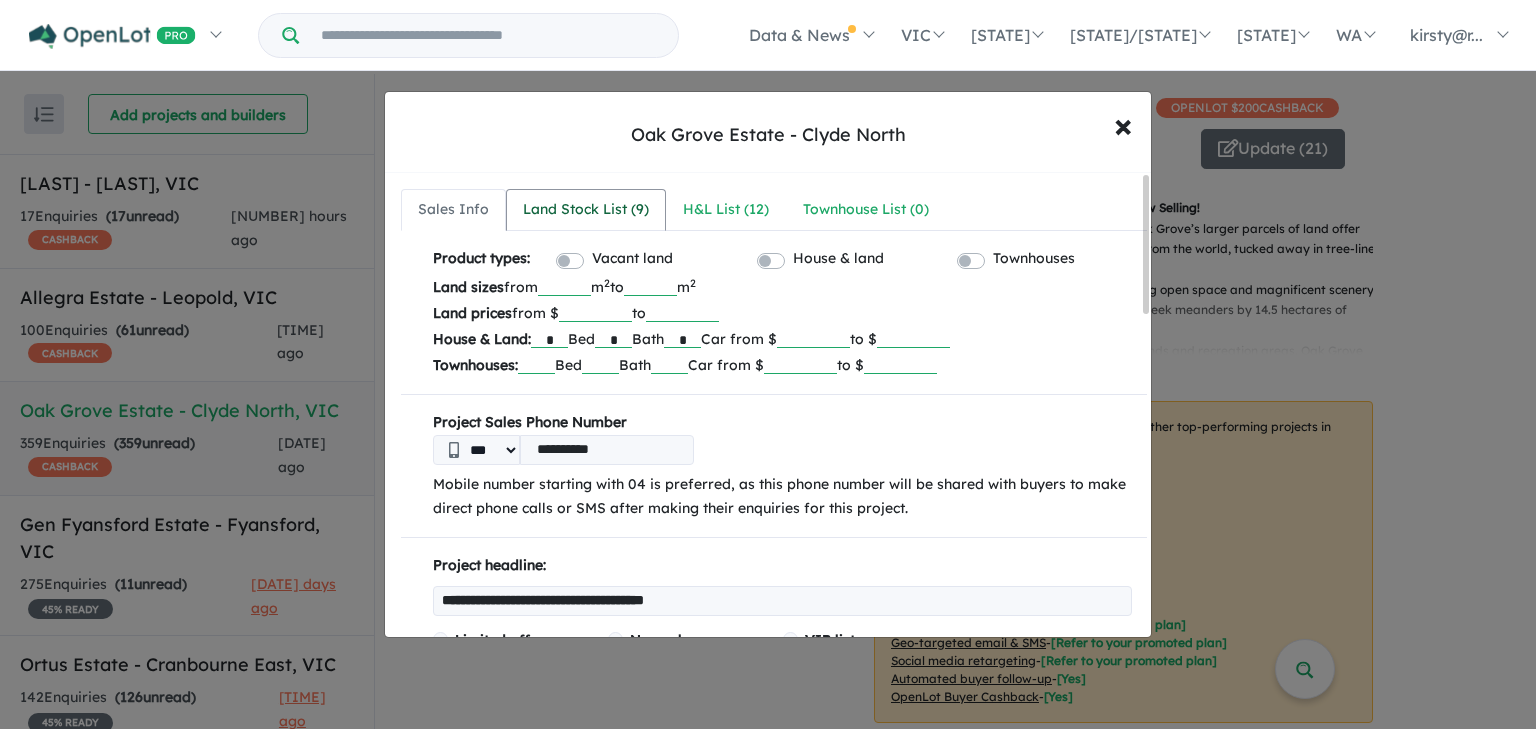 click on "Land Stock List ( 9 )" at bounding box center [586, 210] 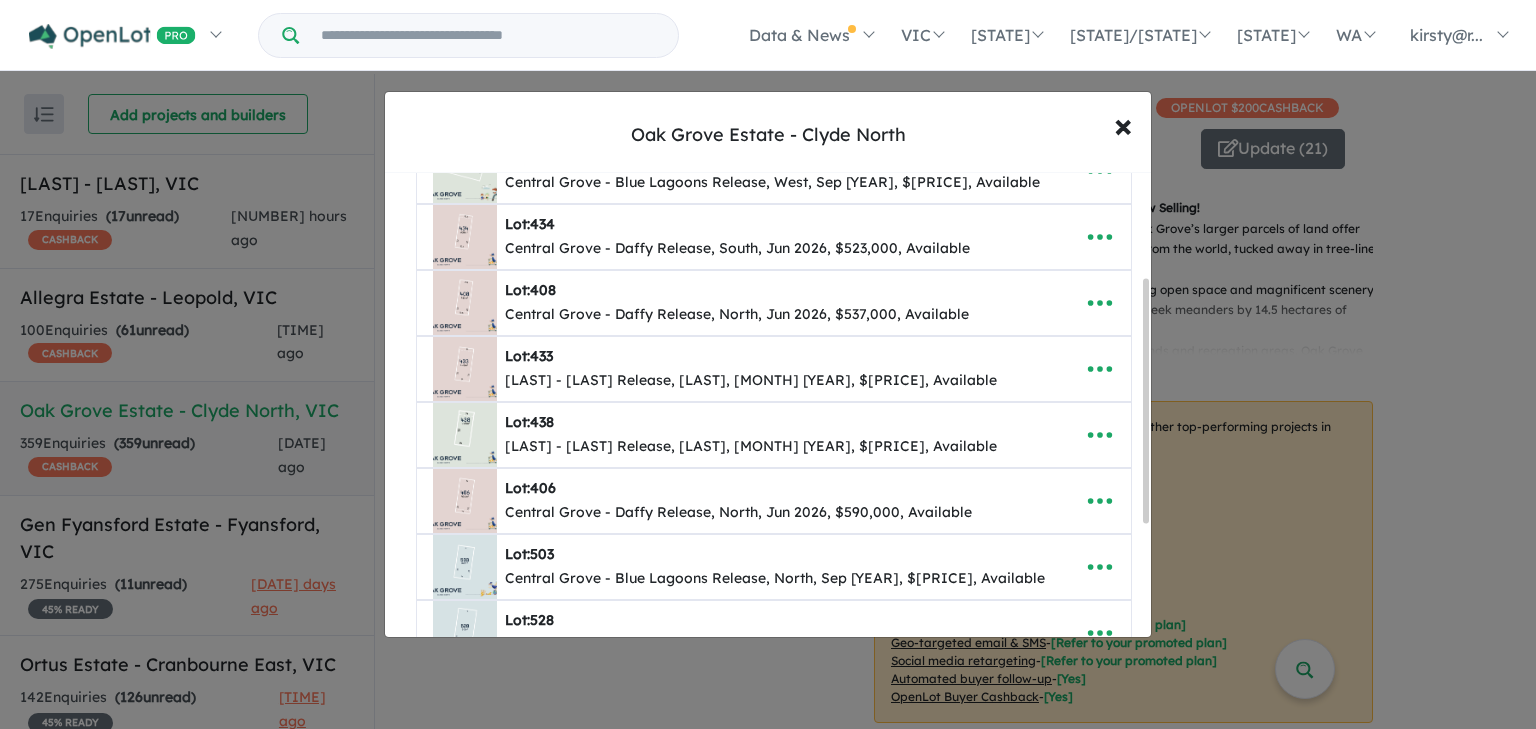scroll, scrollTop: 415, scrollLeft: 0, axis: vertical 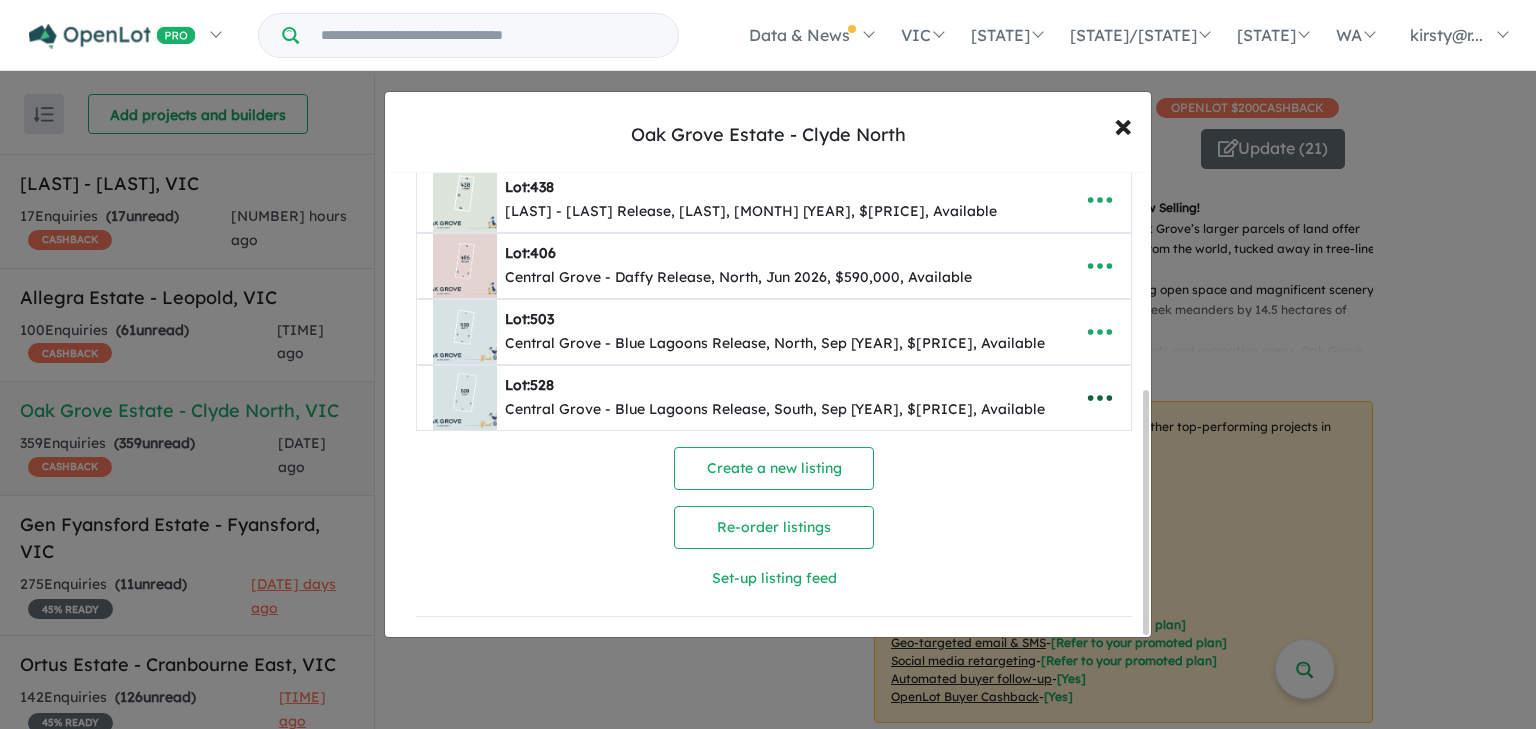 click at bounding box center (1100, 488) 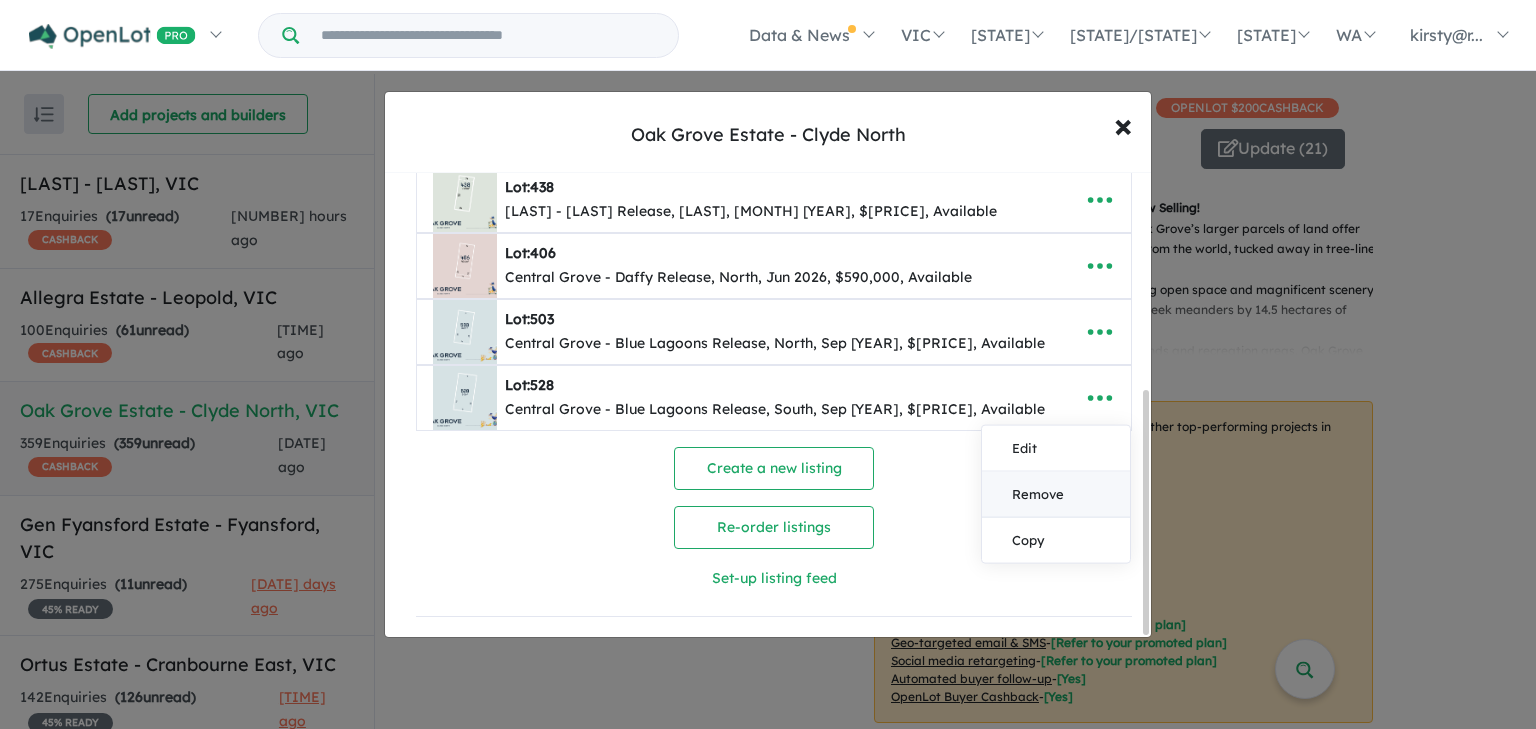 click on "Remove" at bounding box center (1056, 585) 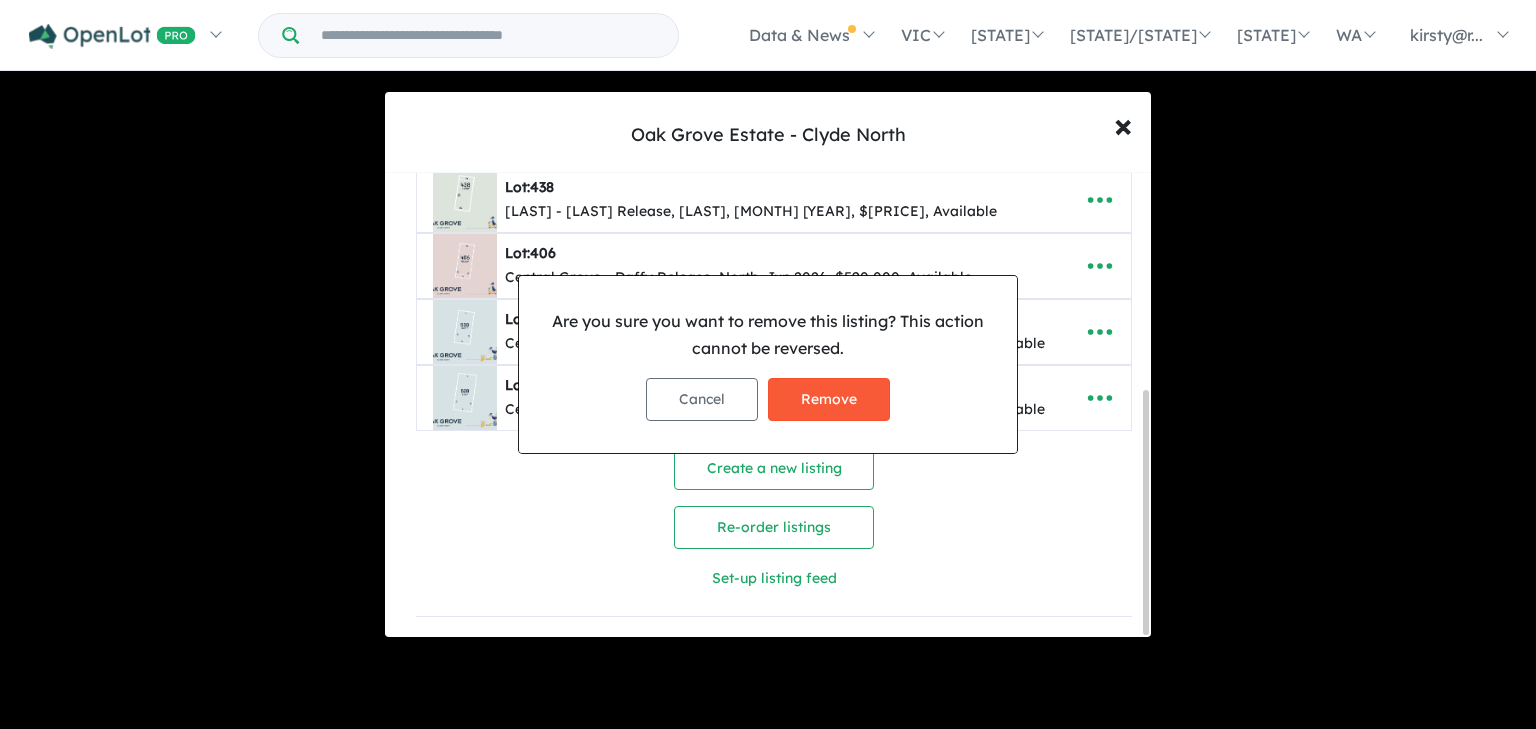 click on "Remove" at bounding box center [829, 399] 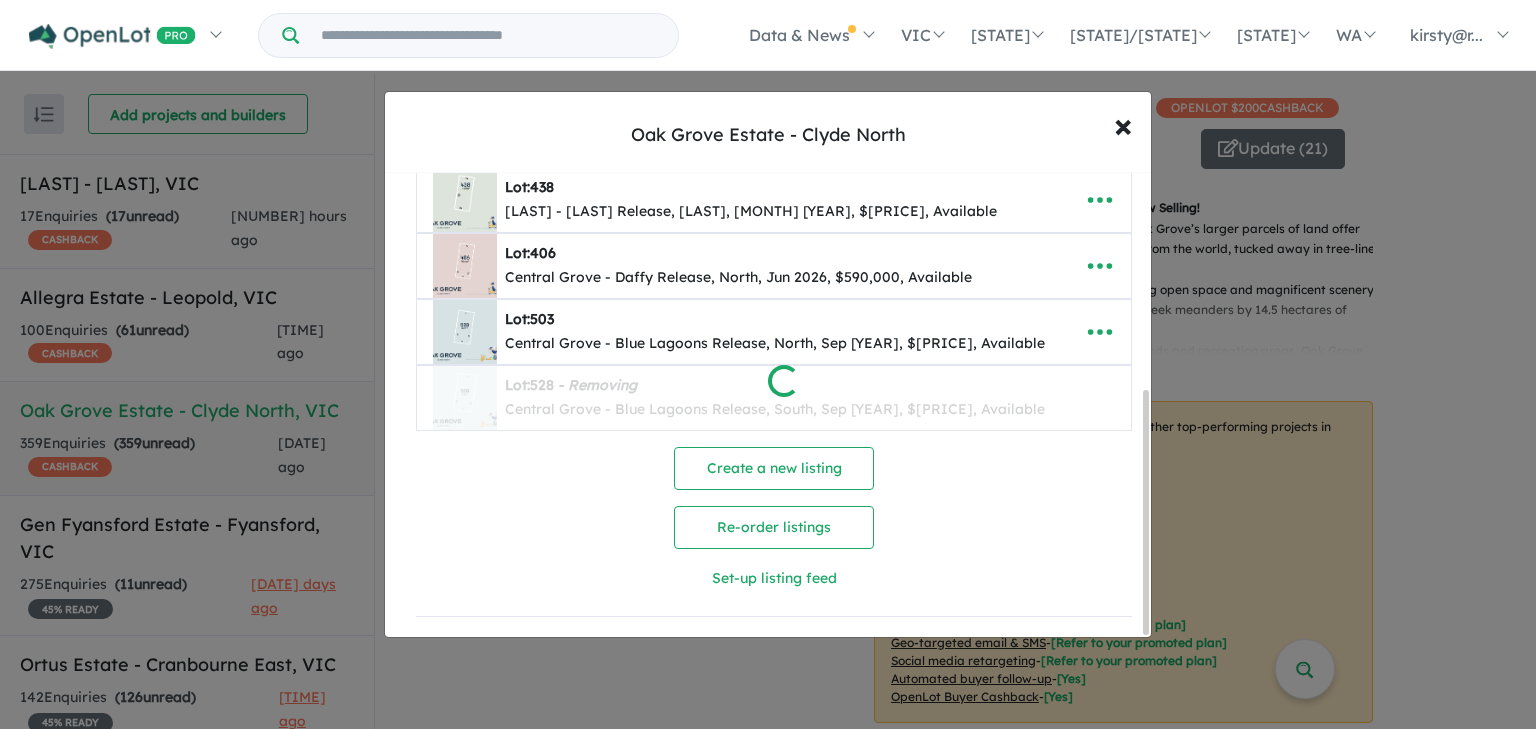 click at bounding box center [768, 364] 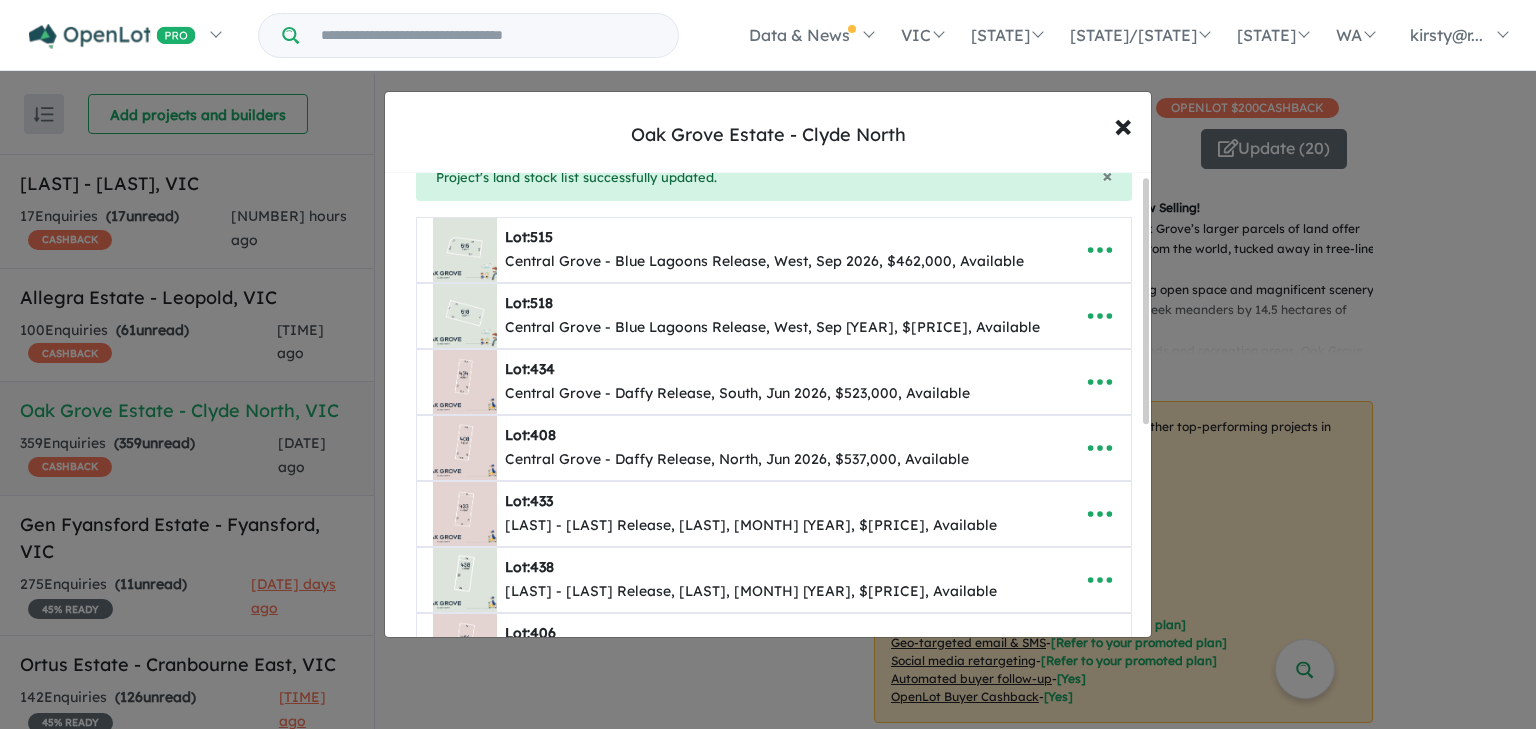 scroll, scrollTop: 411, scrollLeft: 0, axis: vertical 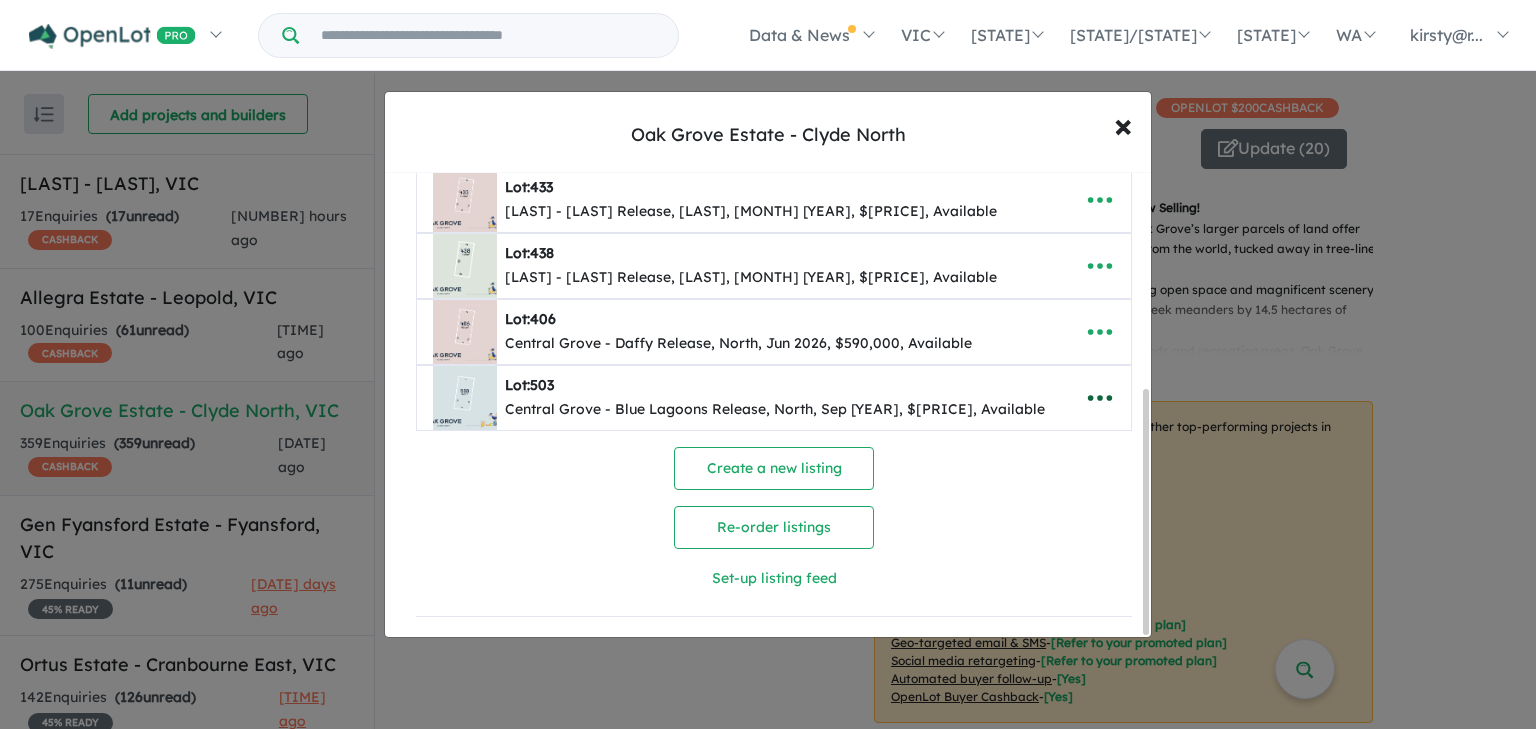 click at bounding box center (1100, 428) 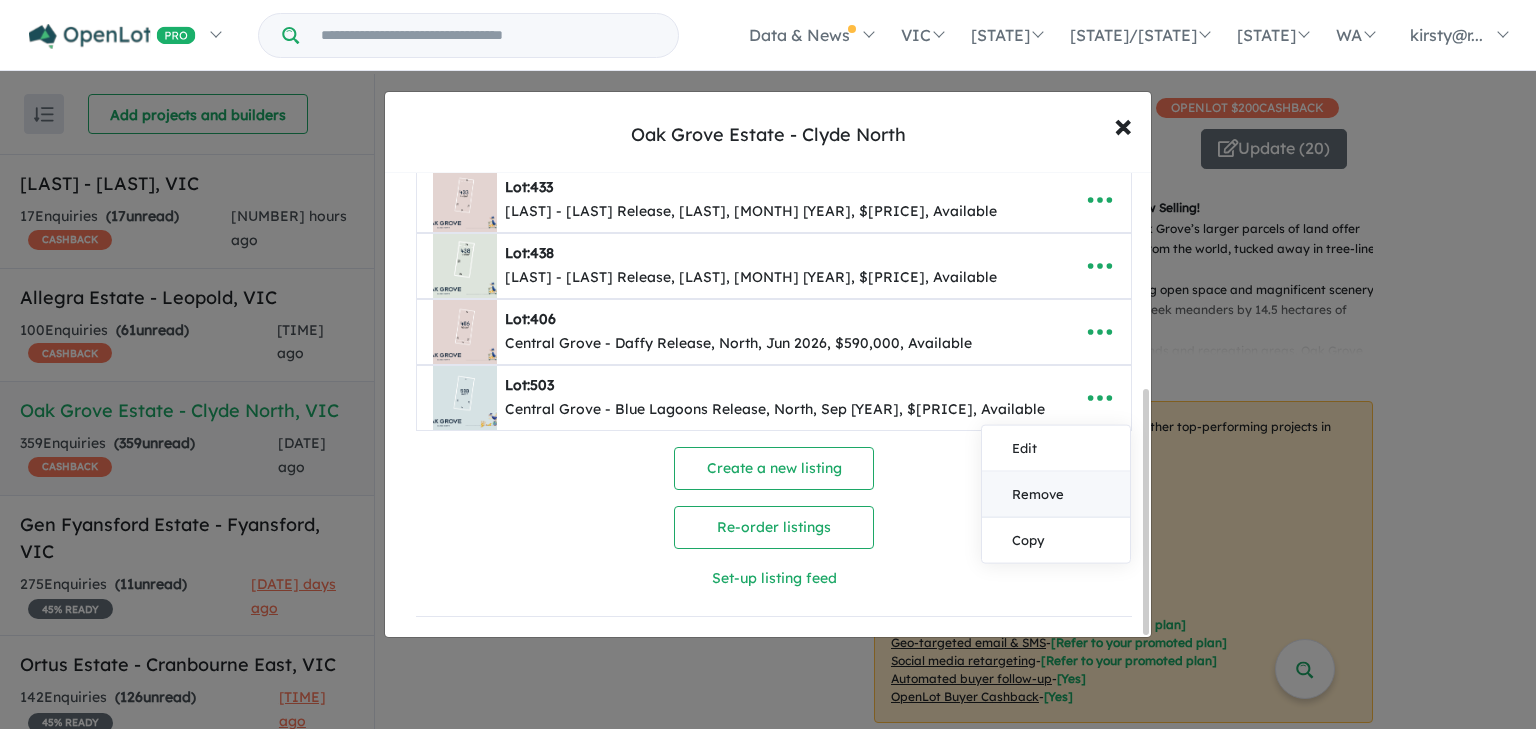 click on "Remove" at bounding box center [1056, 525] 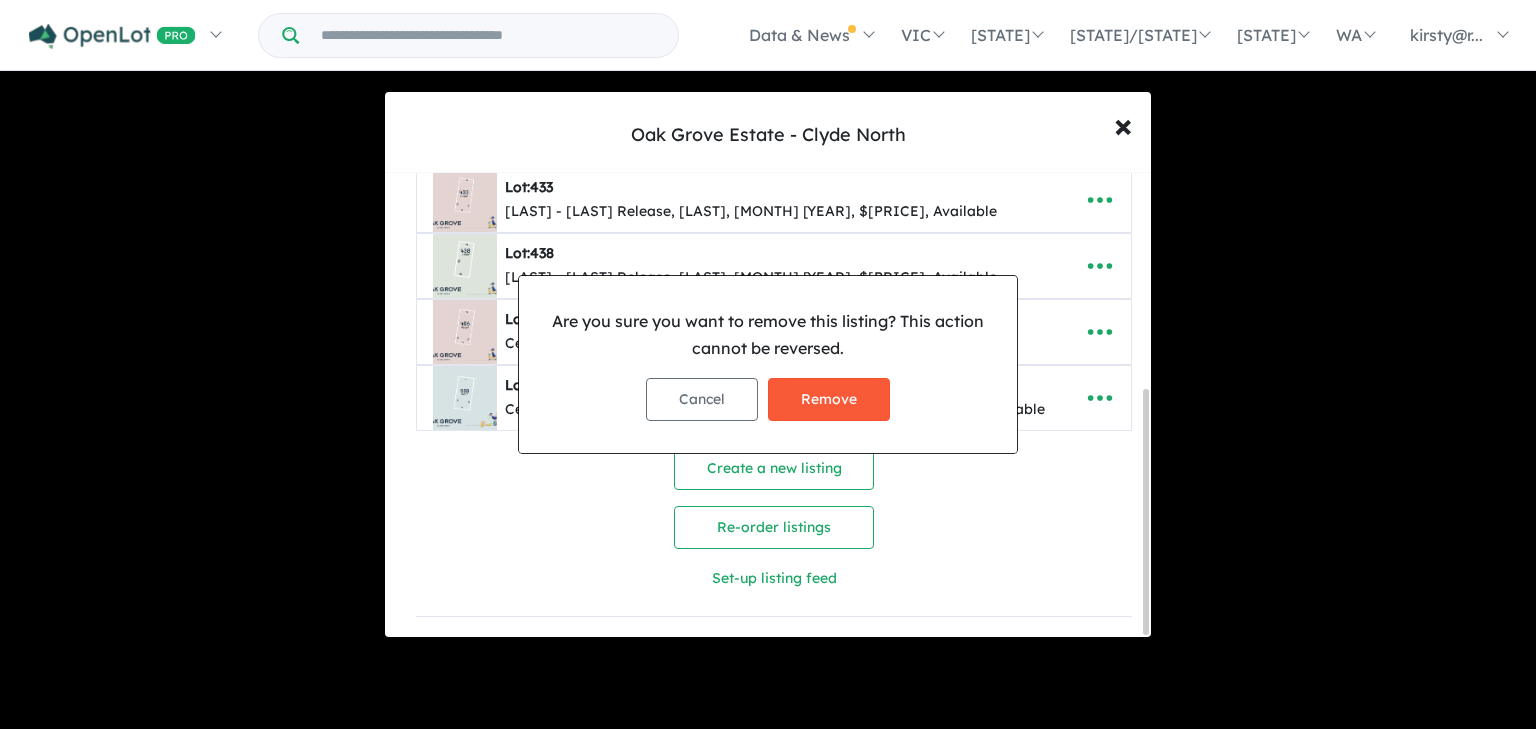 click on "Remove" at bounding box center [829, 399] 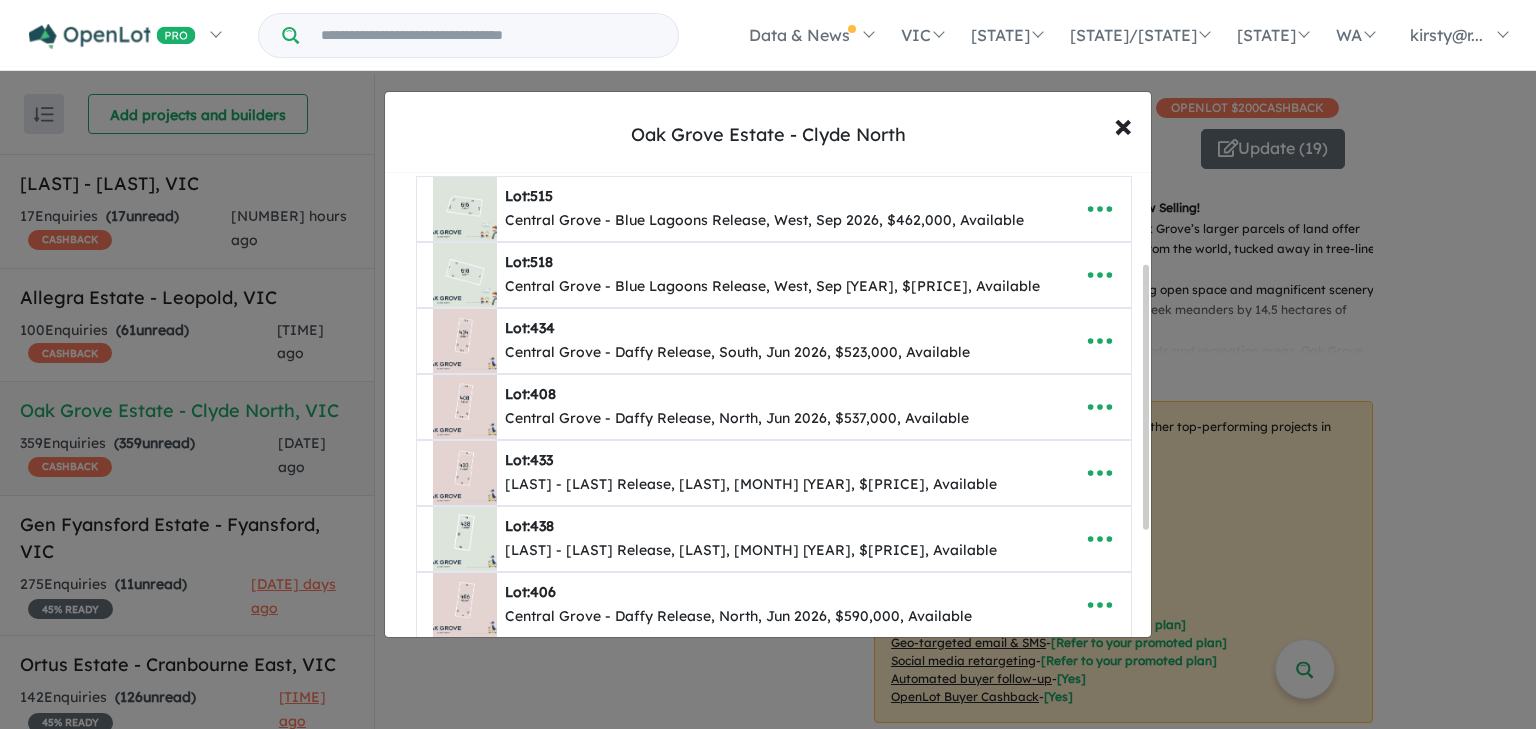 scroll, scrollTop: 160, scrollLeft: 0, axis: vertical 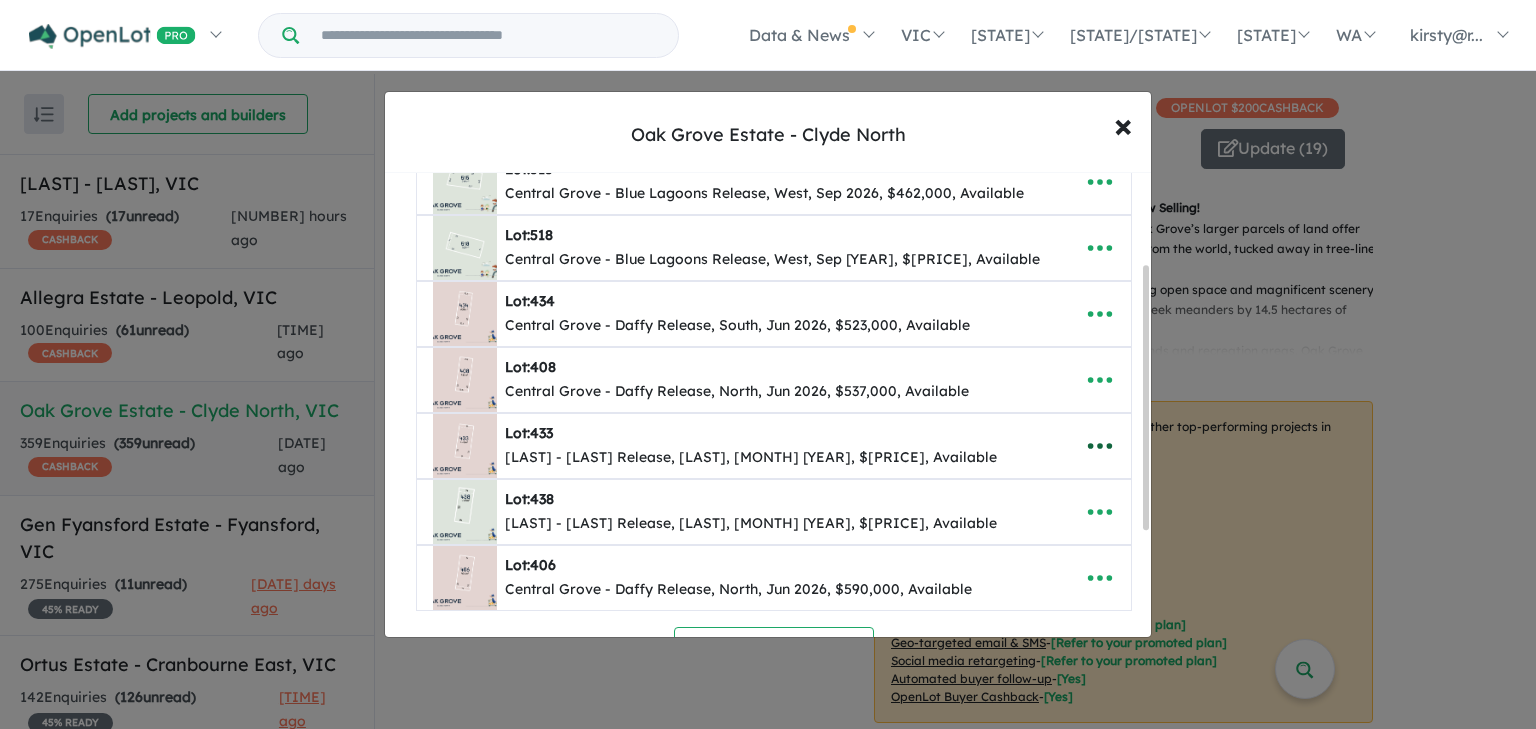 click at bounding box center (1100, 446) 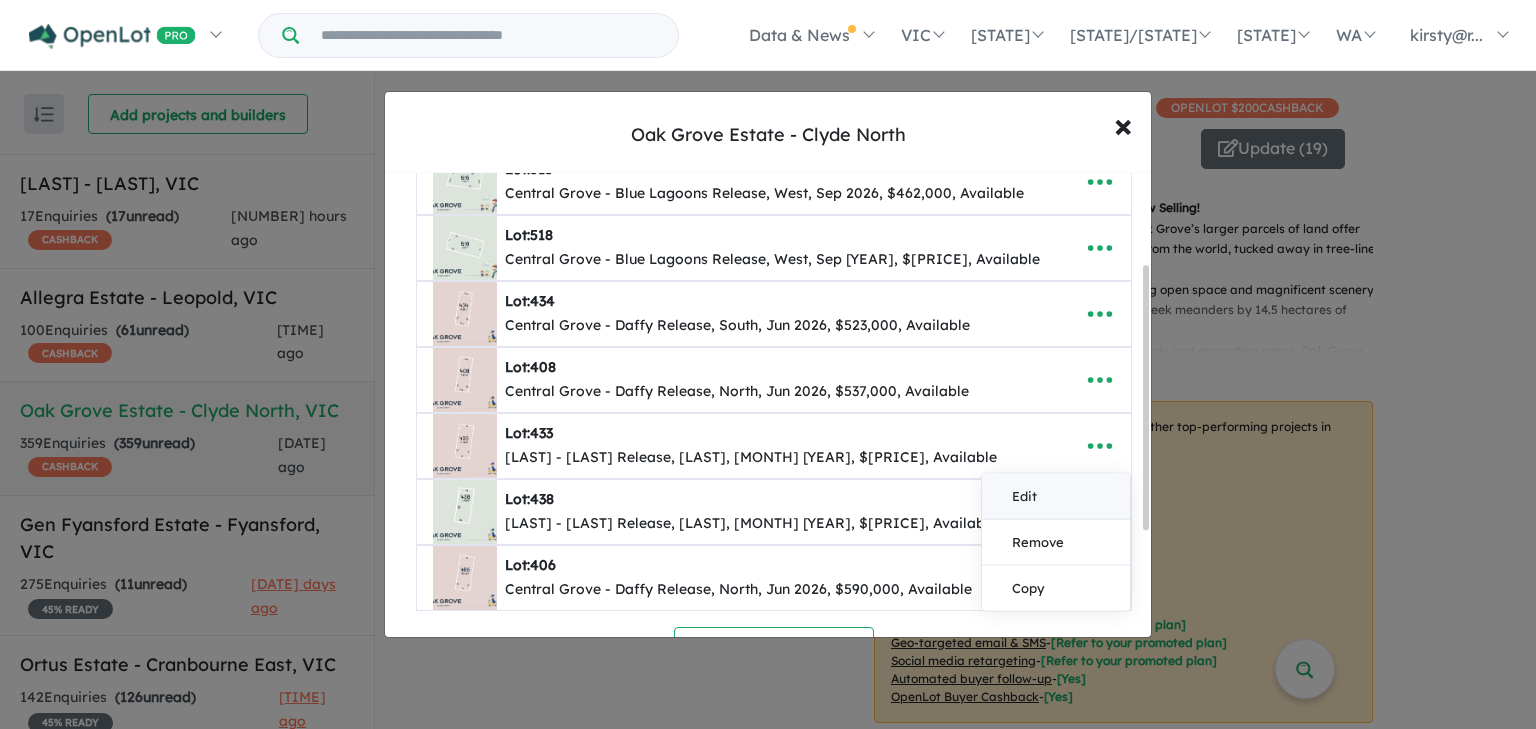 click on "Edit" at bounding box center (1056, 496) 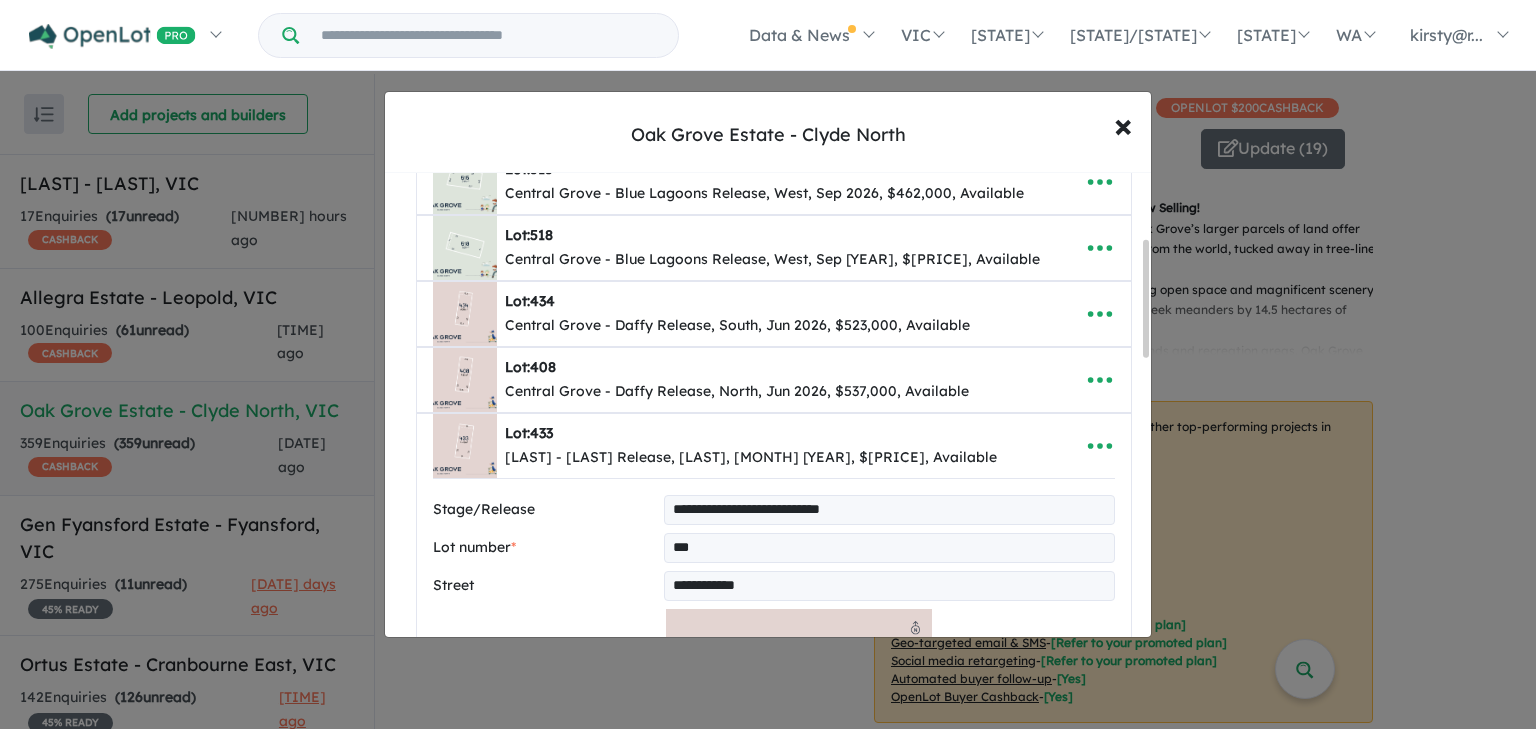 scroll, scrollTop: 259, scrollLeft: 0, axis: vertical 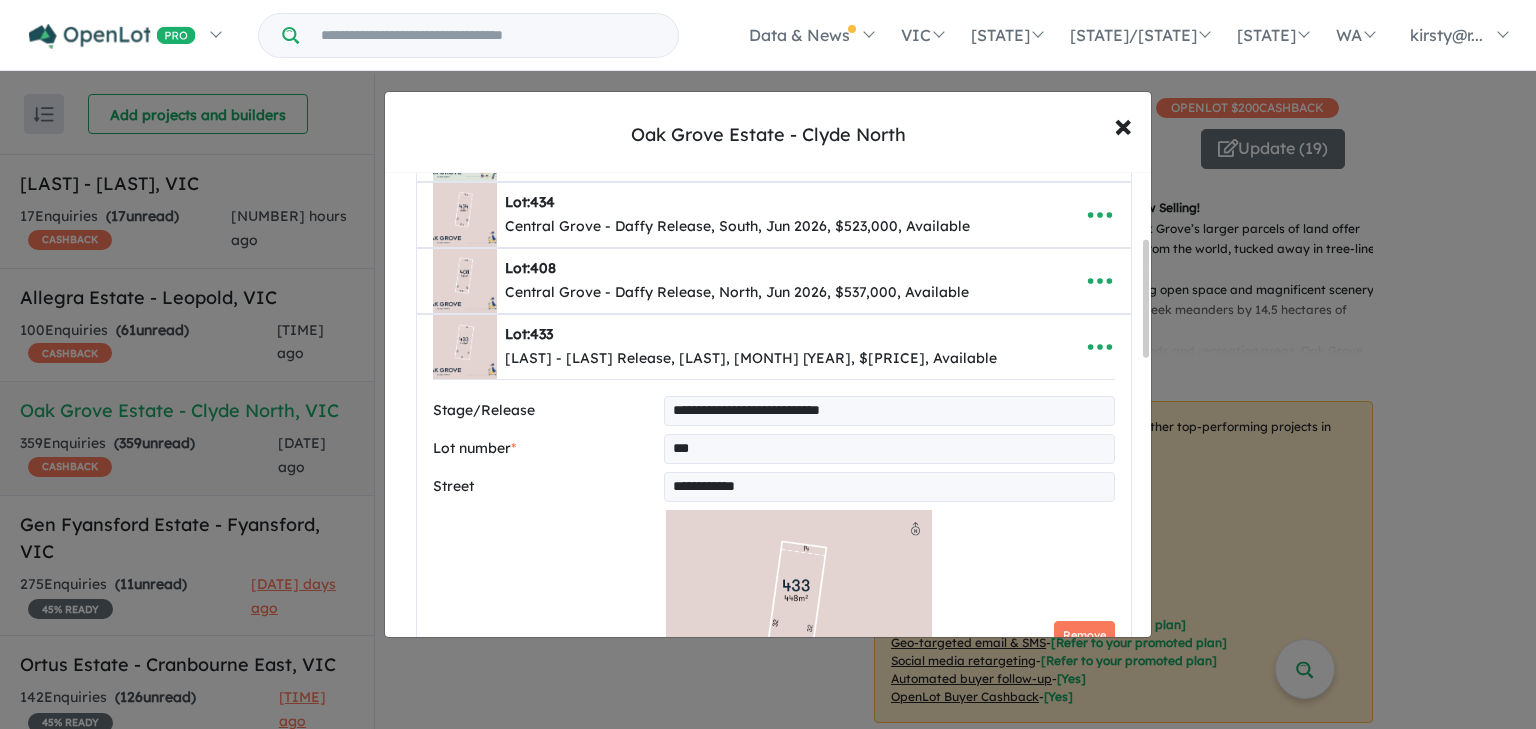 click on "***" at bounding box center (889, 449) 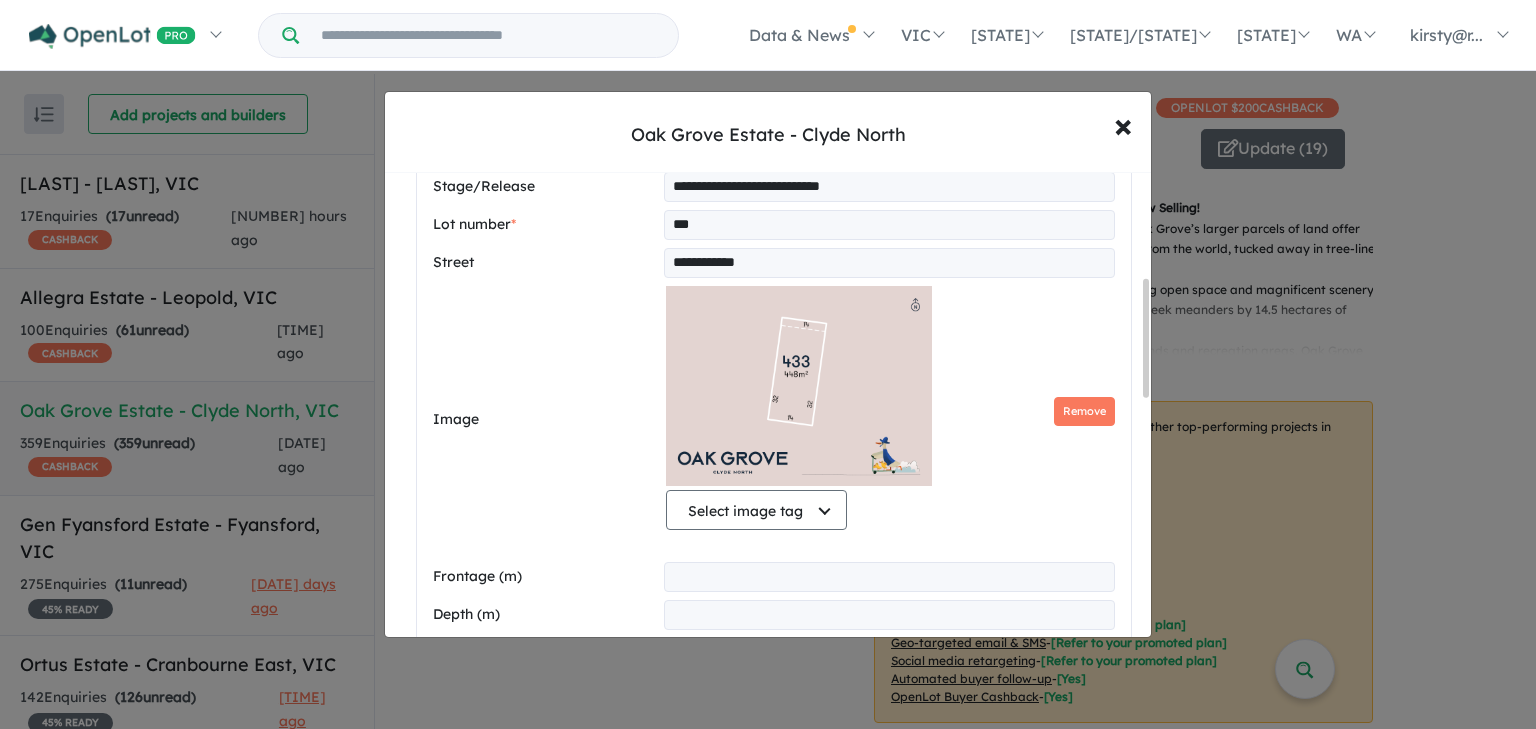 scroll, scrollTop: 499, scrollLeft: 0, axis: vertical 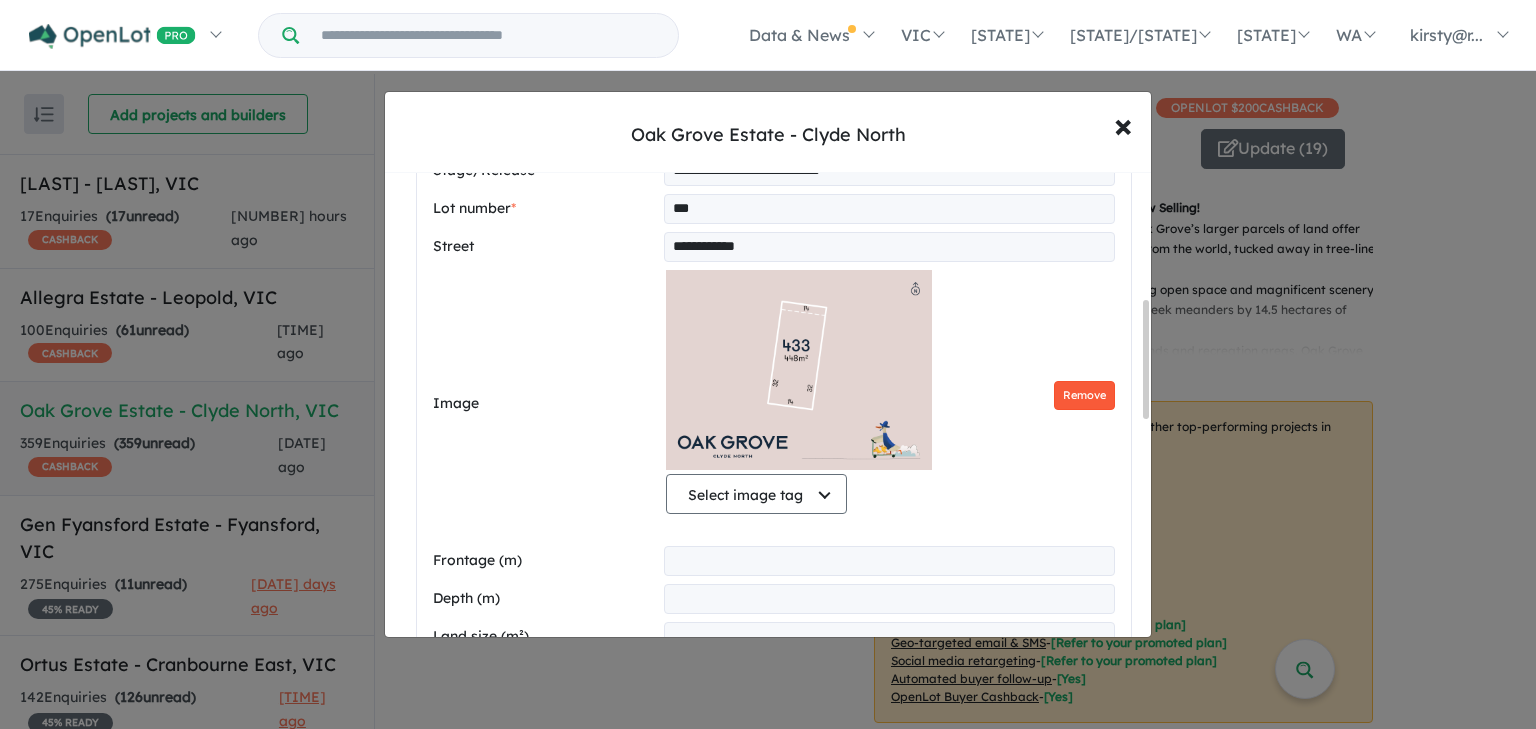 type on "***" 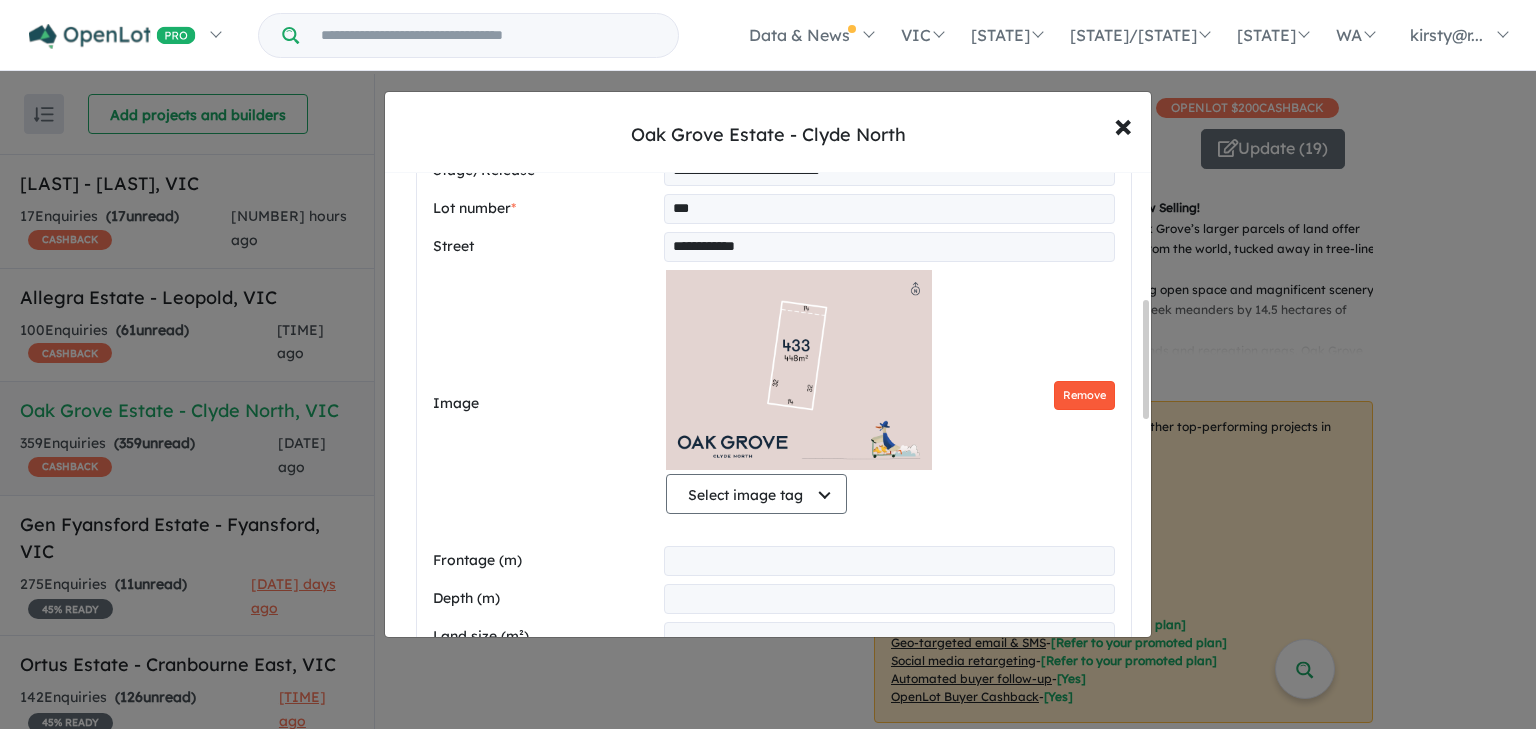 click on "Remove" at bounding box center (1084, 395) 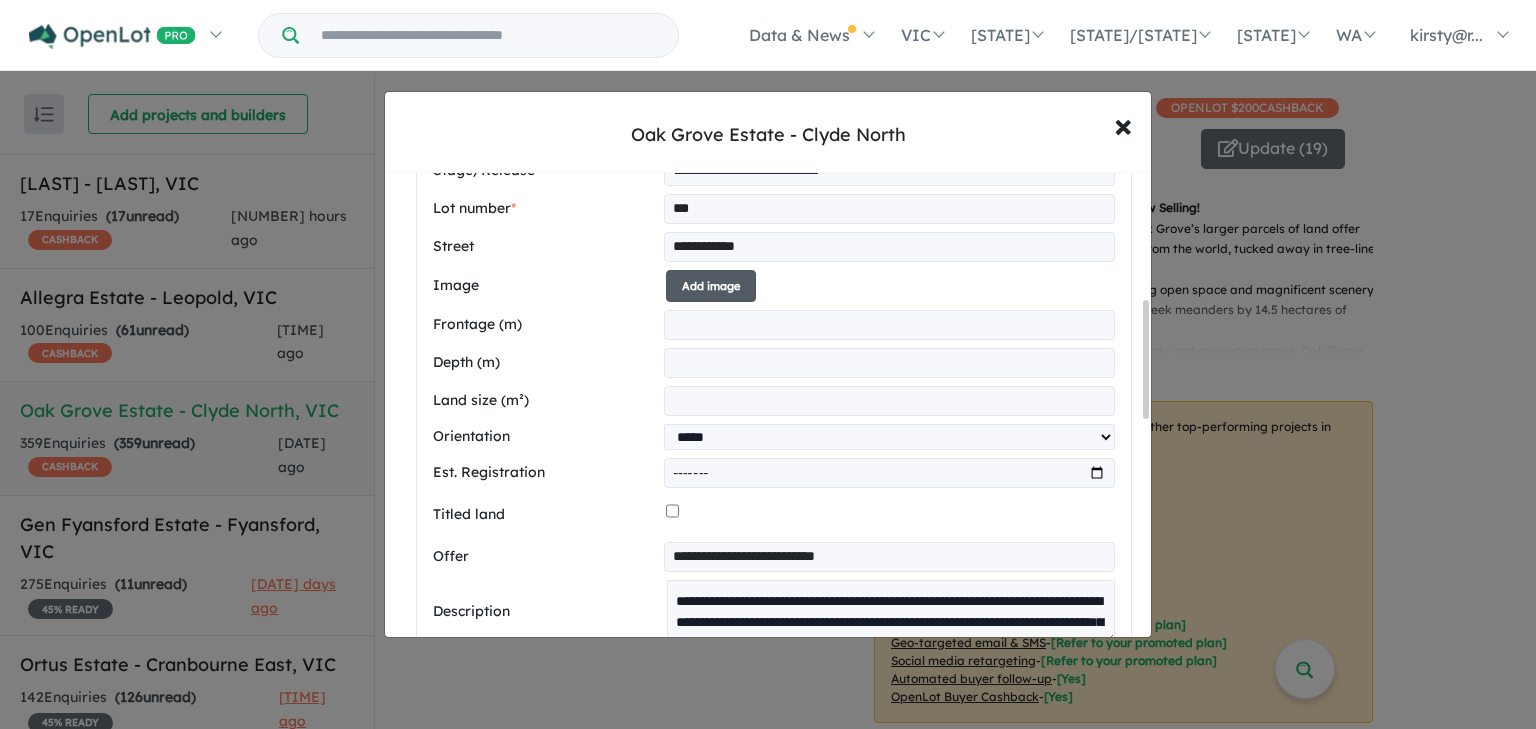 click on "Add image" at bounding box center [711, 286] 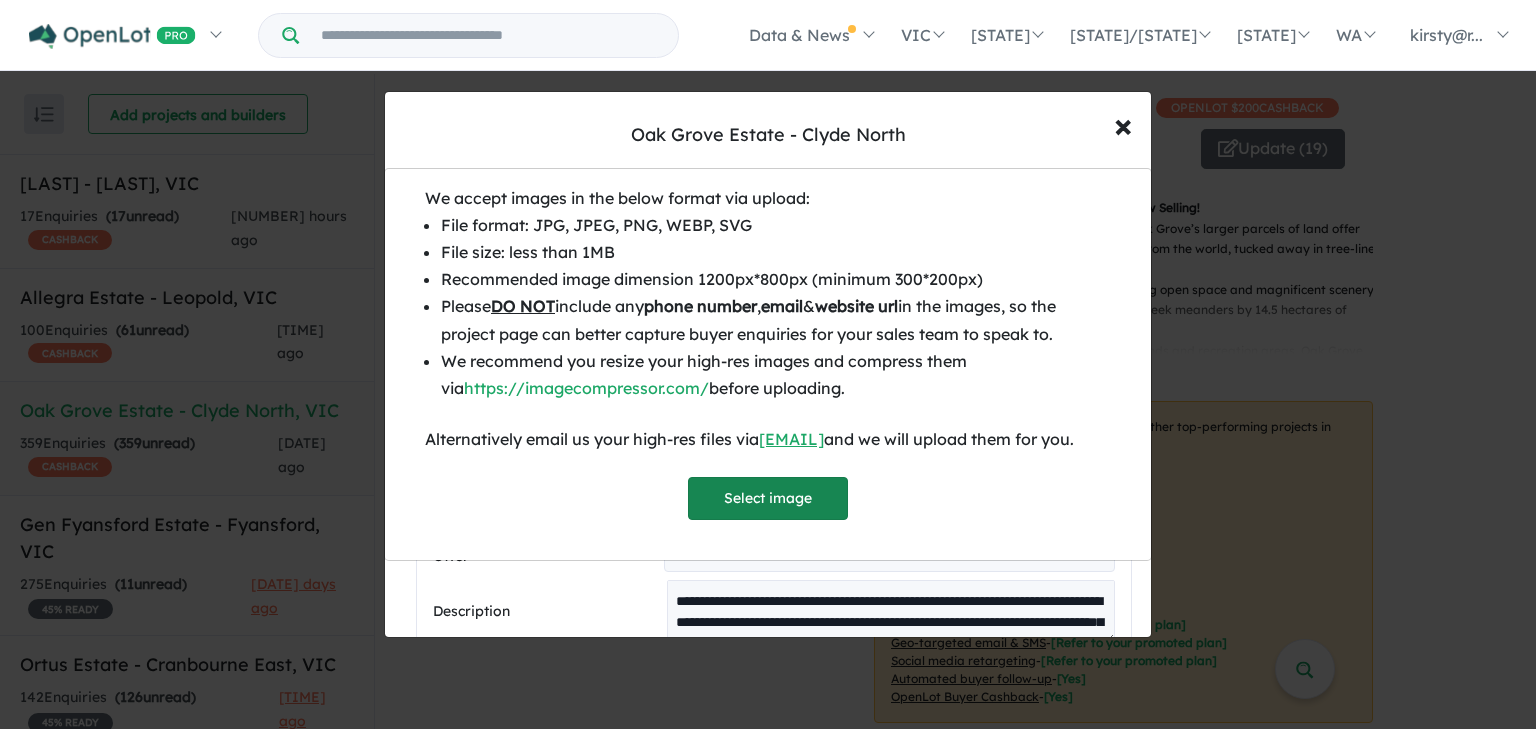 click on "Select image" at bounding box center (768, 498) 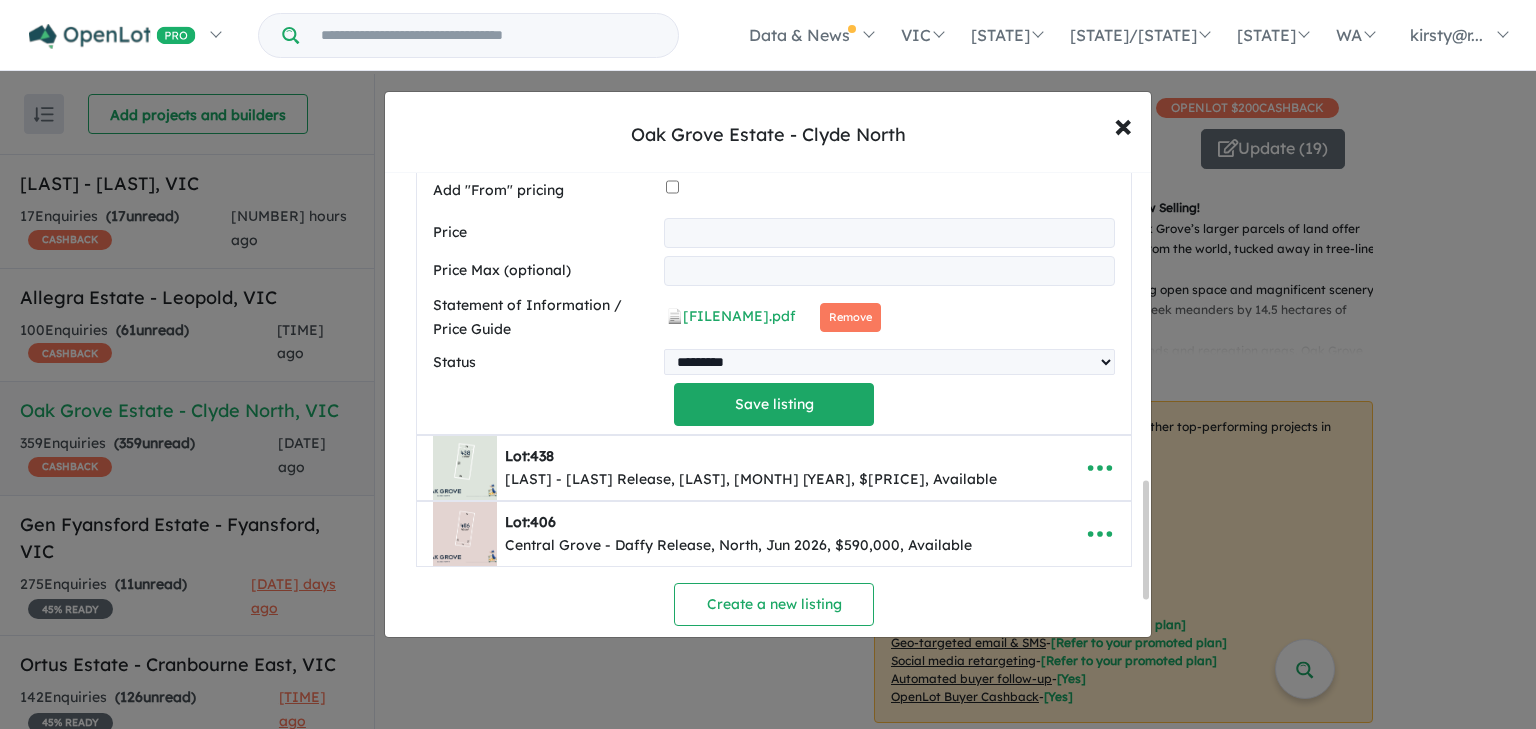 scroll, scrollTop: 1219, scrollLeft: 0, axis: vertical 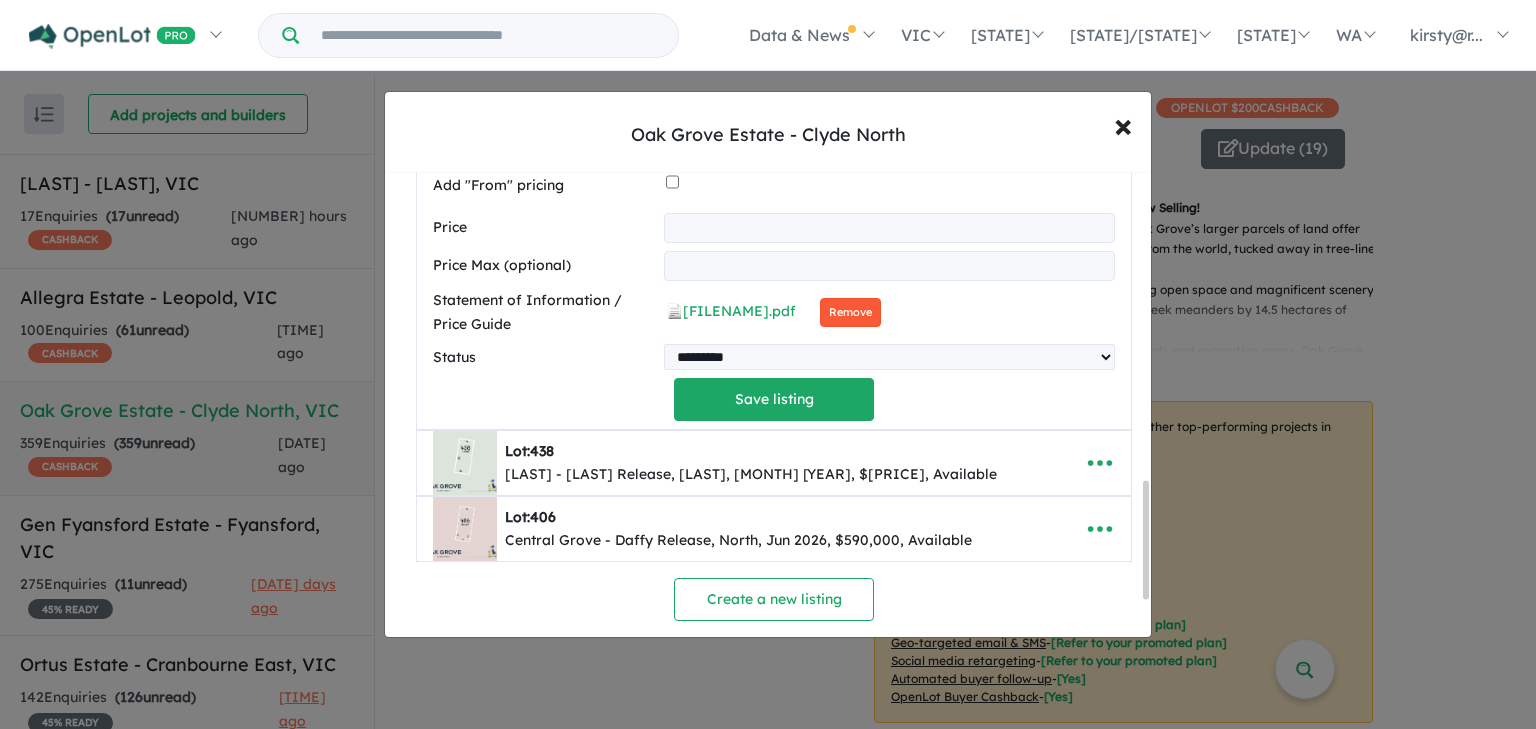 click on "Remove" at bounding box center [845, 312] 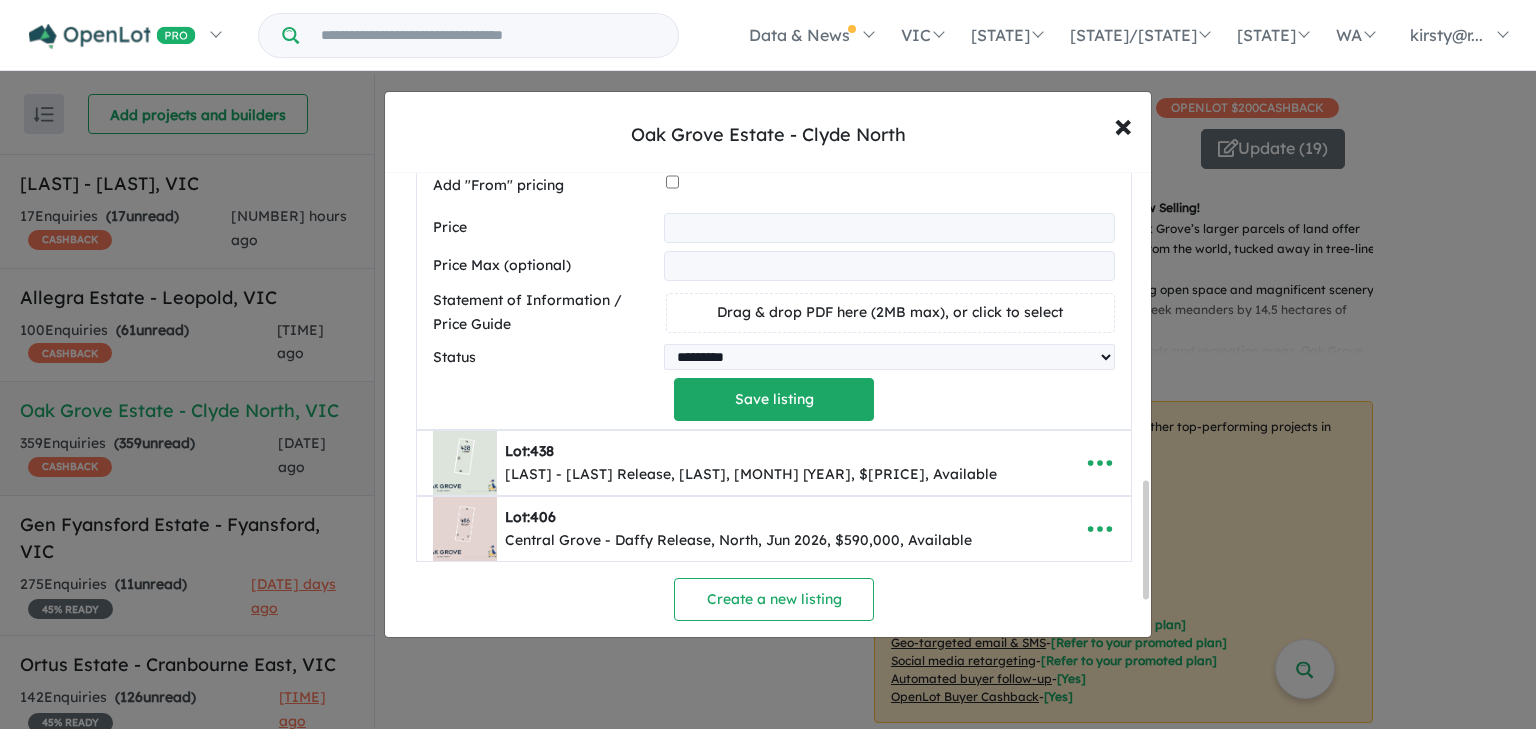 click on "Drag & drop PDF here (2MB max), or click to select" at bounding box center (890, 312) 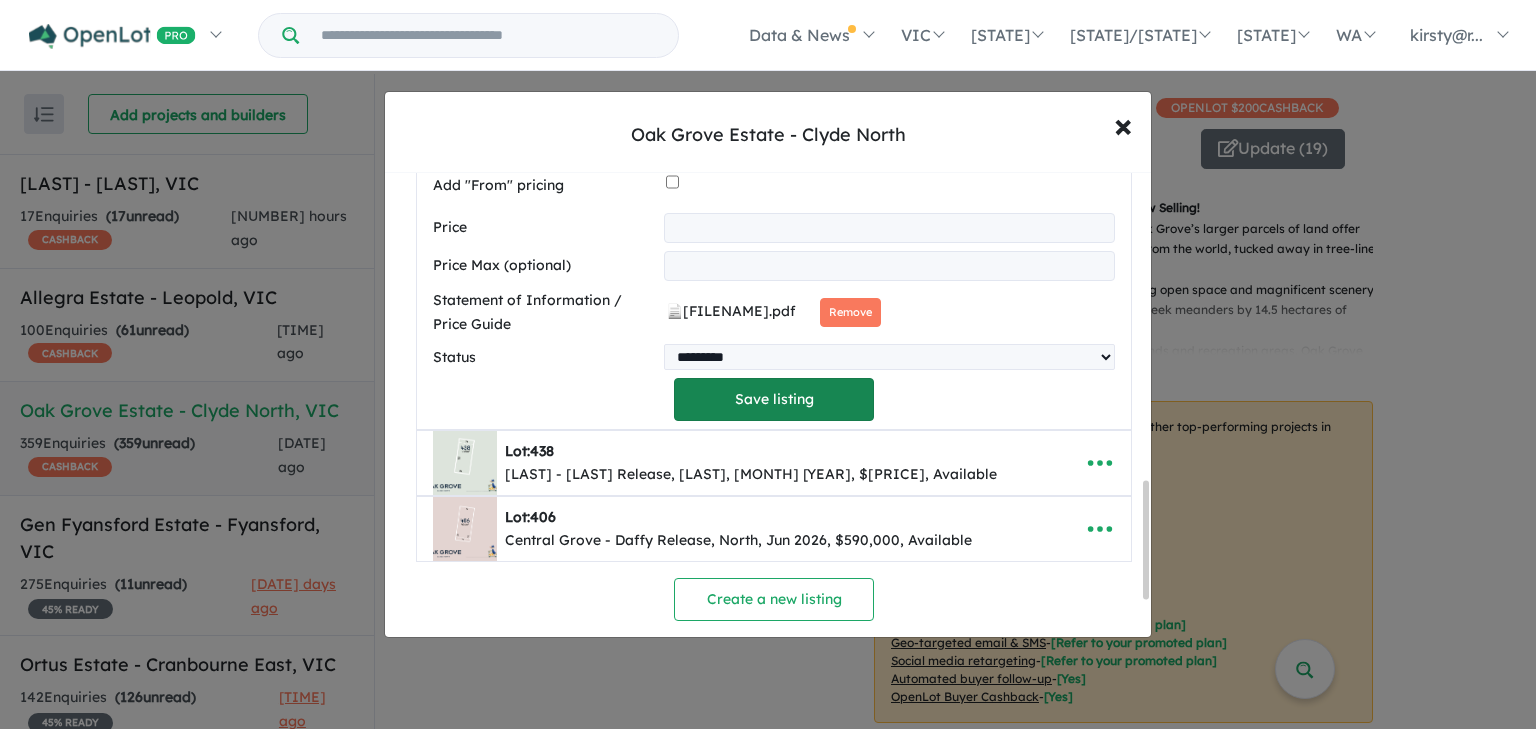 click on "Save listing" at bounding box center (774, 399) 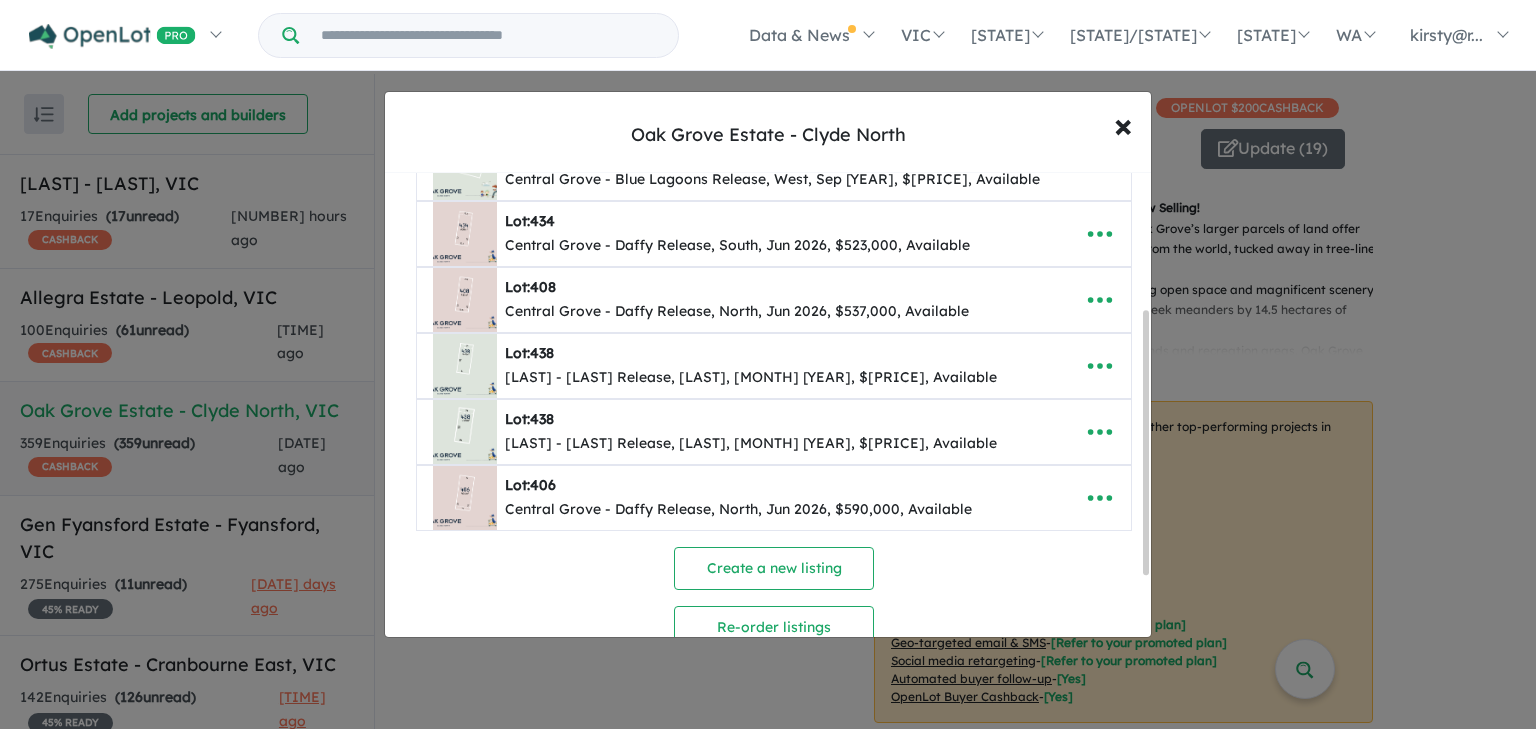 scroll, scrollTop: 160, scrollLeft: 0, axis: vertical 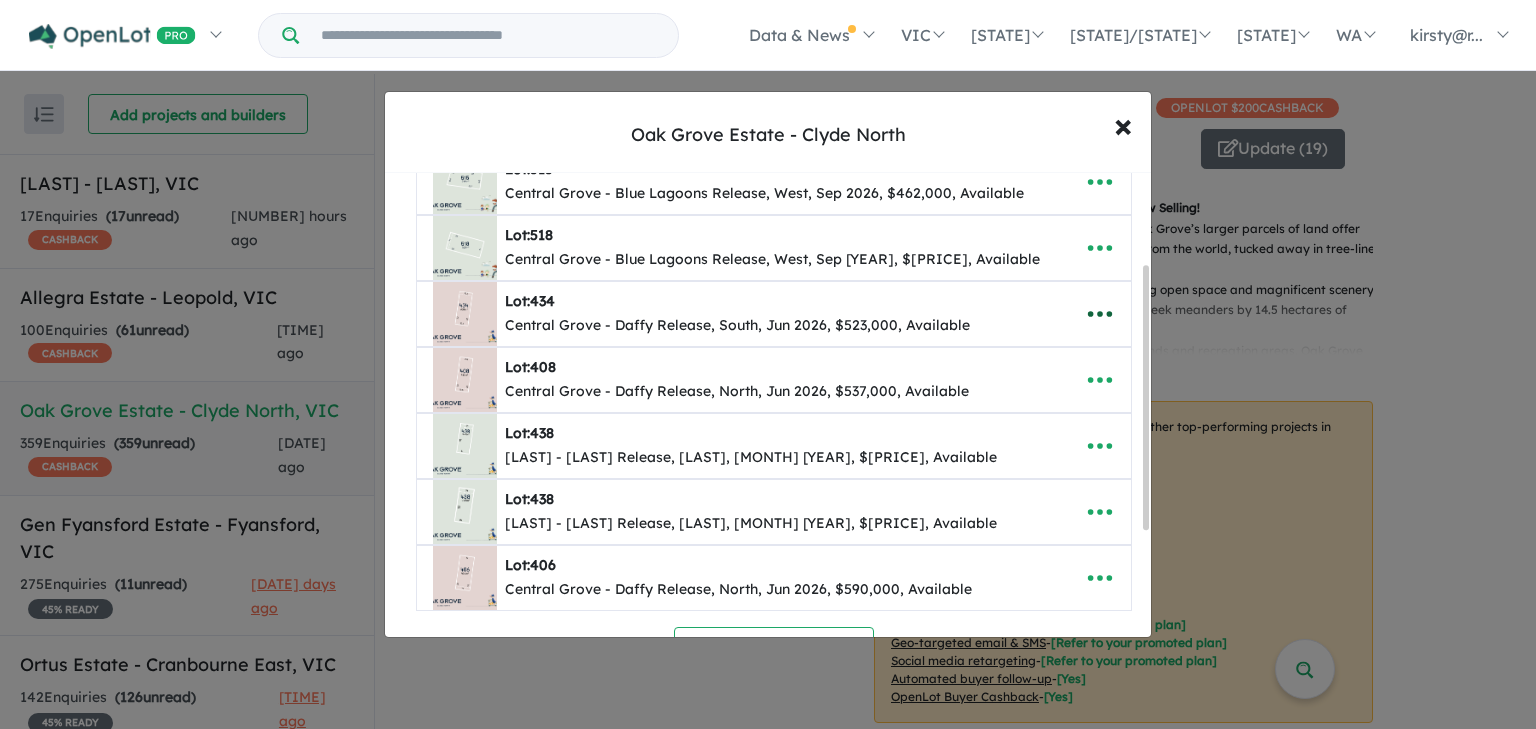 click at bounding box center [1100, 314] 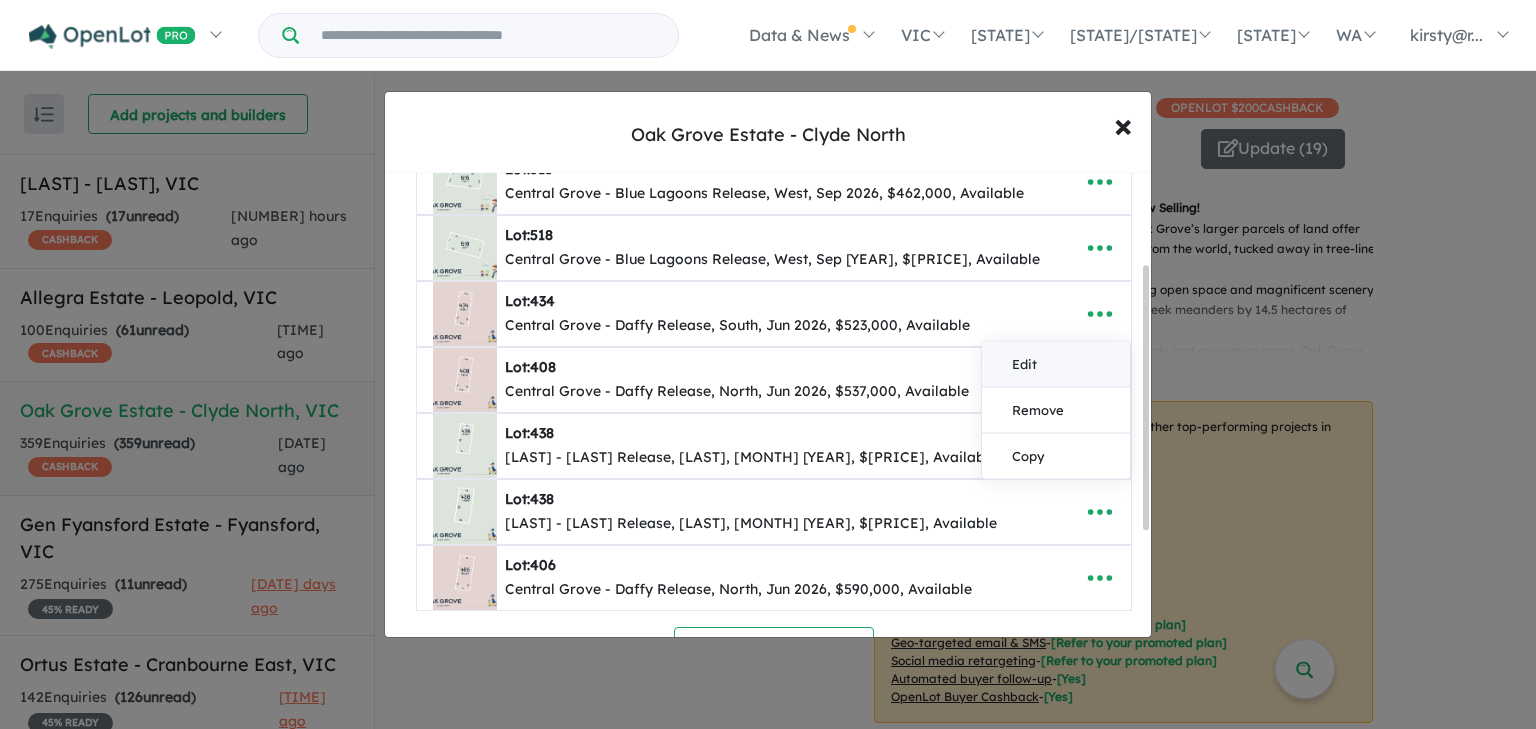 click on "Edit" at bounding box center (1056, 364) 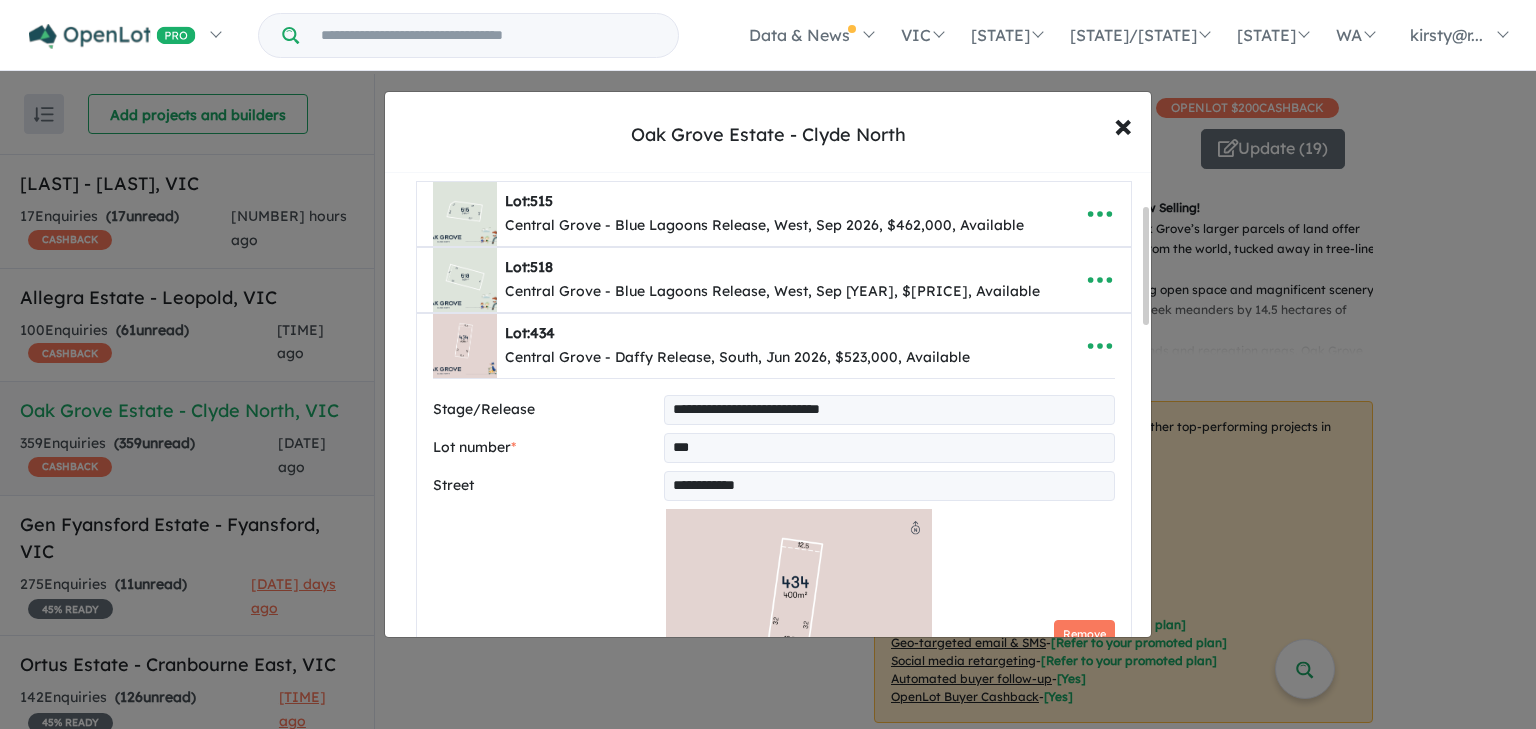 click on "***" at bounding box center [889, 448] 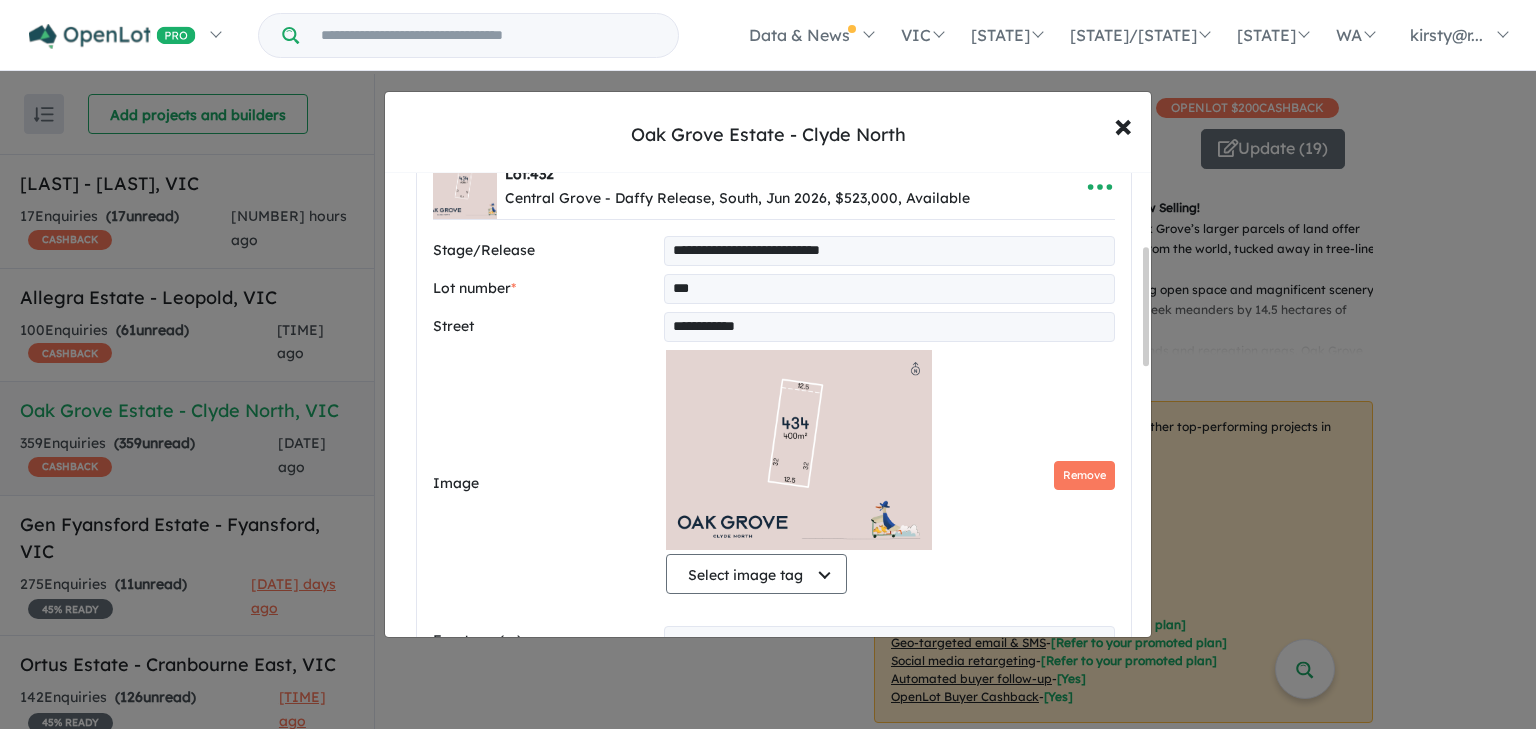 scroll, scrollTop: 288, scrollLeft: 0, axis: vertical 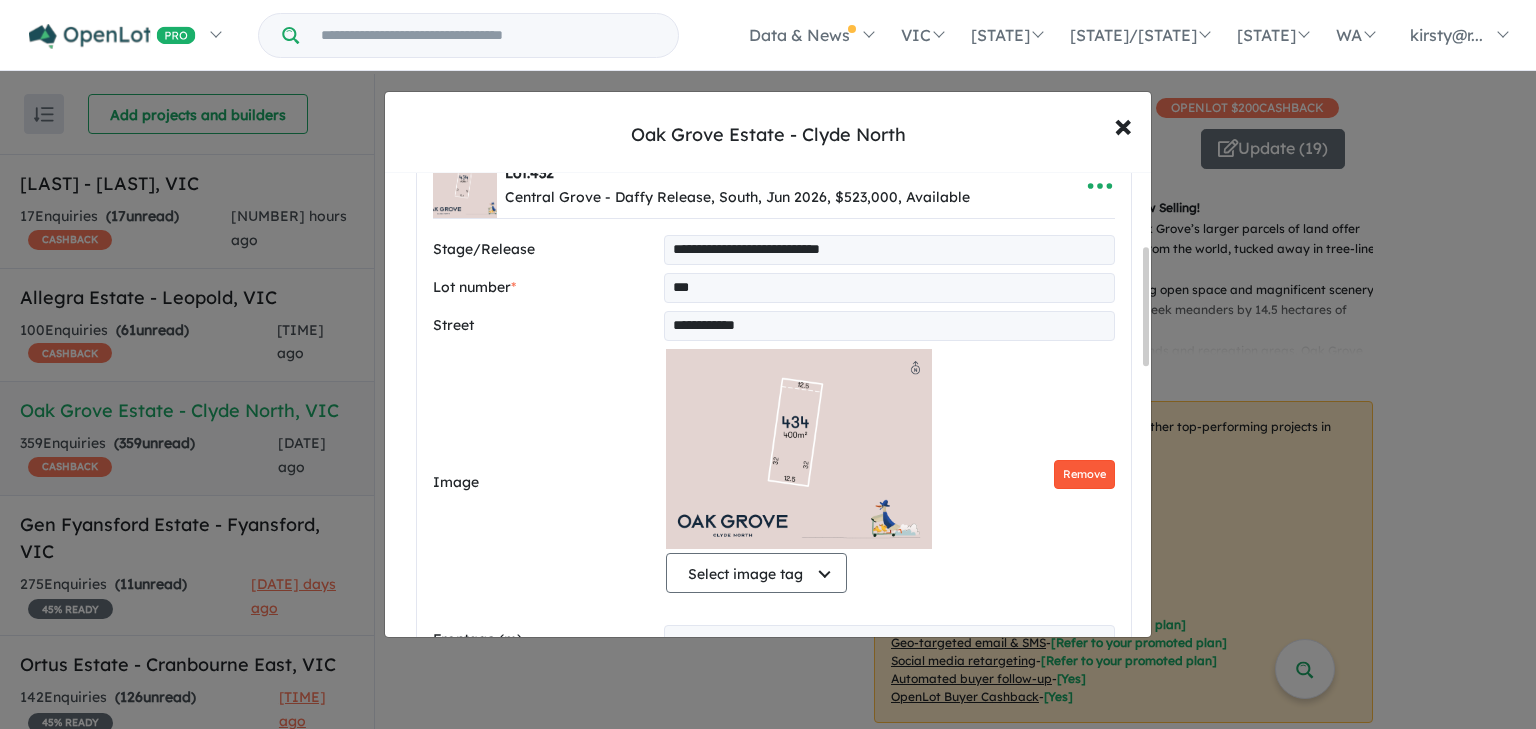 type on "***" 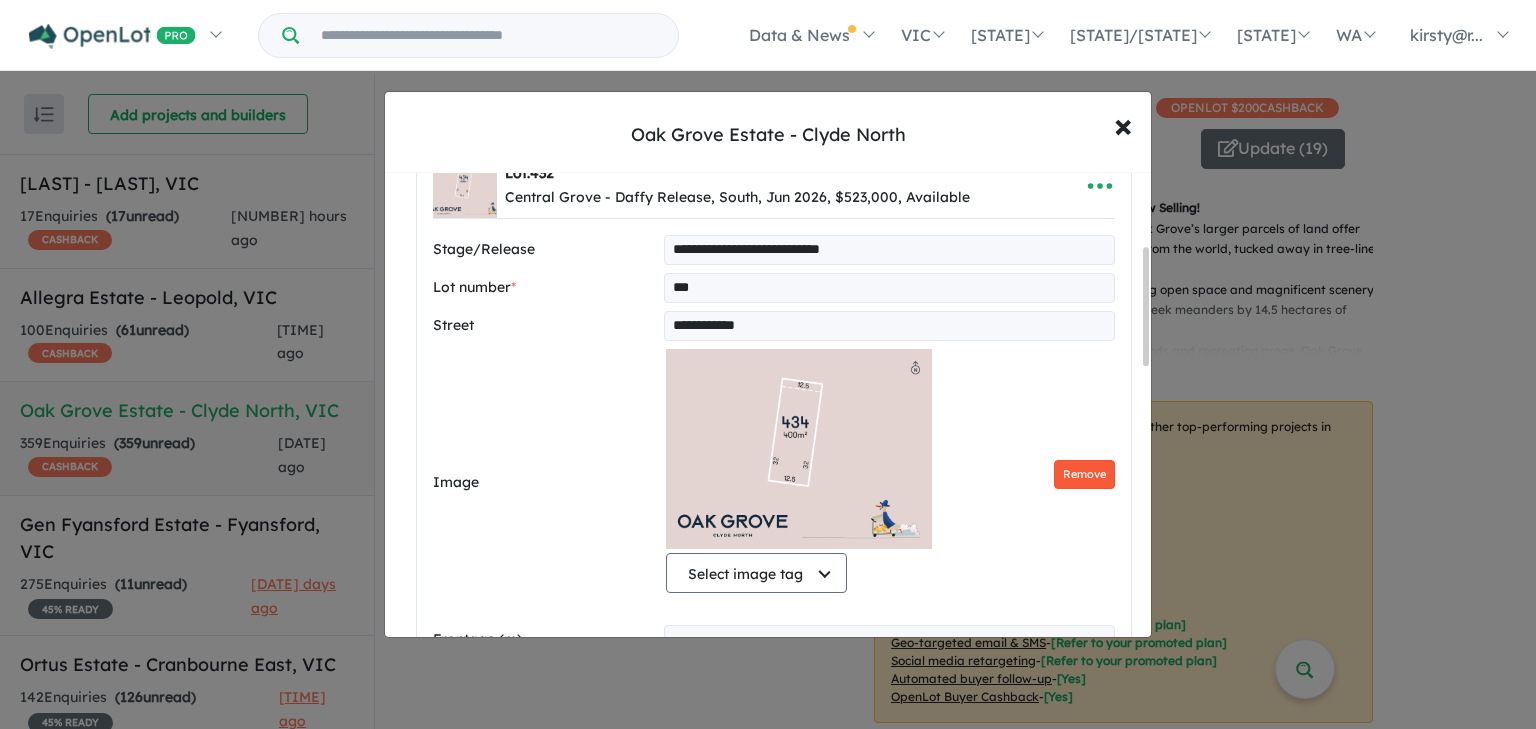 click on "Remove" at bounding box center (1084, 474) 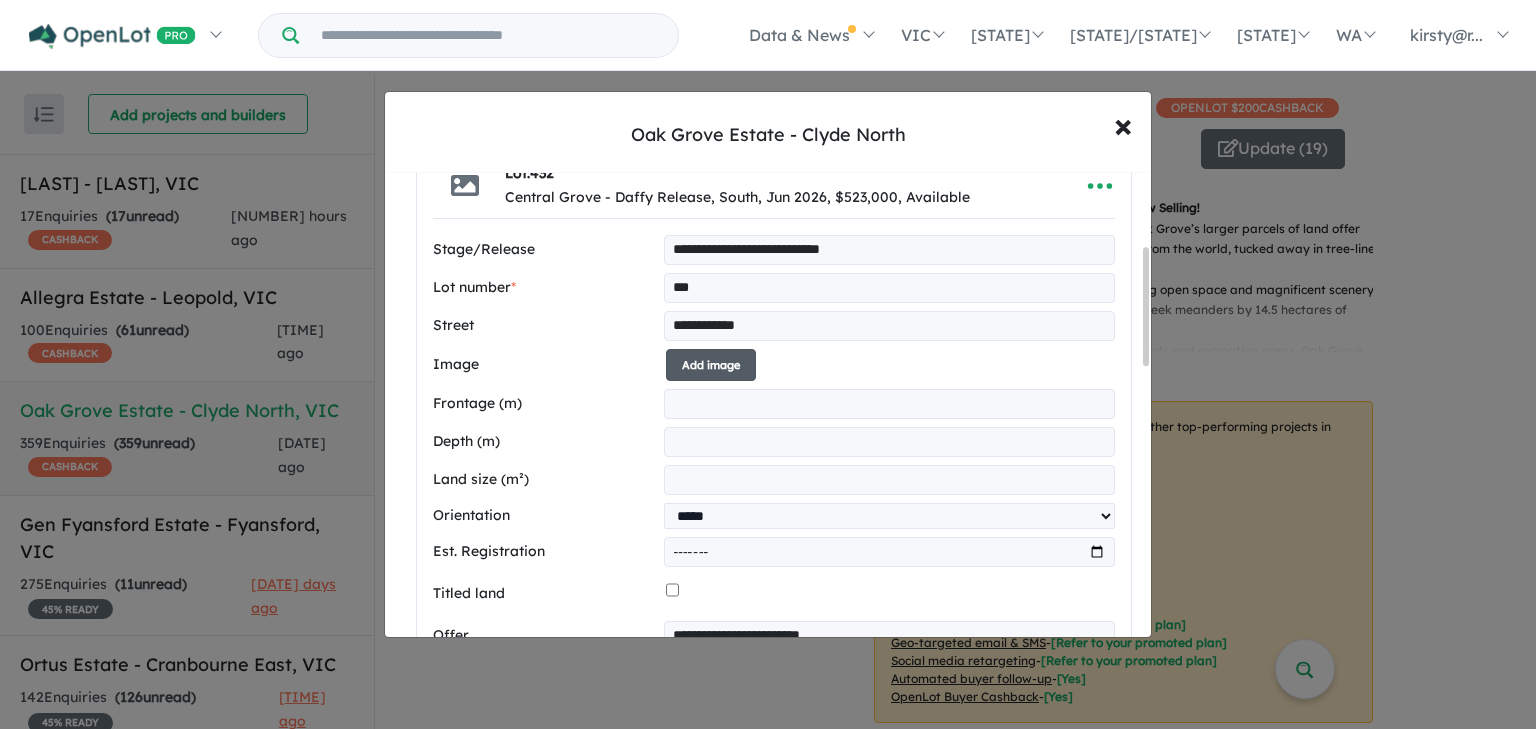 click on "Add image" at bounding box center (711, 365) 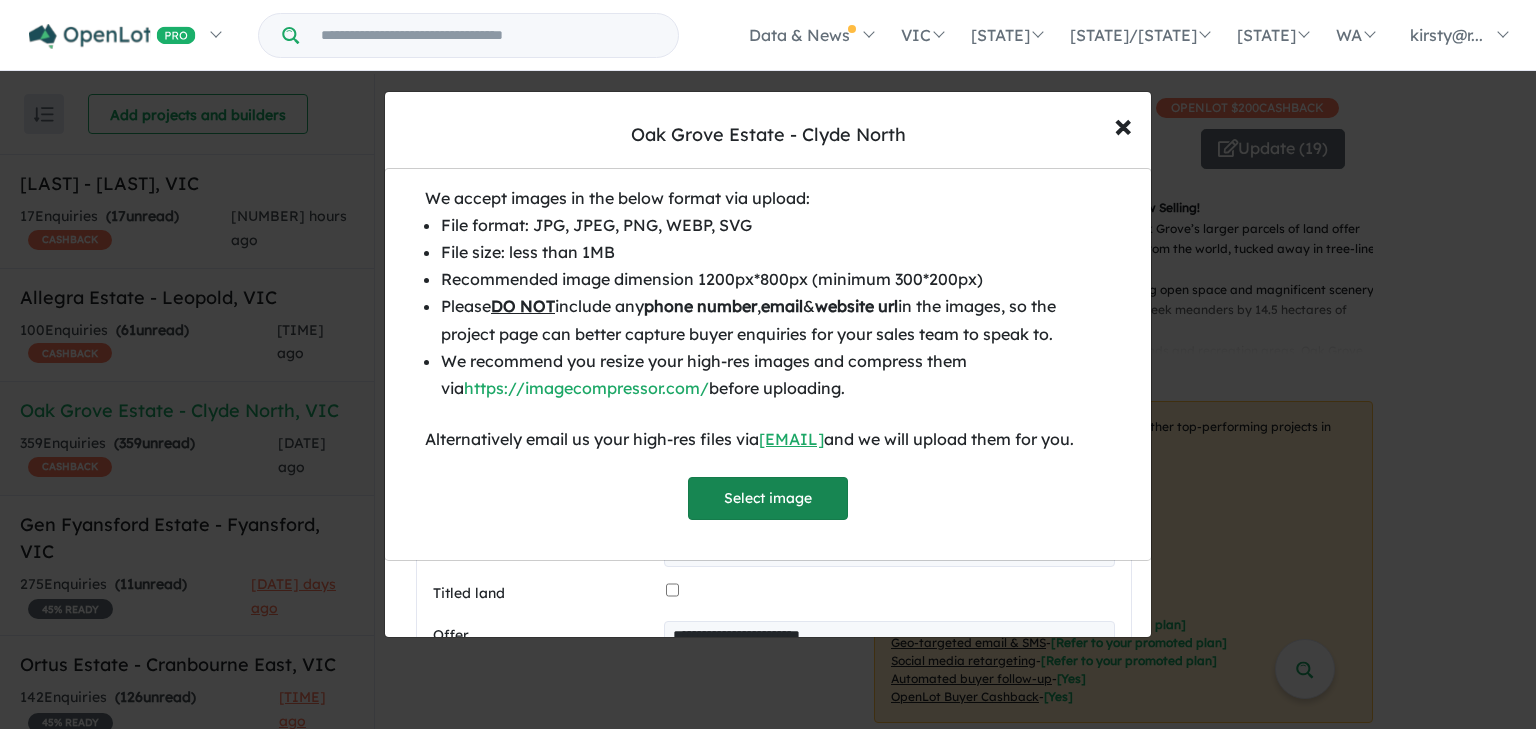 click on "Select image" at bounding box center (768, 498) 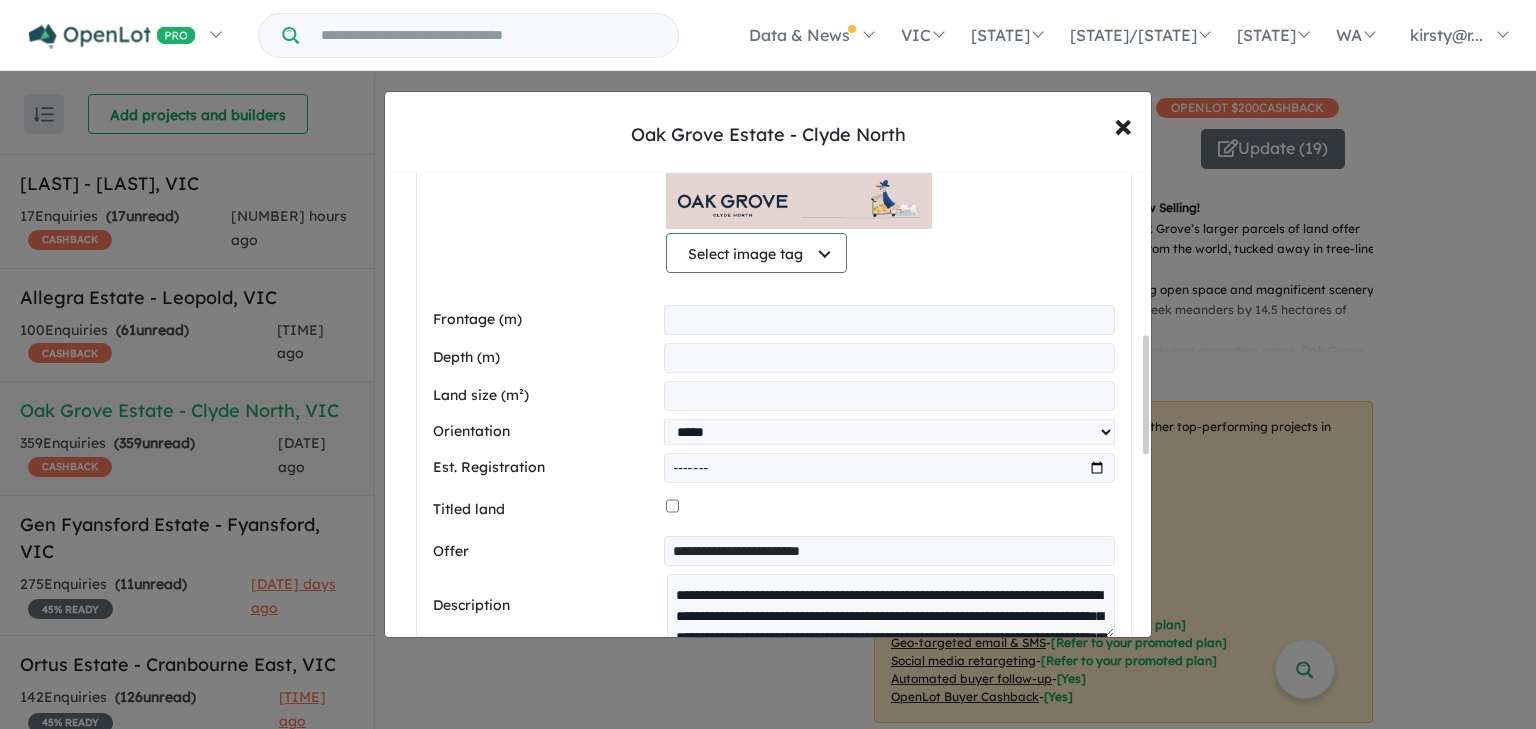 scroll, scrollTop: 688, scrollLeft: 0, axis: vertical 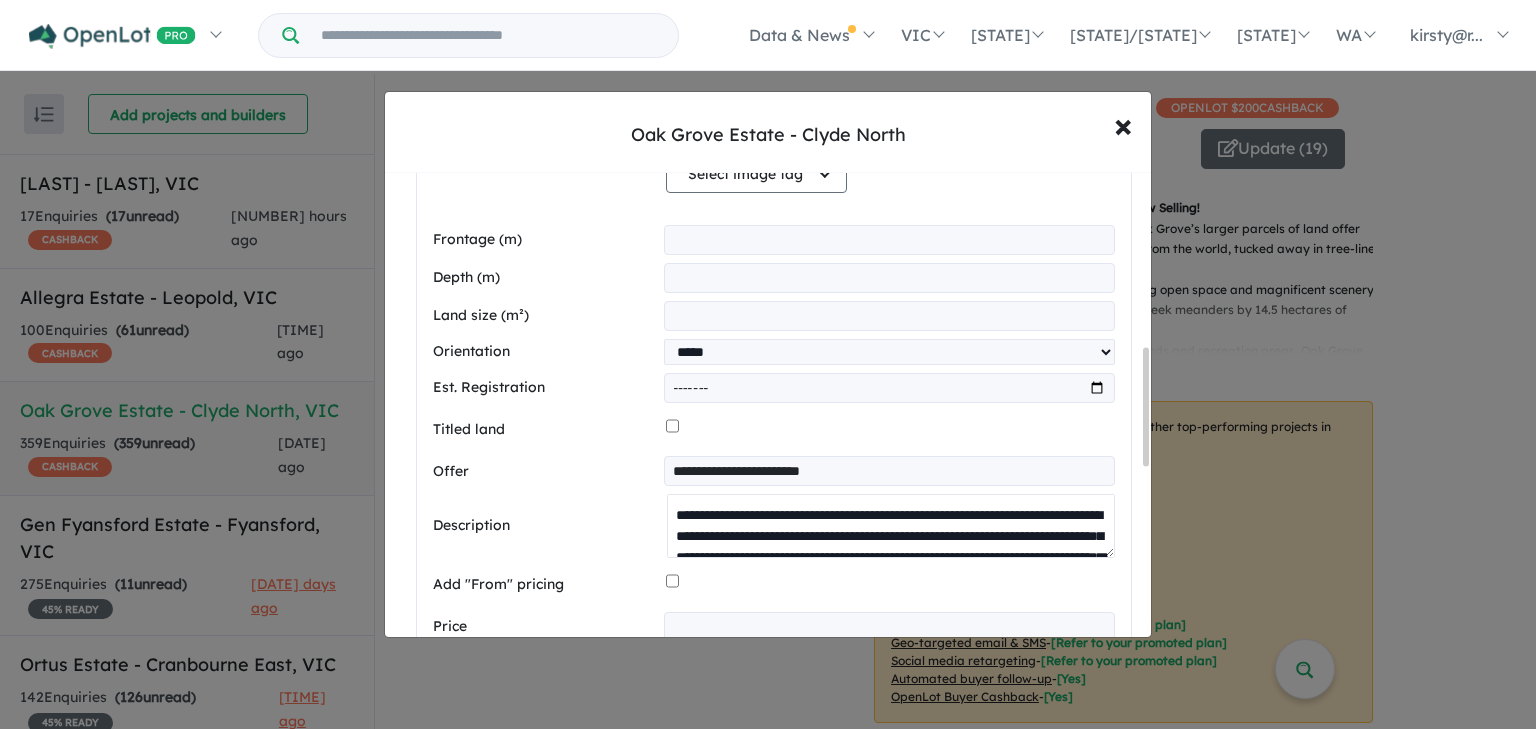 click on "**********" at bounding box center (891, 526) 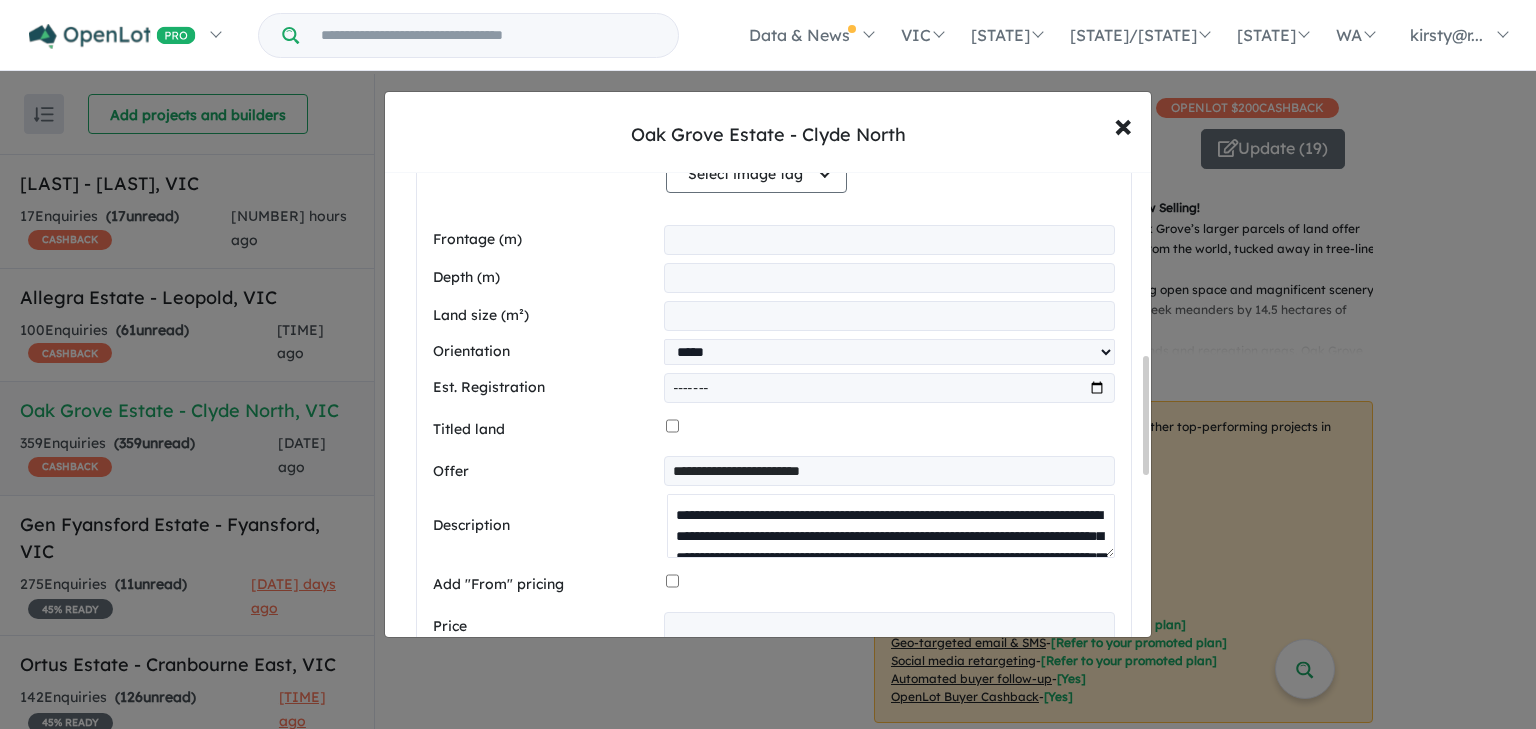 scroll, scrollTop: 848, scrollLeft: 0, axis: vertical 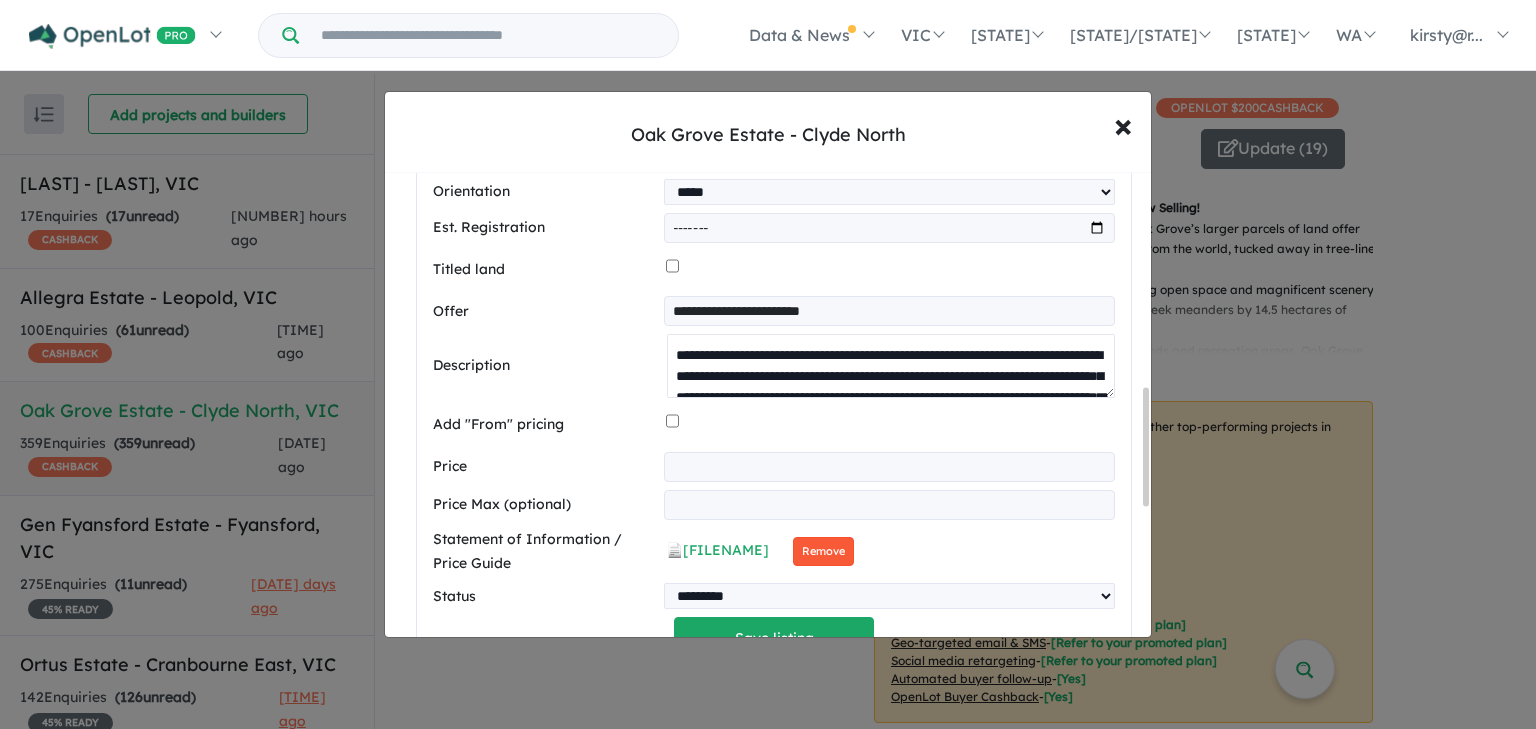 type on "**********" 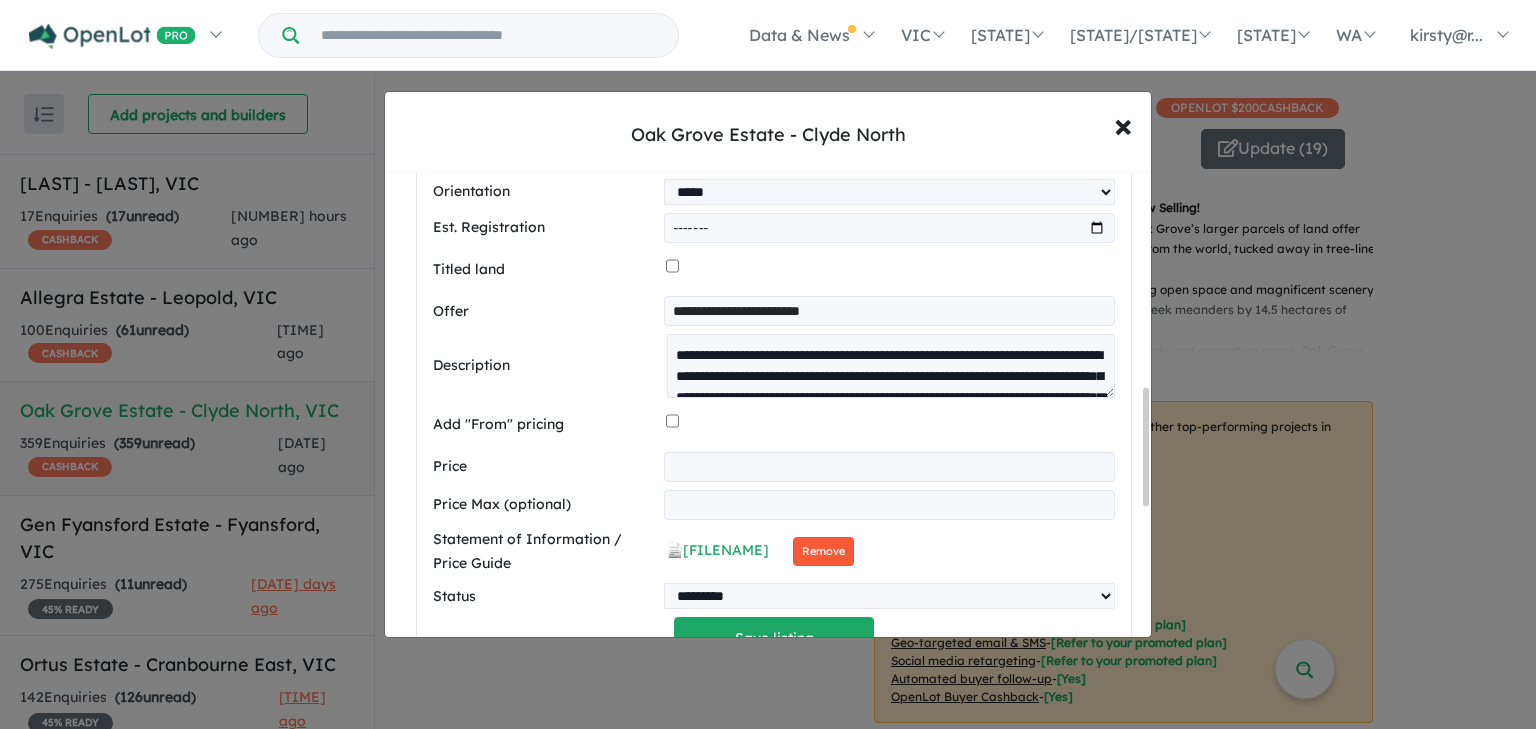 click on "Remove" at bounding box center (825, 551) 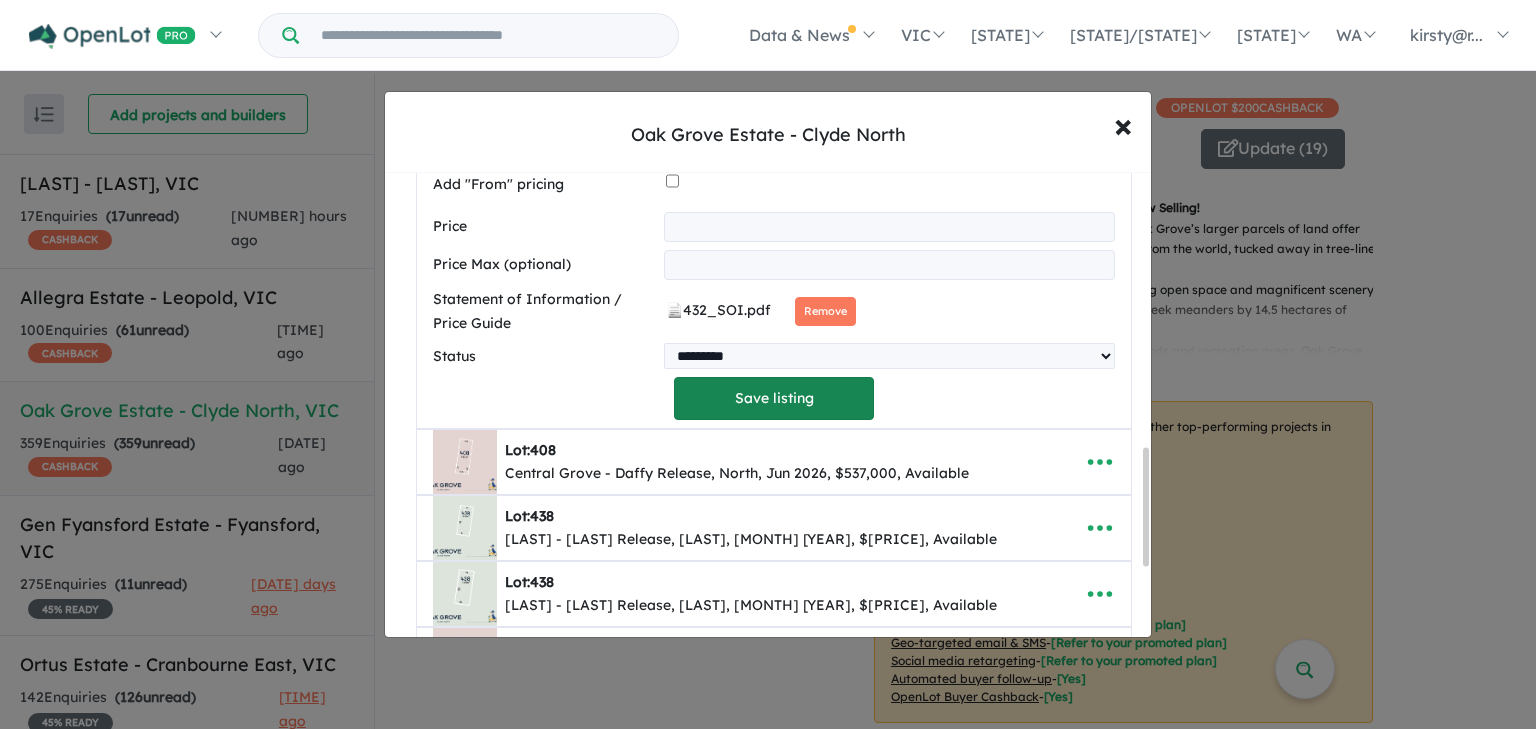 click on "Save listing" at bounding box center (774, 398) 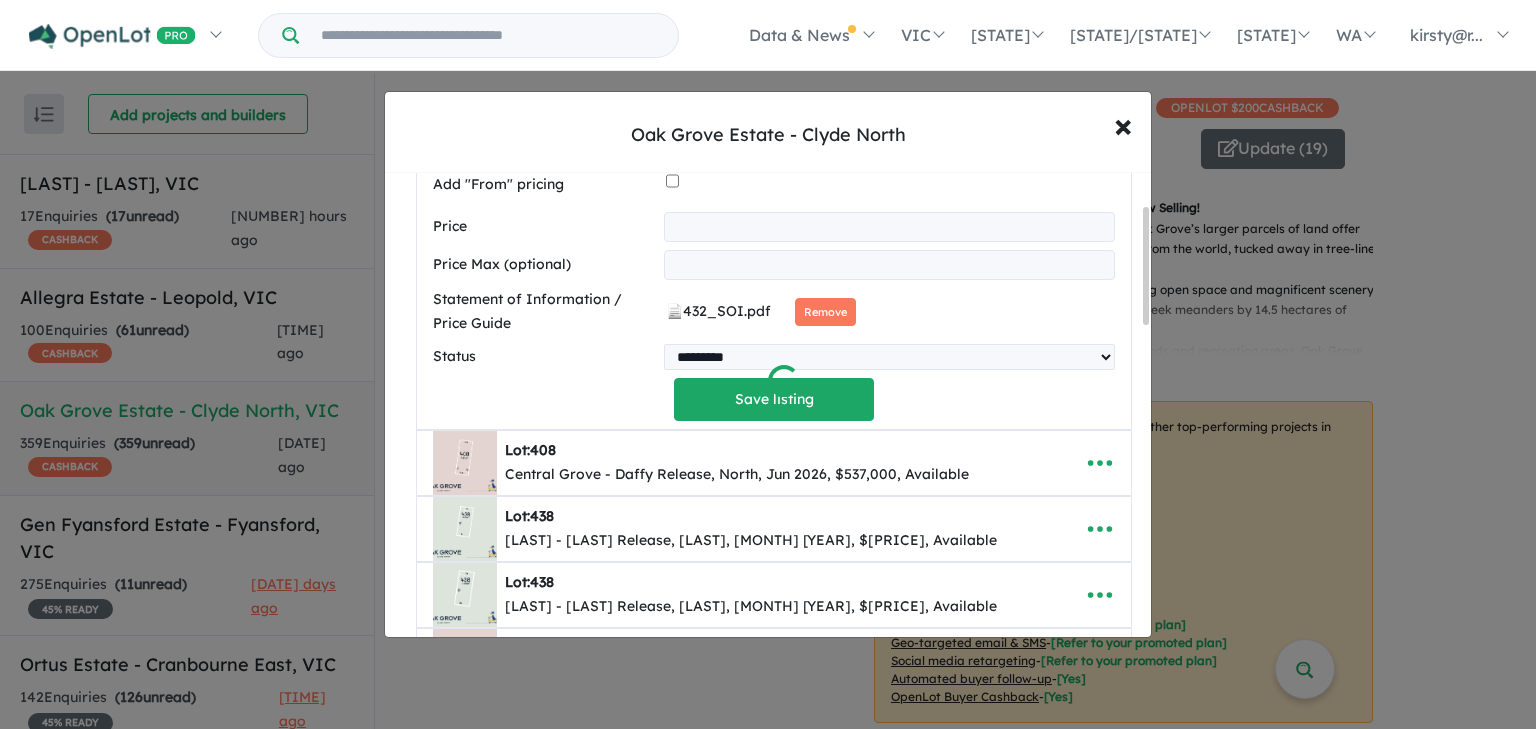 scroll, scrollTop: 128, scrollLeft: 0, axis: vertical 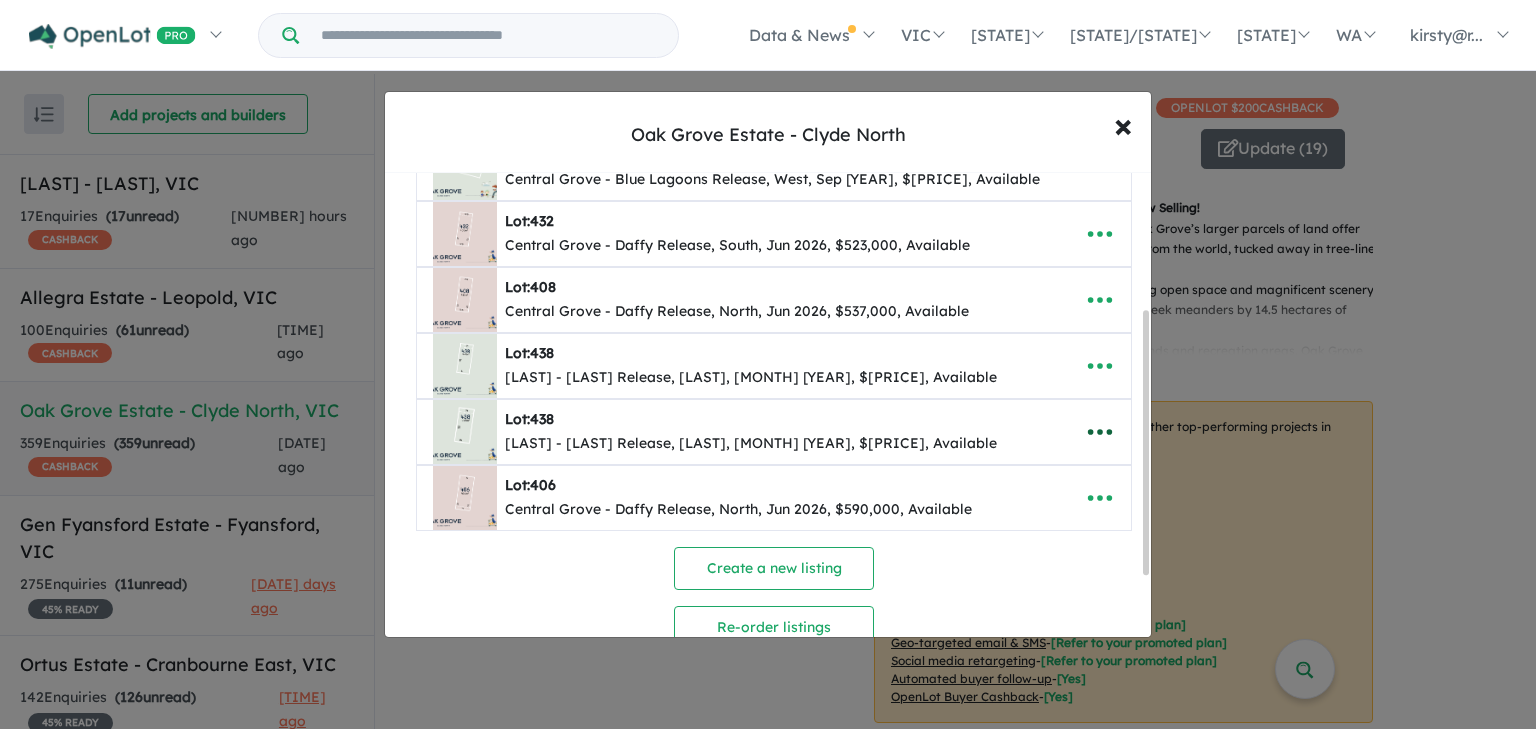 click at bounding box center (1100, 432) 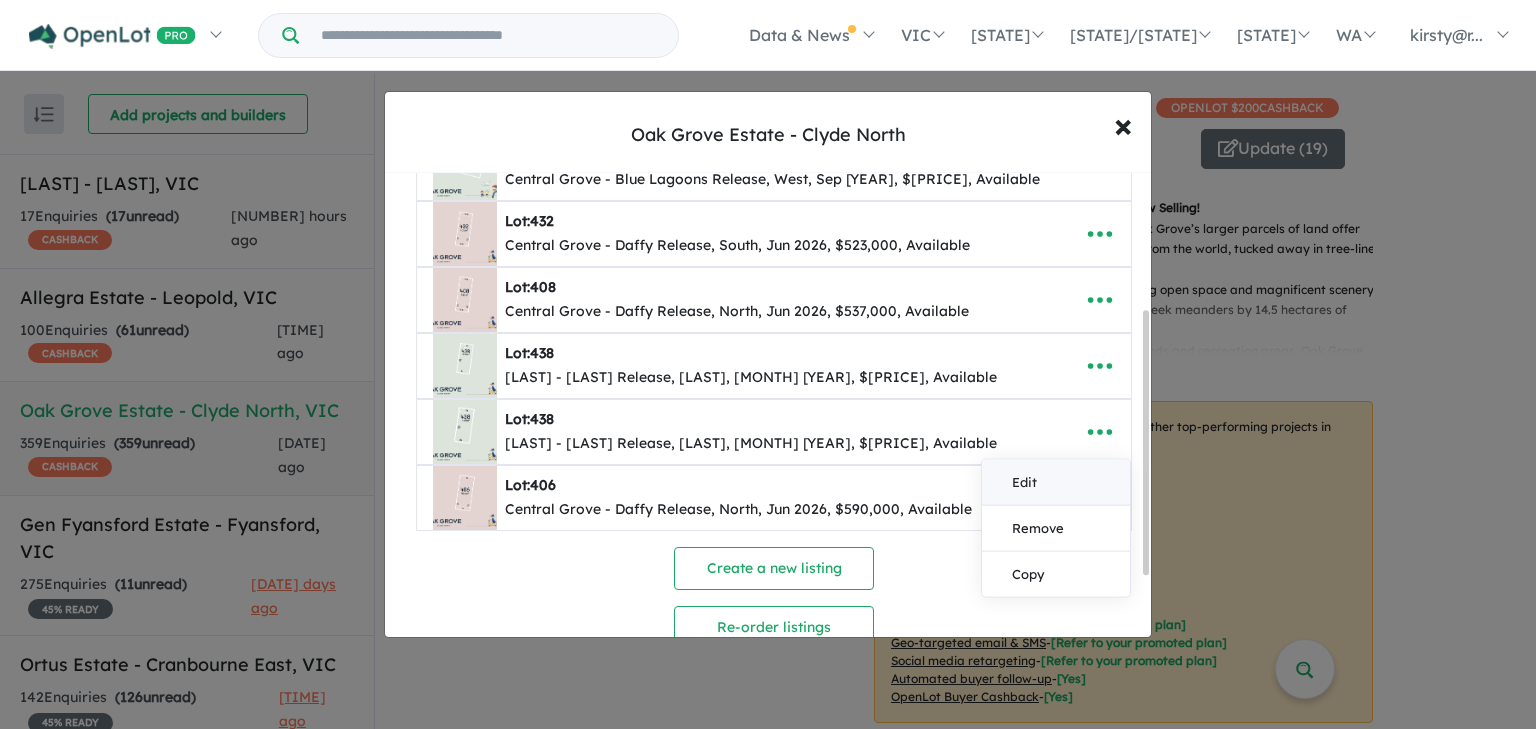 click on "Edit" at bounding box center (1056, 482) 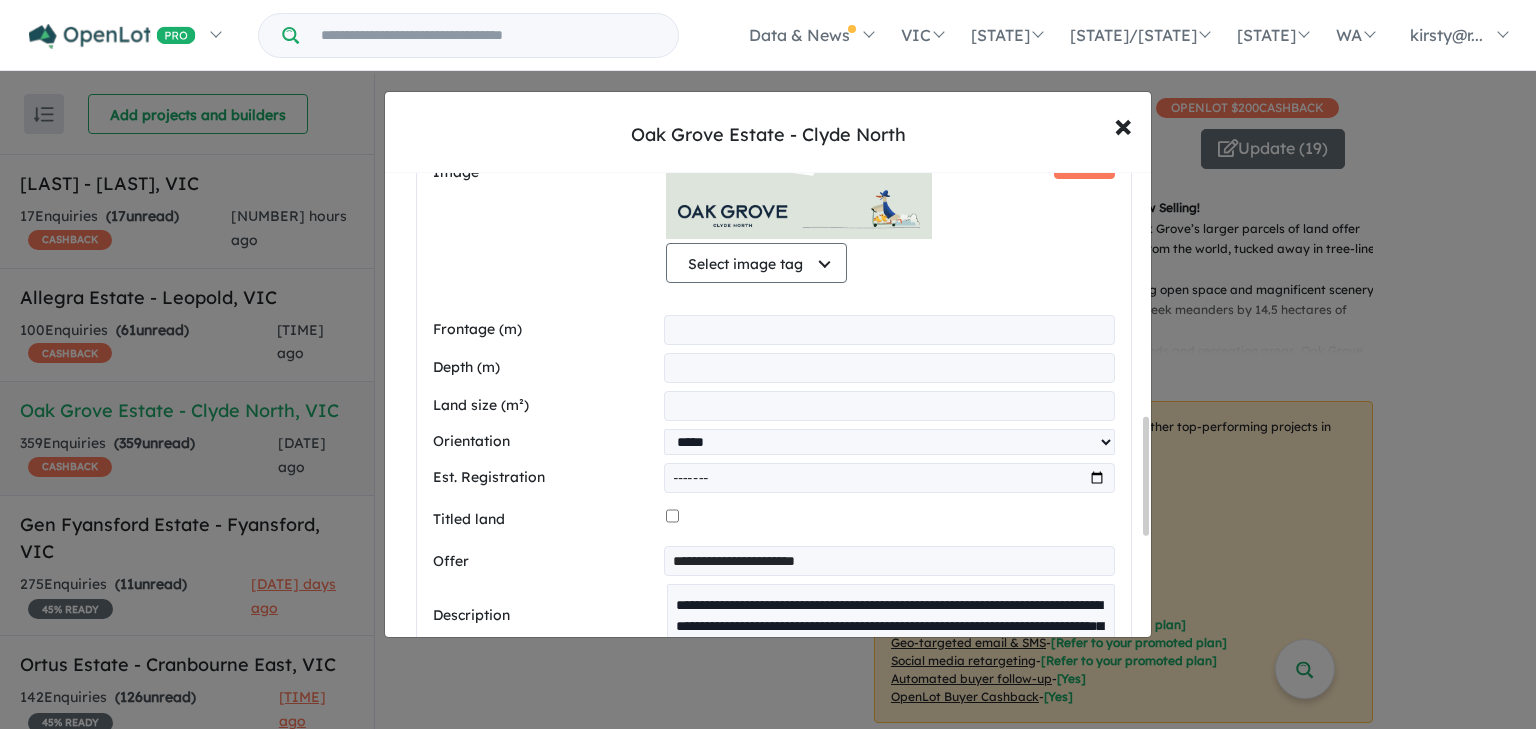 scroll, scrollTop: 964, scrollLeft: 0, axis: vertical 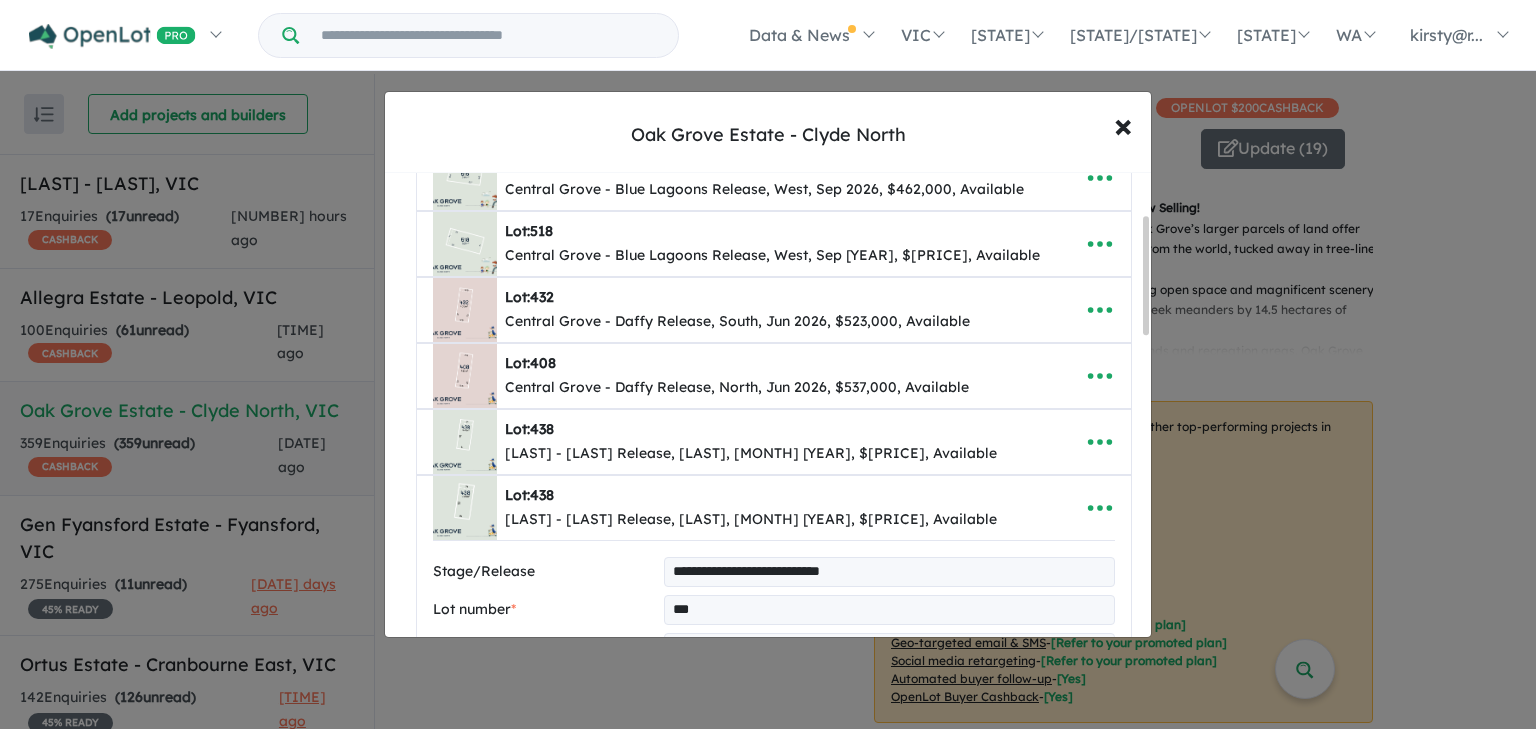 click on "Lot: [NUMBER] Central Grove - Daffy Release, South, [MONTH] [YEAR], $[PRICE], Available" at bounding box center [774, 178] 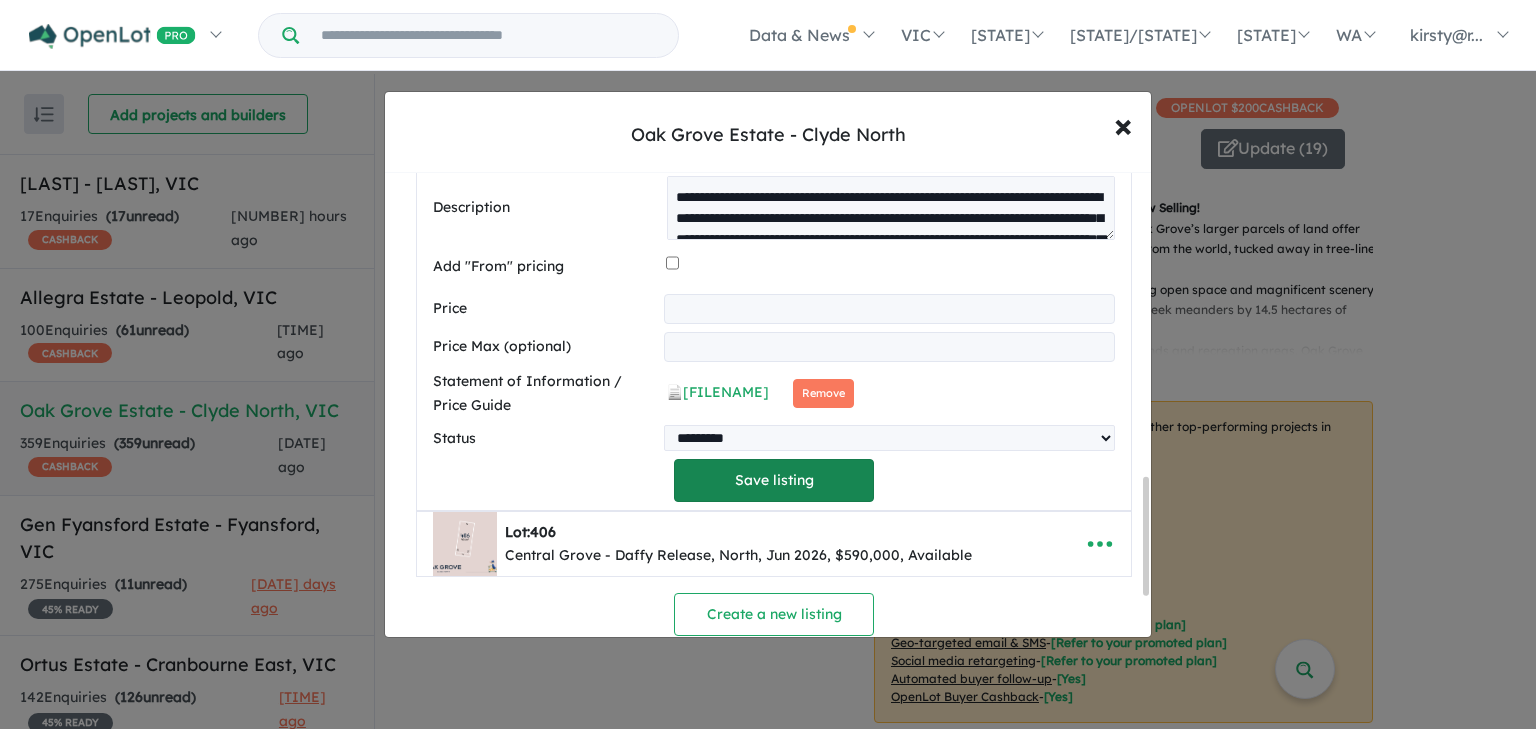 click on "Save listing" at bounding box center (774, 480) 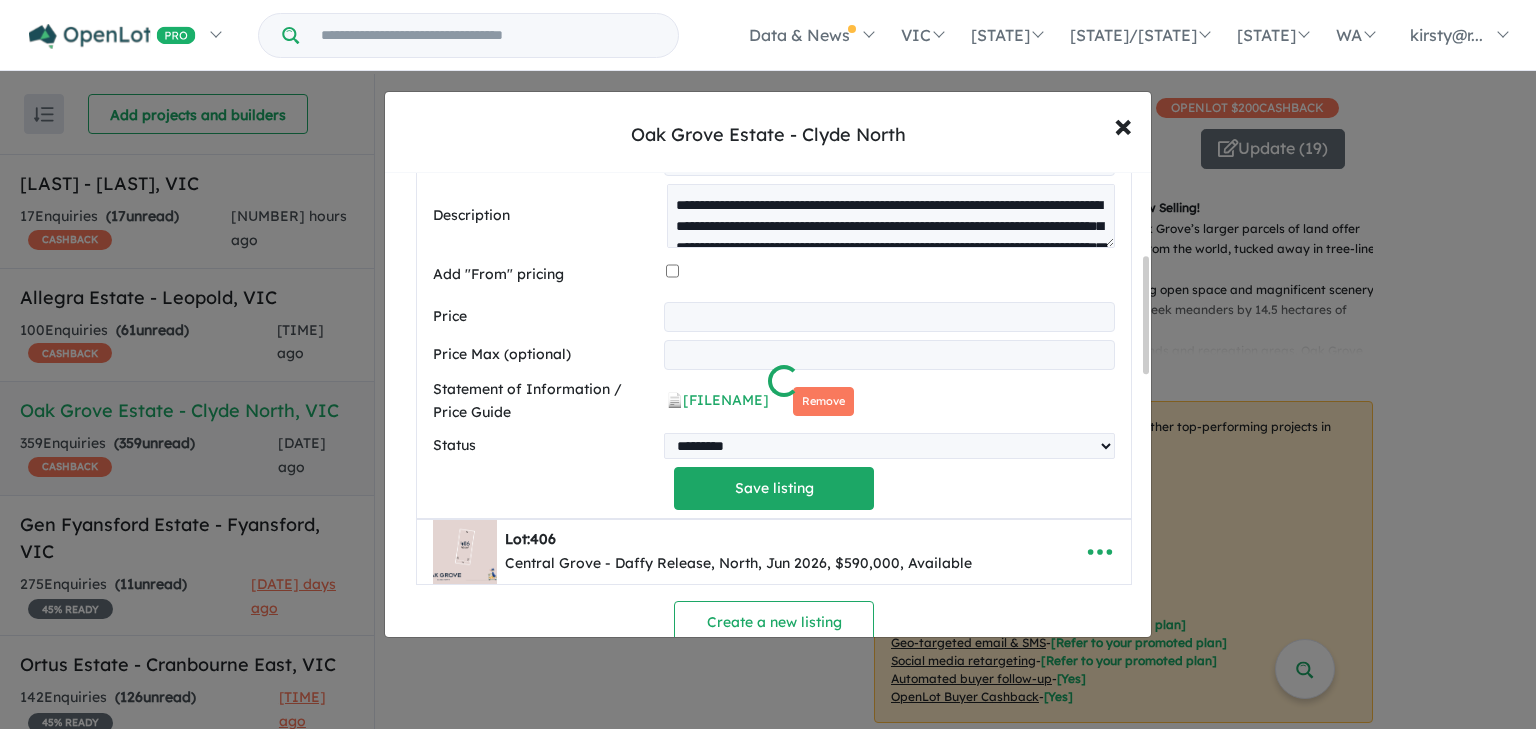 scroll, scrollTop: 324, scrollLeft: 0, axis: vertical 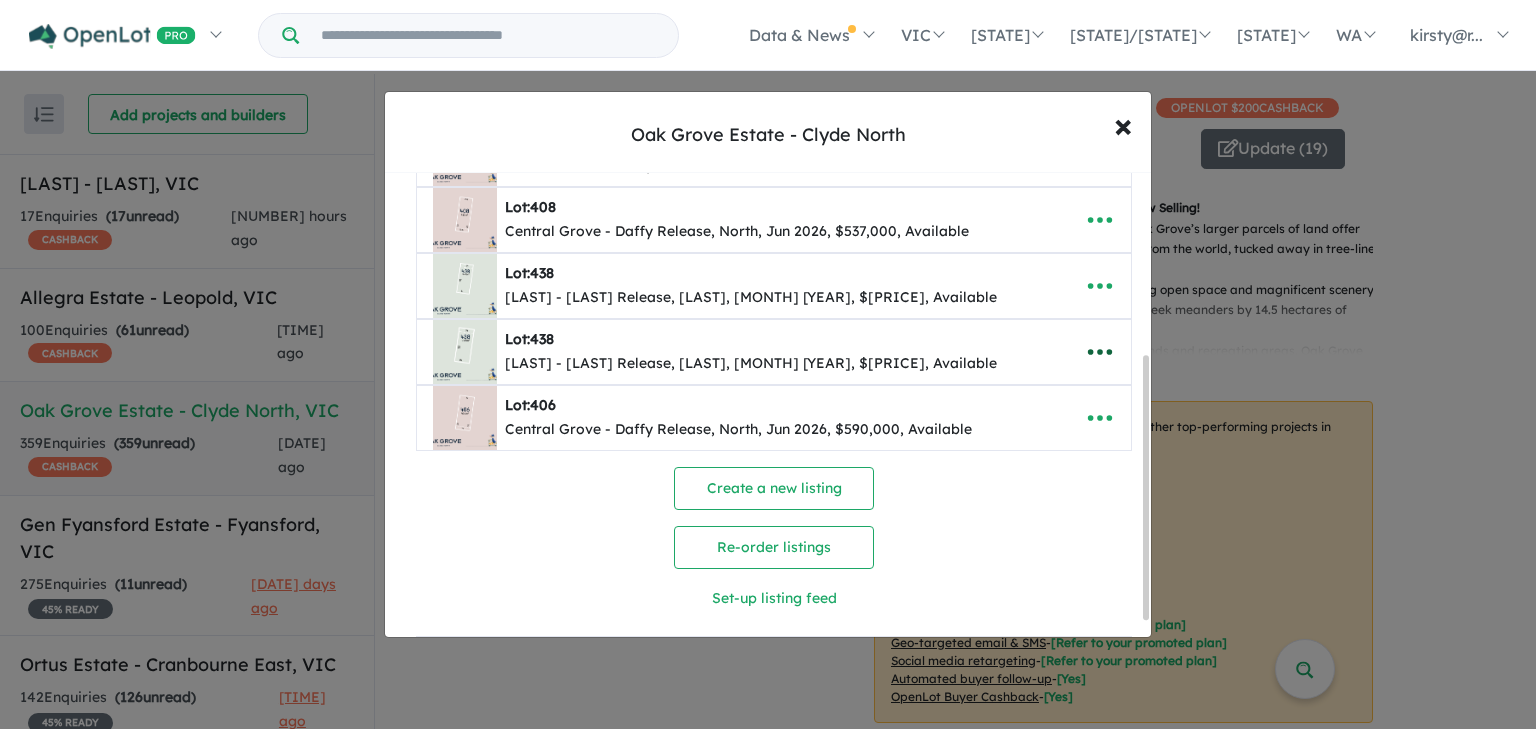 click at bounding box center (1100, 352) 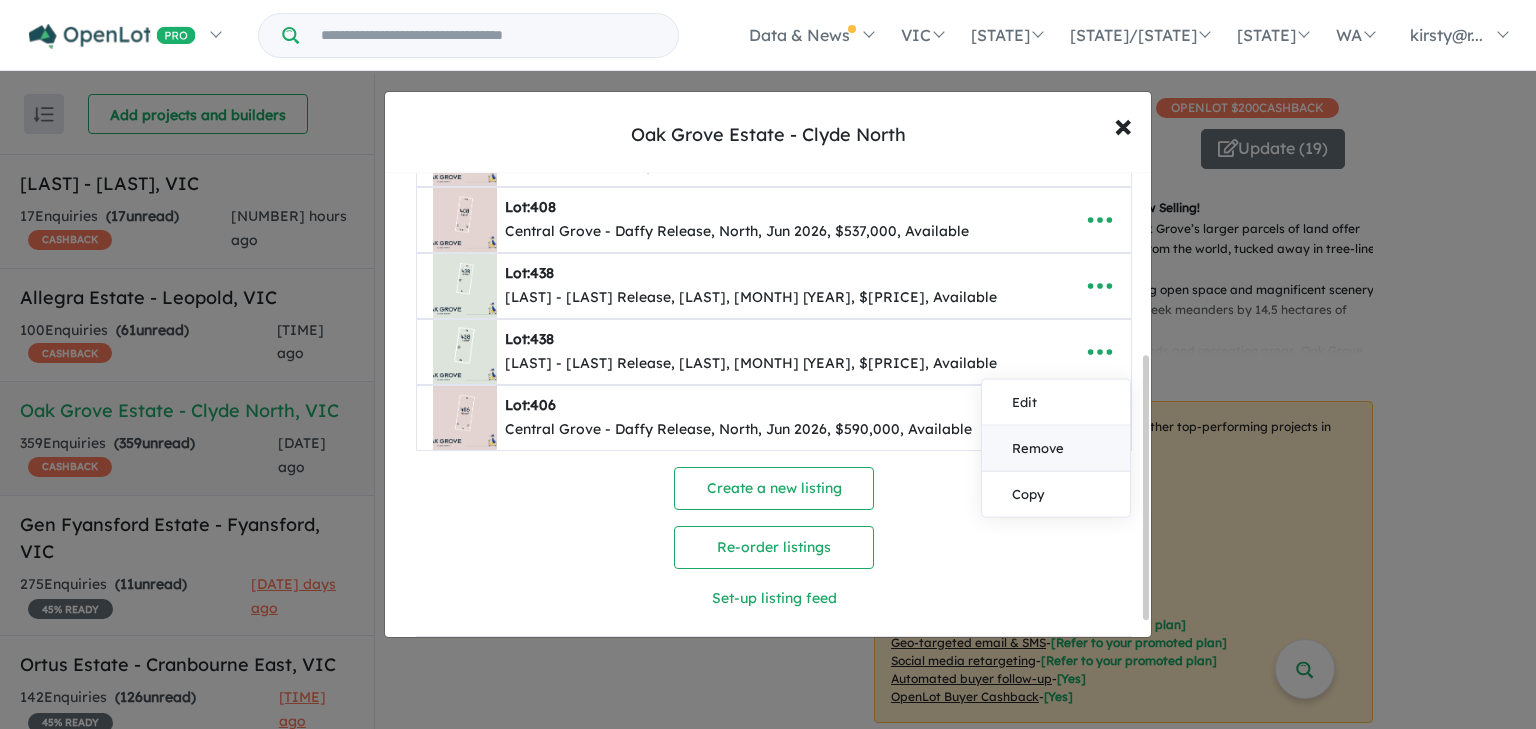 click on "Remove" at bounding box center [1056, 448] 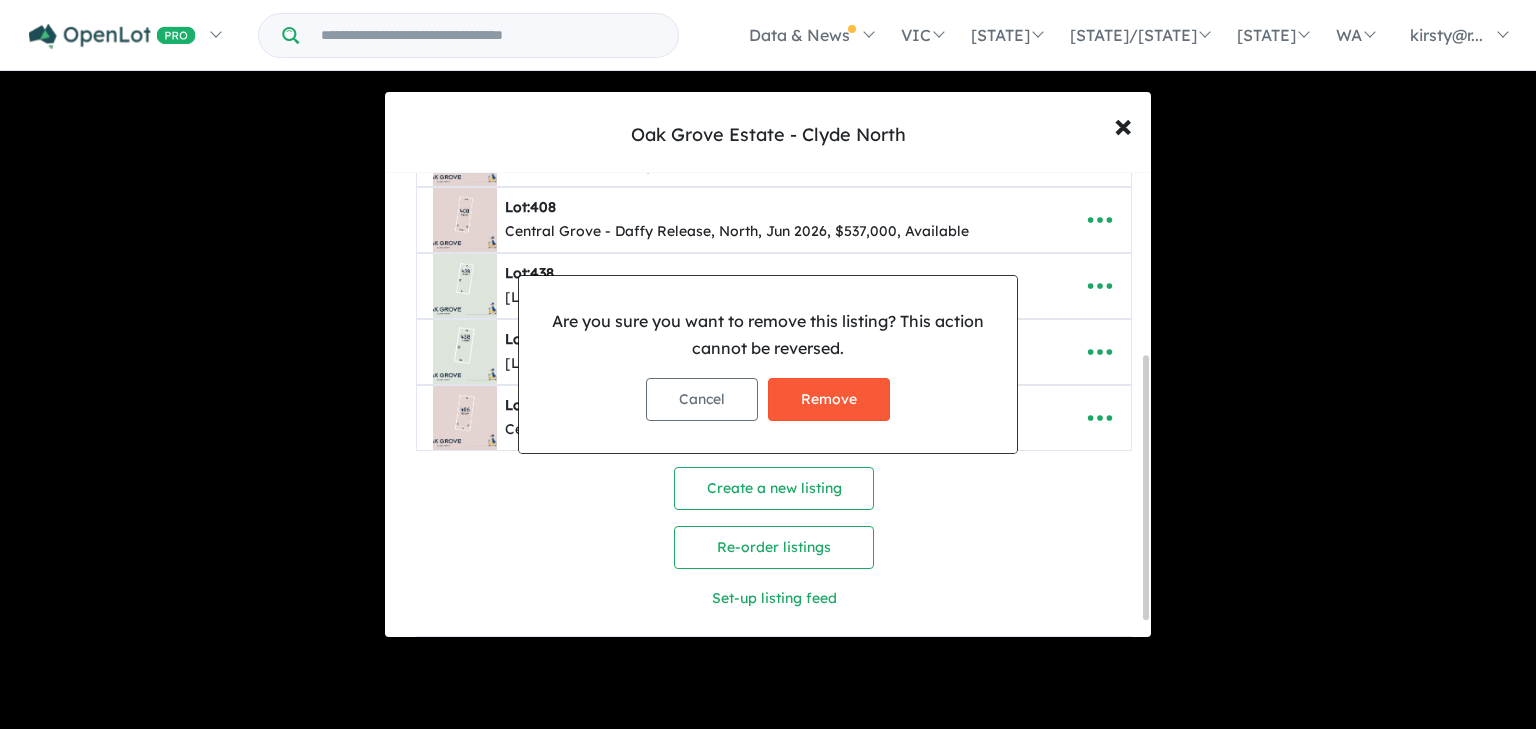click on "Remove" at bounding box center [829, 399] 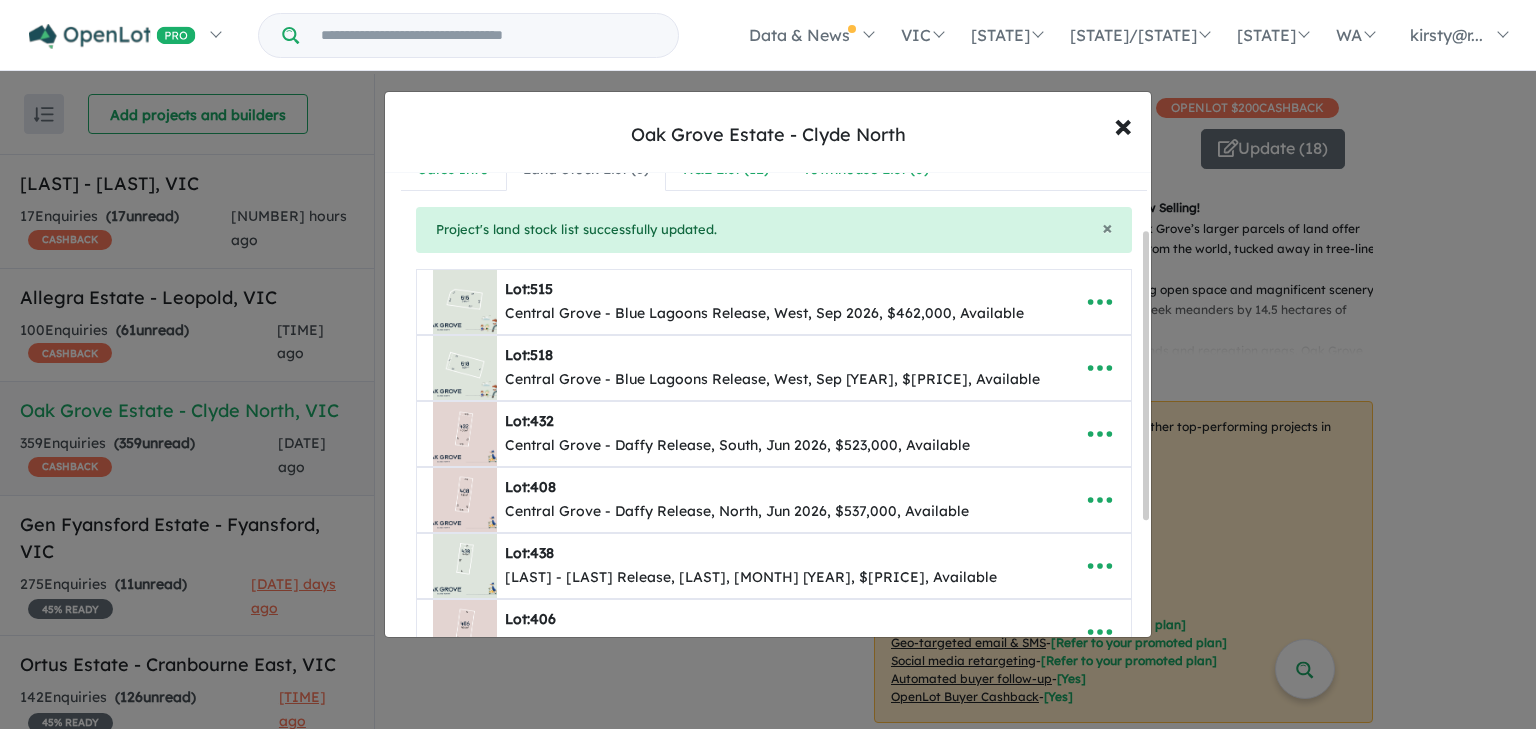 scroll, scrollTop: 120, scrollLeft: 0, axis: vertical 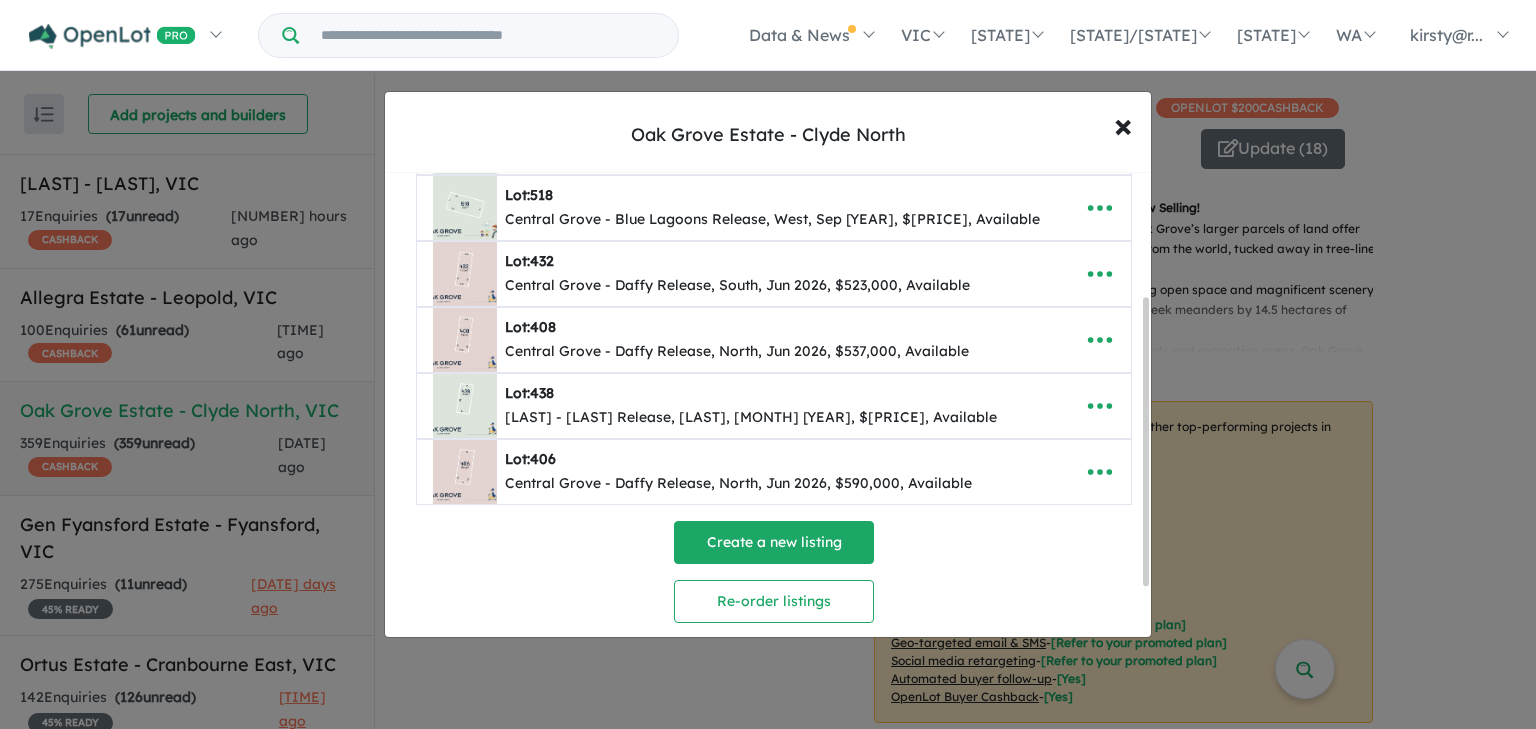 click on "Create a new listing" at bounding box center [774, 542] 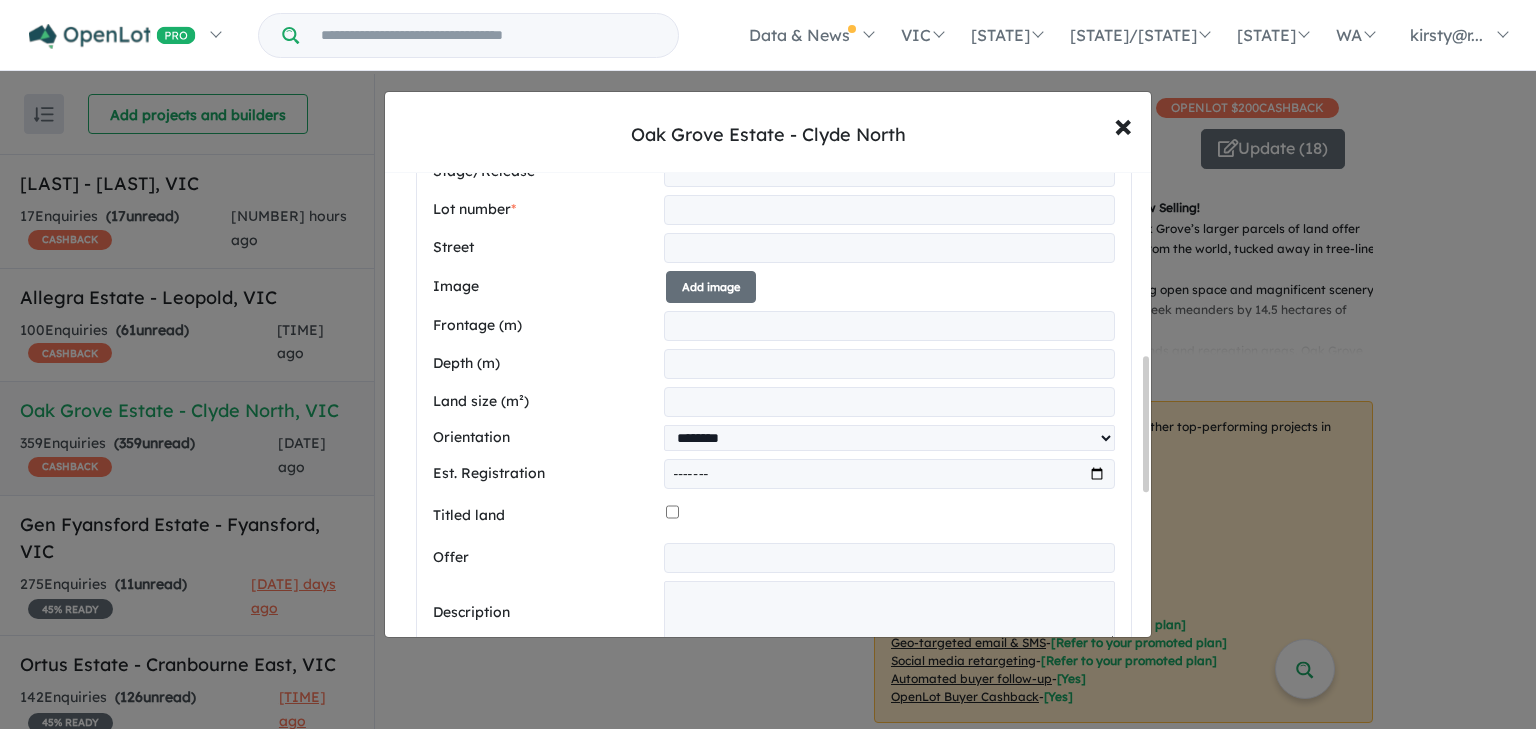 scroll, scrollTop: 390, scrollLeft: 0, axis: vertical 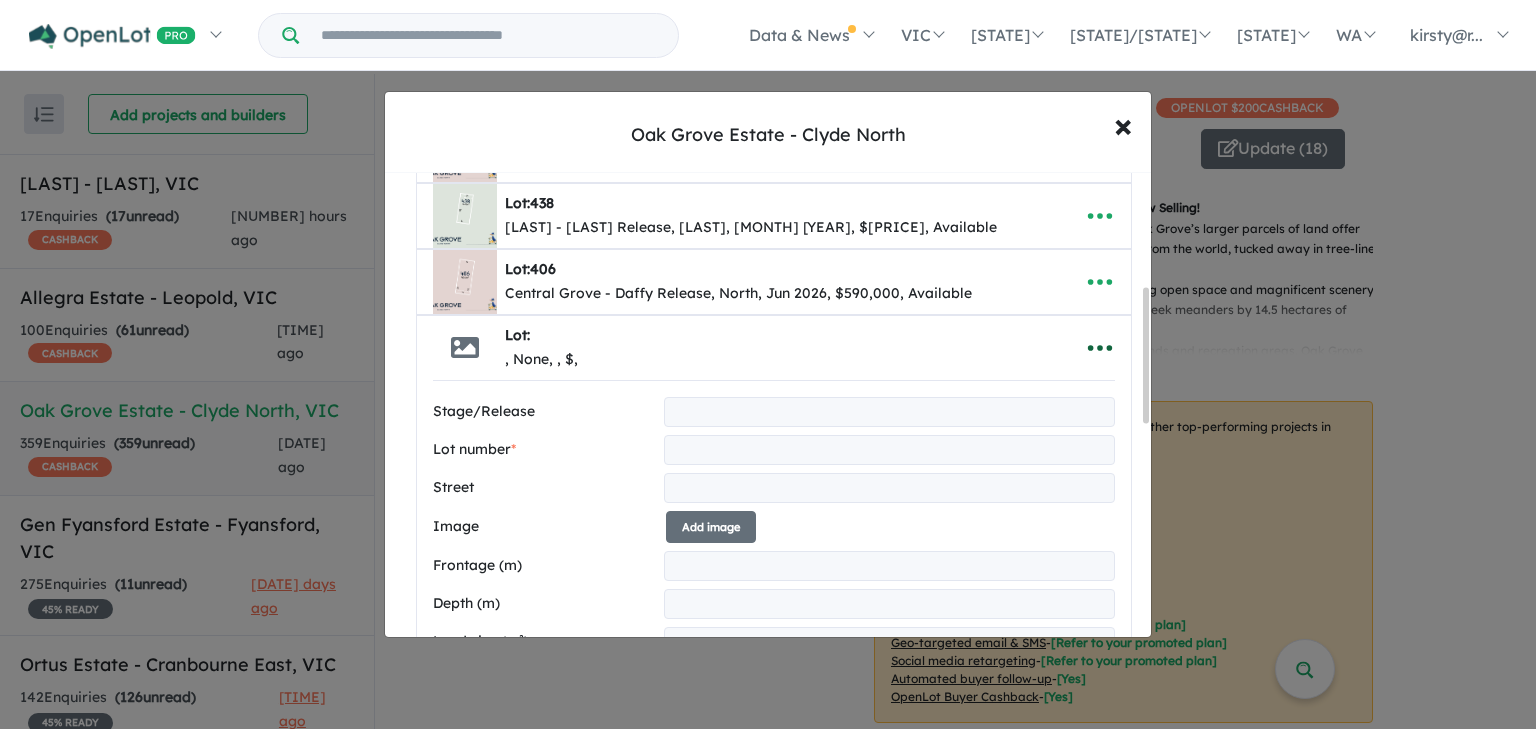 click at bounding box center [1100, 348] 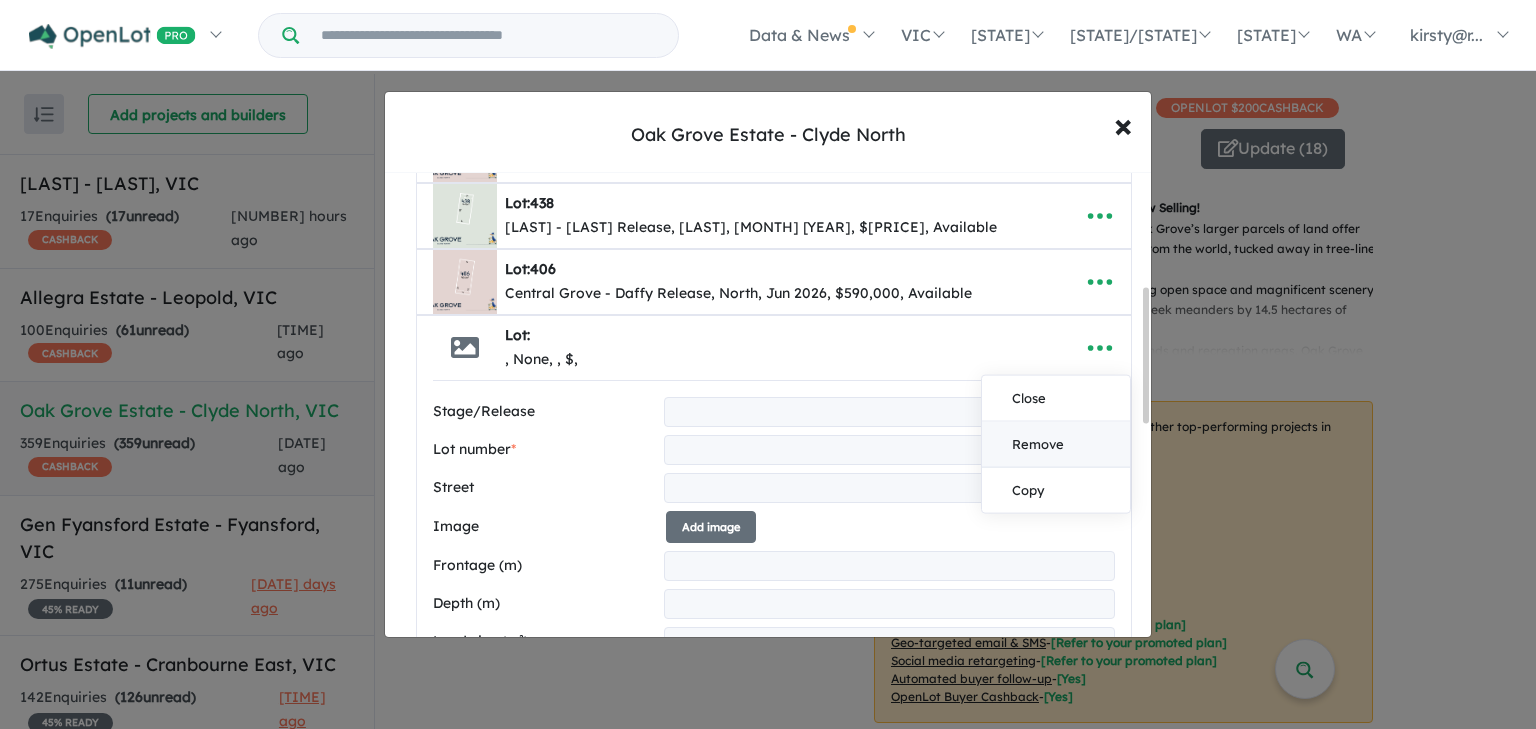 click on "Remove" at bounding box center [1056, 444] 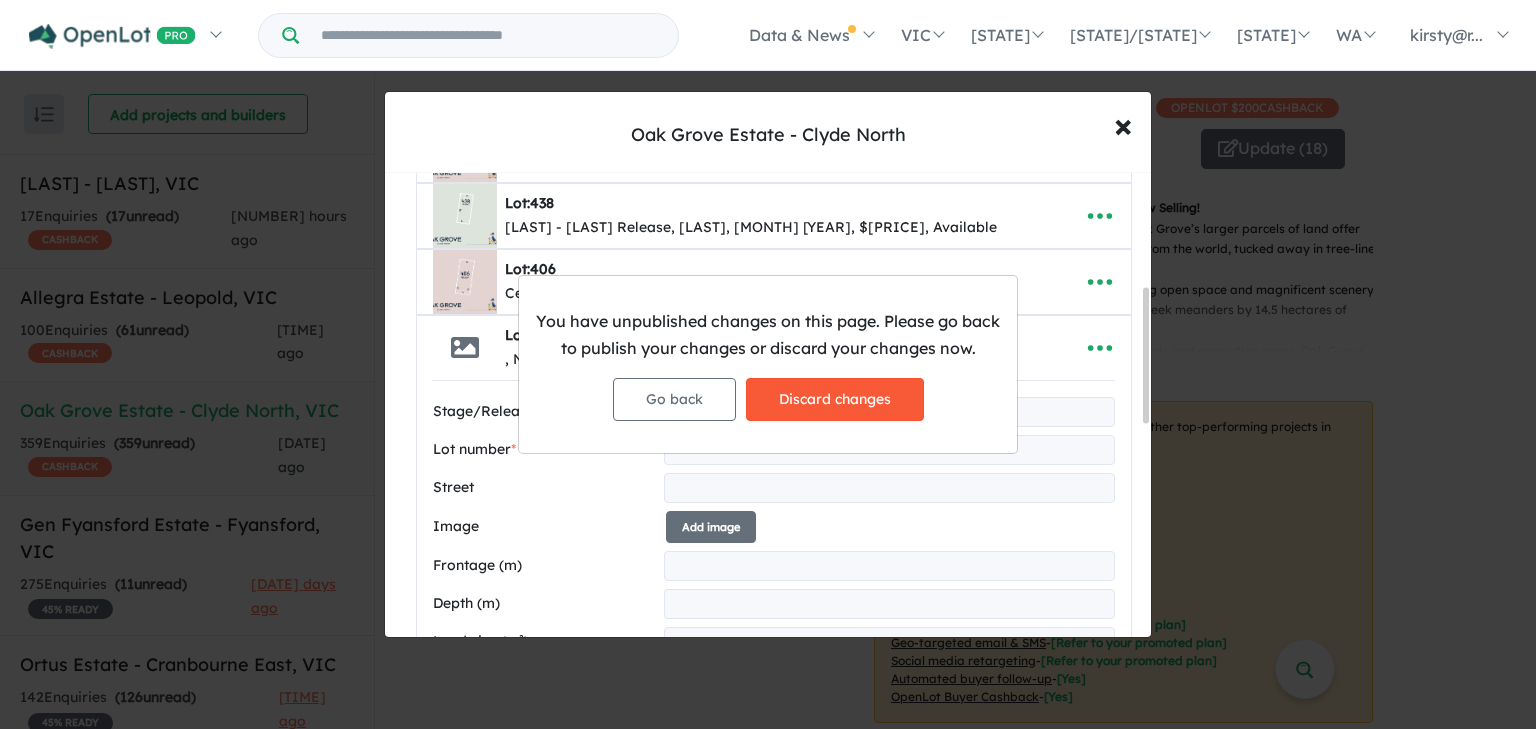 click on "Discard changes" at bounding box center (835, 399) 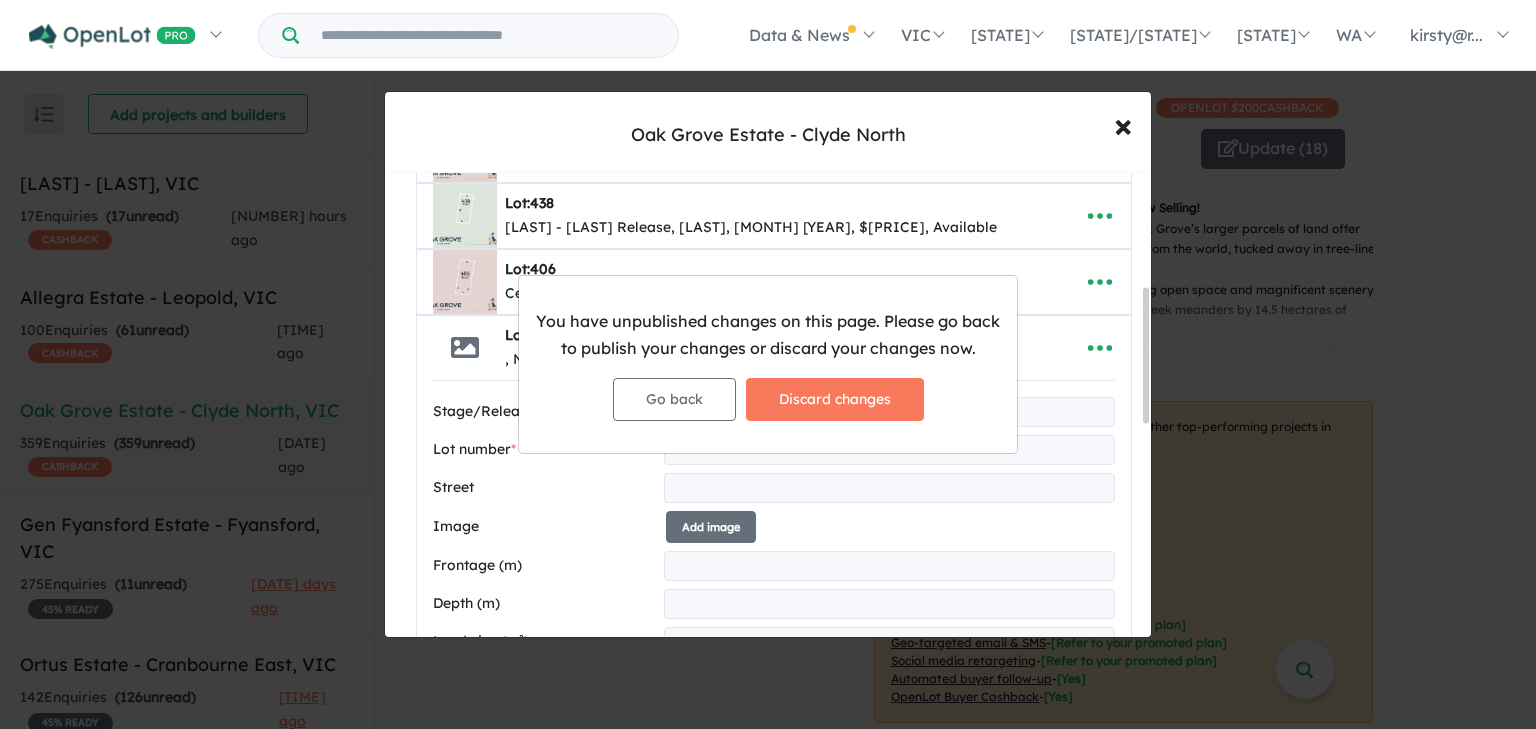 scroll, scrollTop: 0, scrollLeft: 0, axis: both 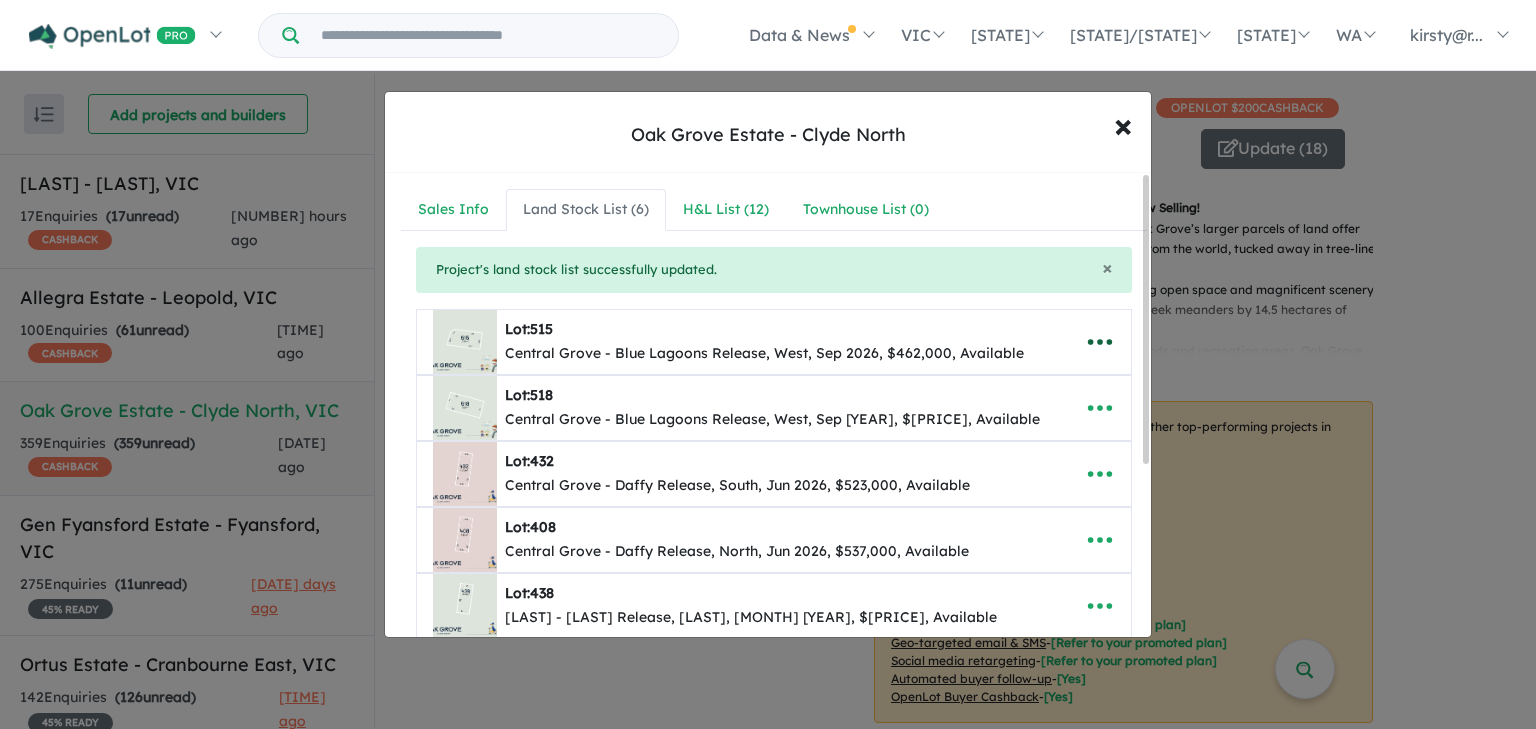 click at bounding box center [1100, 342] 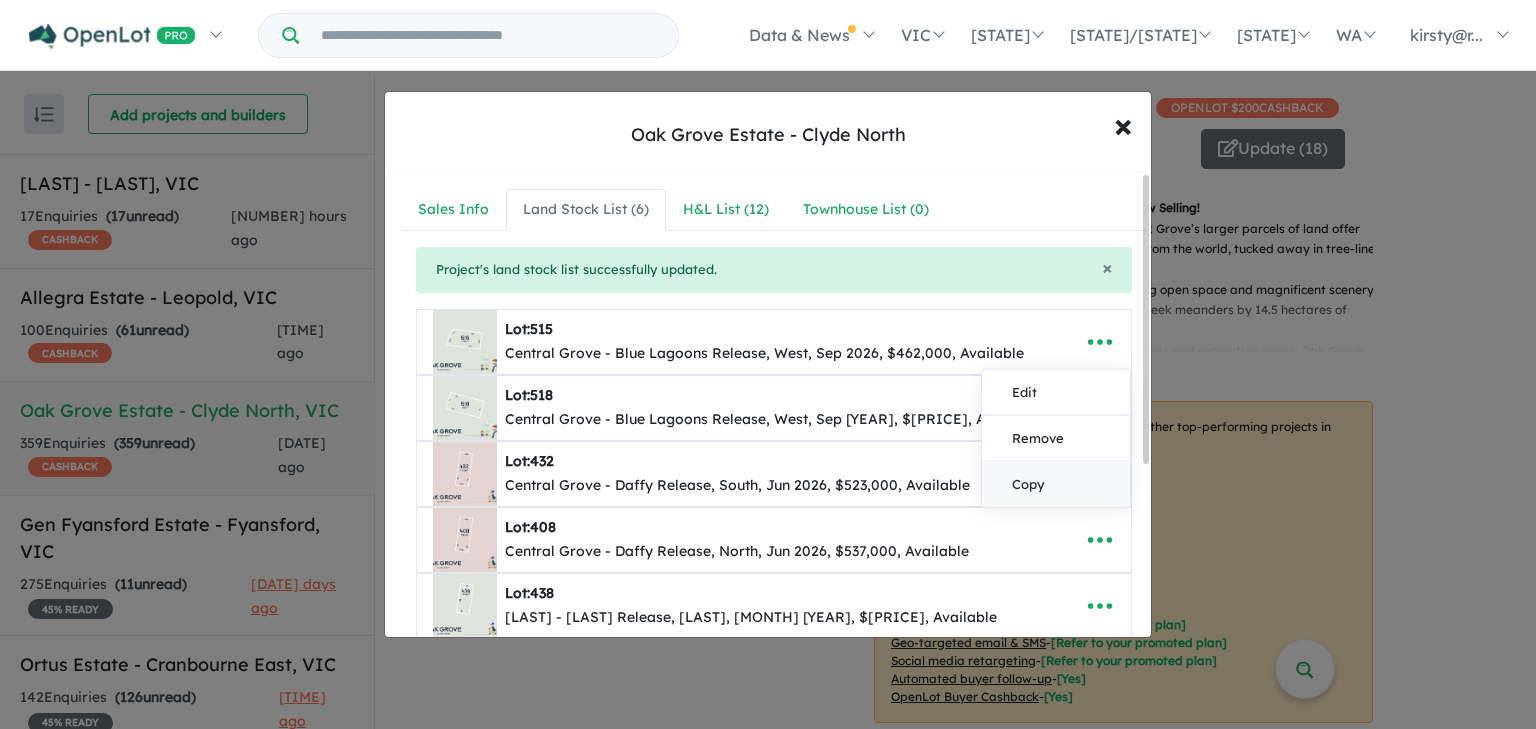click on "Copy" at bounding box center (1056, 483) 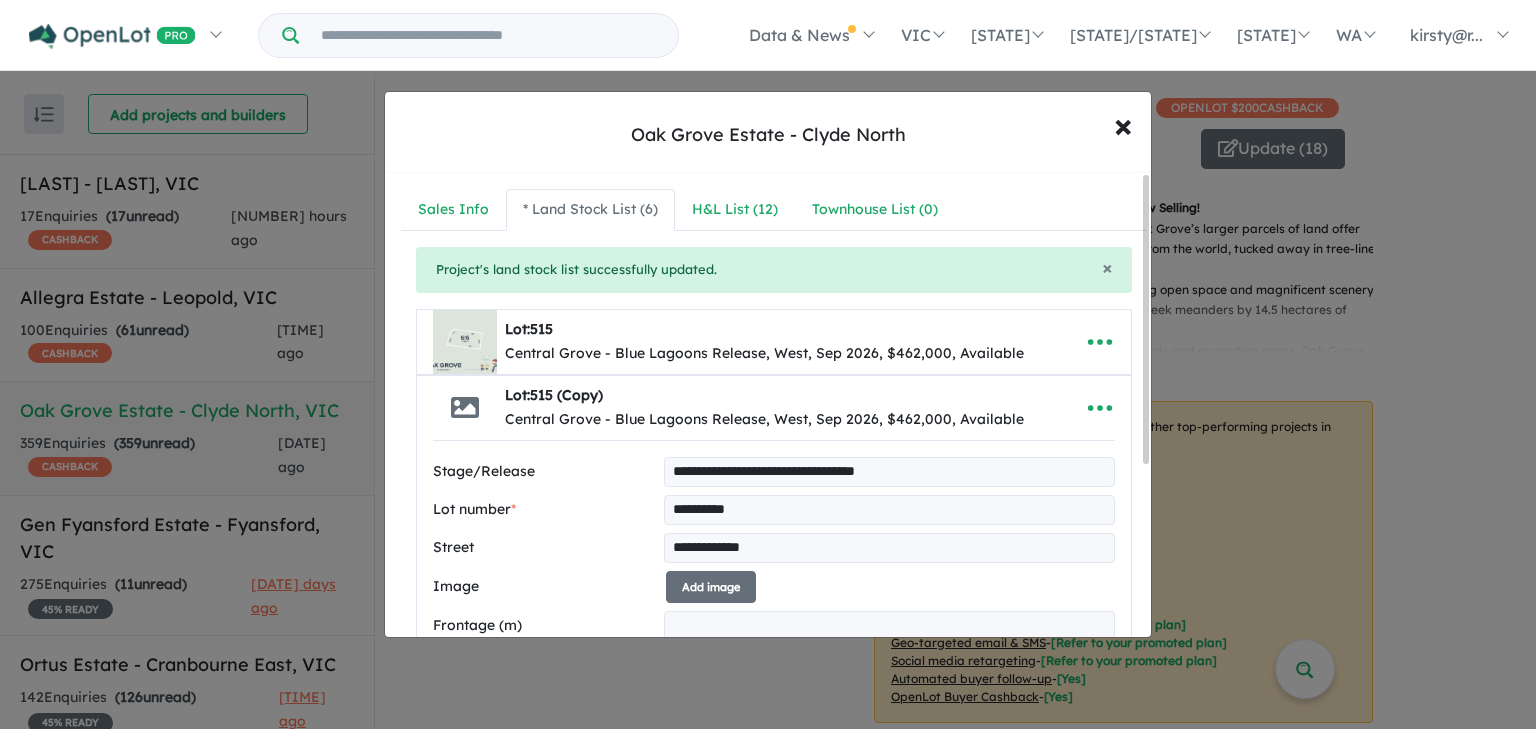 click on "**********" at bounding box center (889, 472) 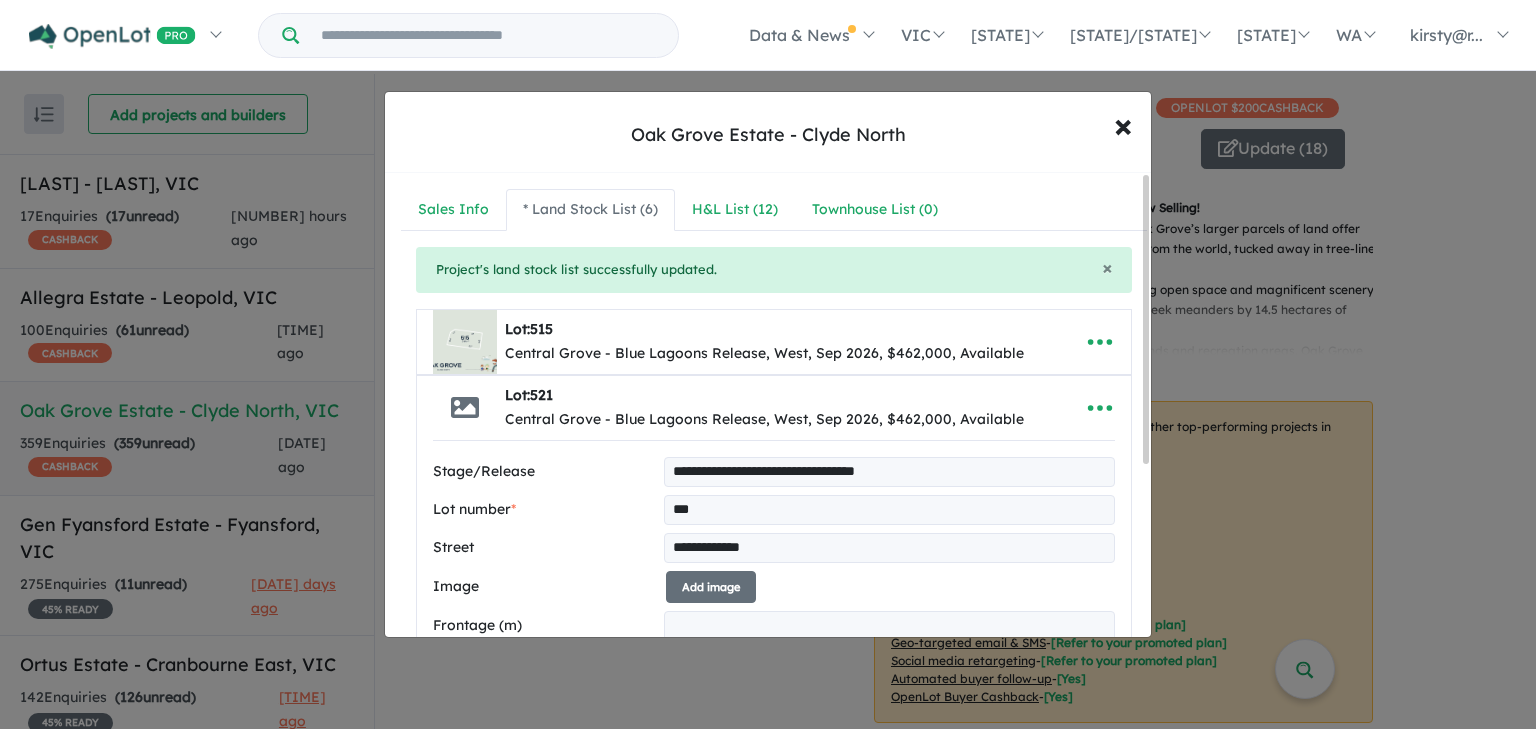 type on "***" 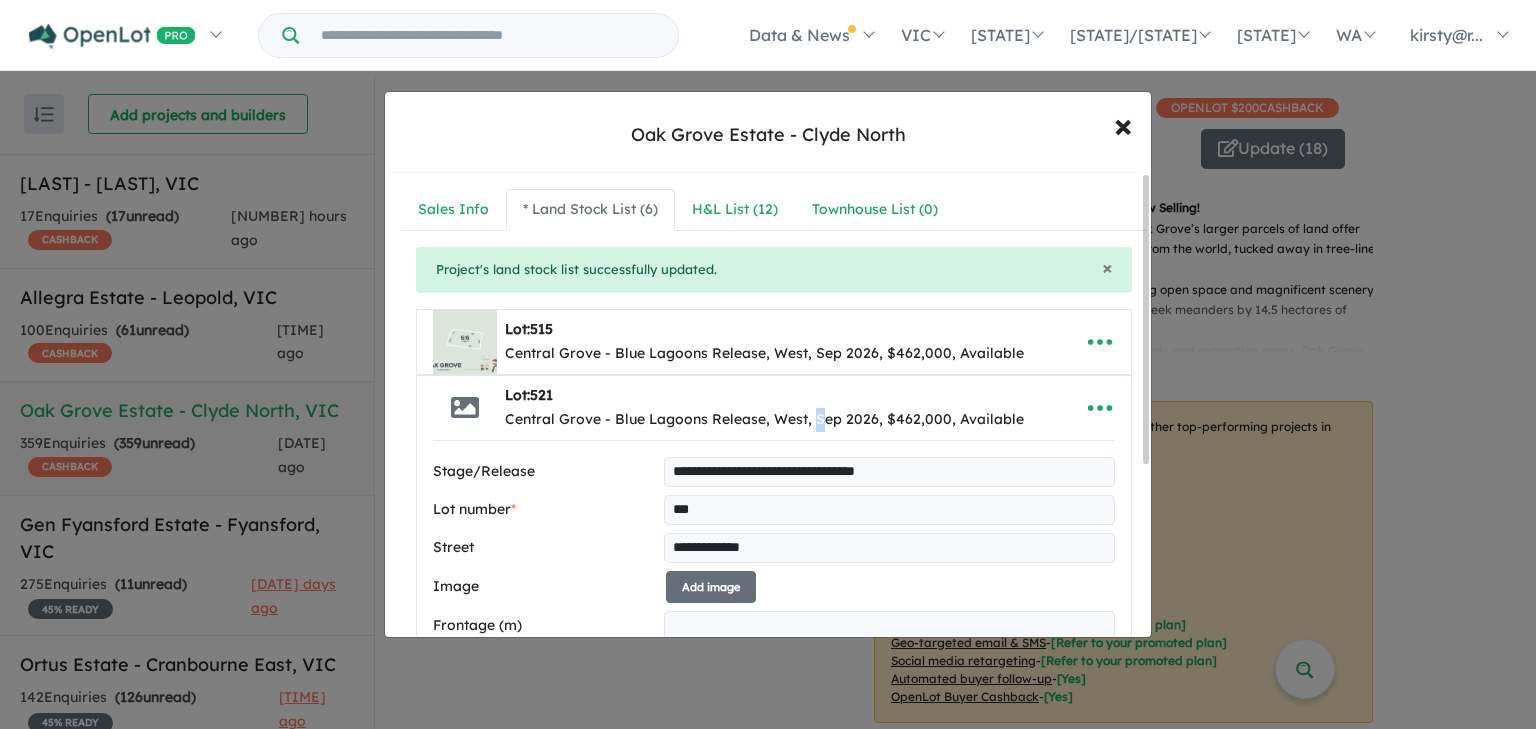 click on "Central Grove - Blue Lagoons Release, West, Sep 2026, $462,000, Available" at bounding box center (764, 354) 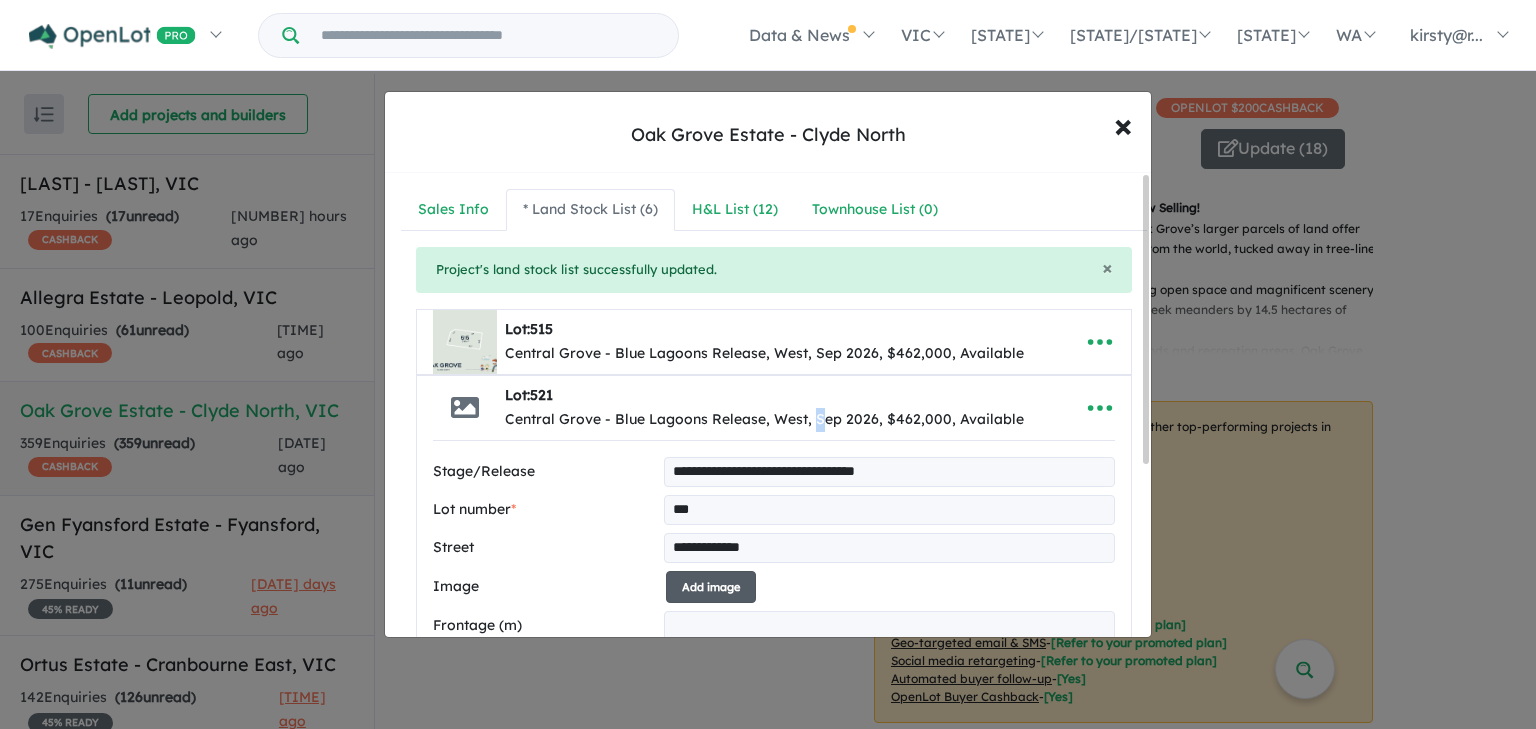 click on "Add image" at bounding box center [711, 587] 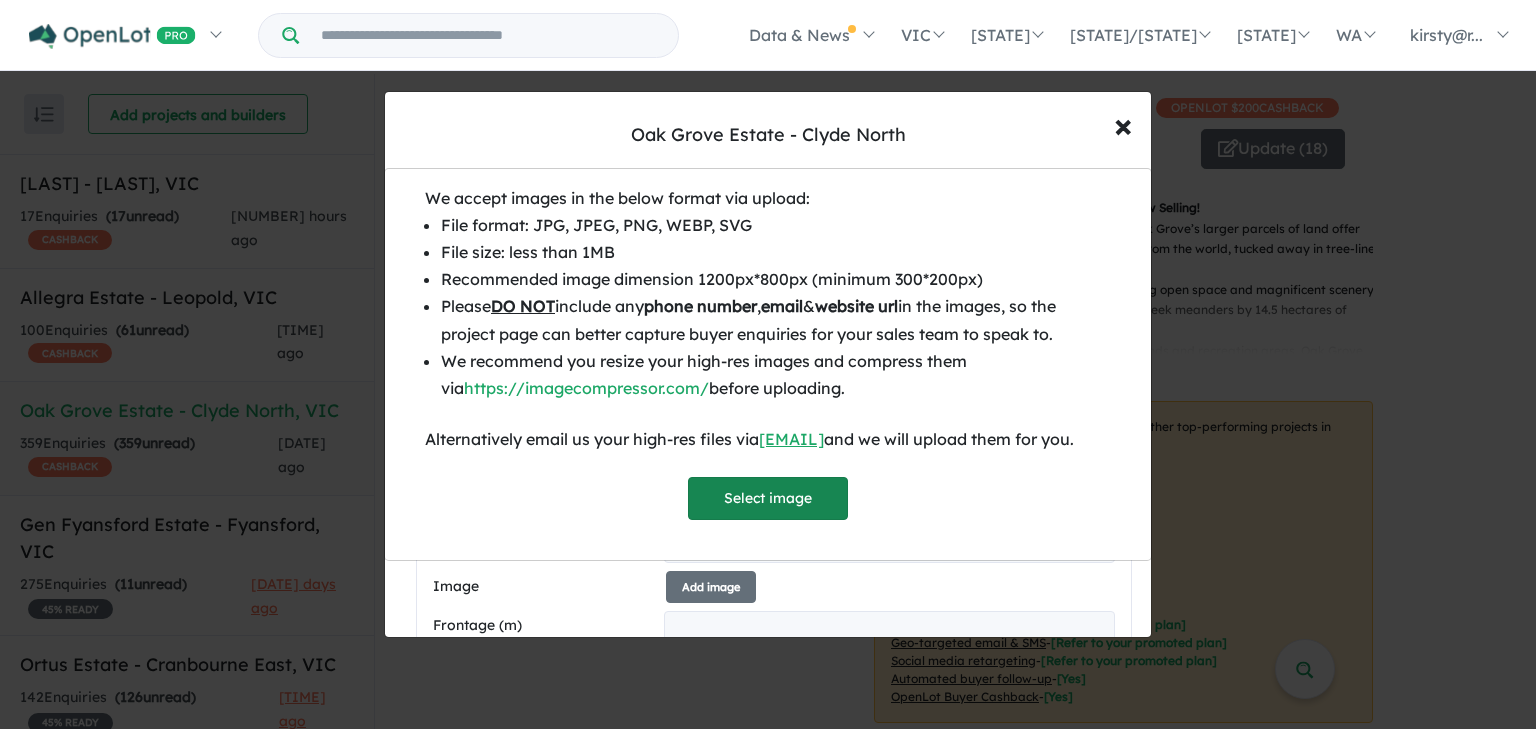 click on "Select image" at bounding box center (768, 498) 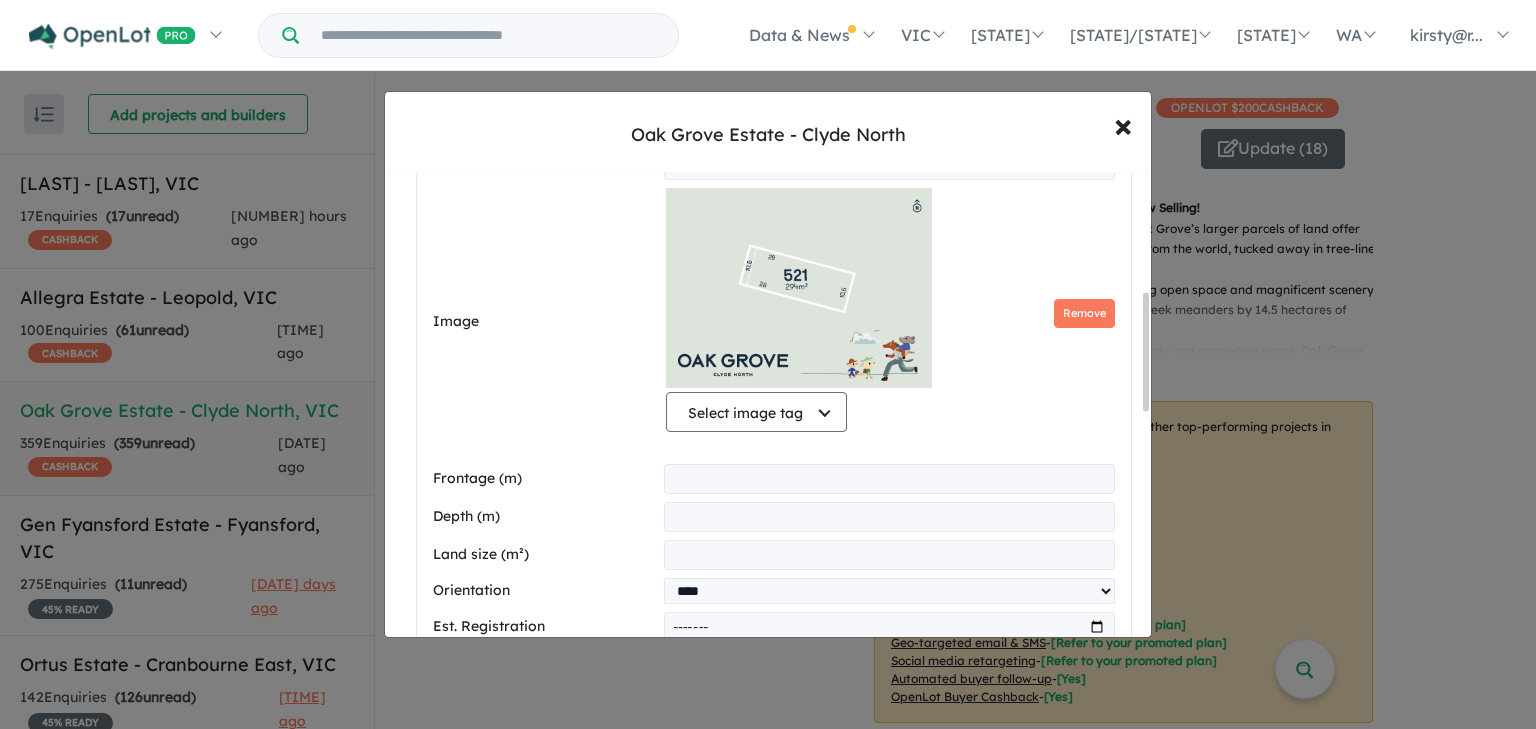 scroll, scrollTop: 480, scrollLeft: 0, axis: vertical 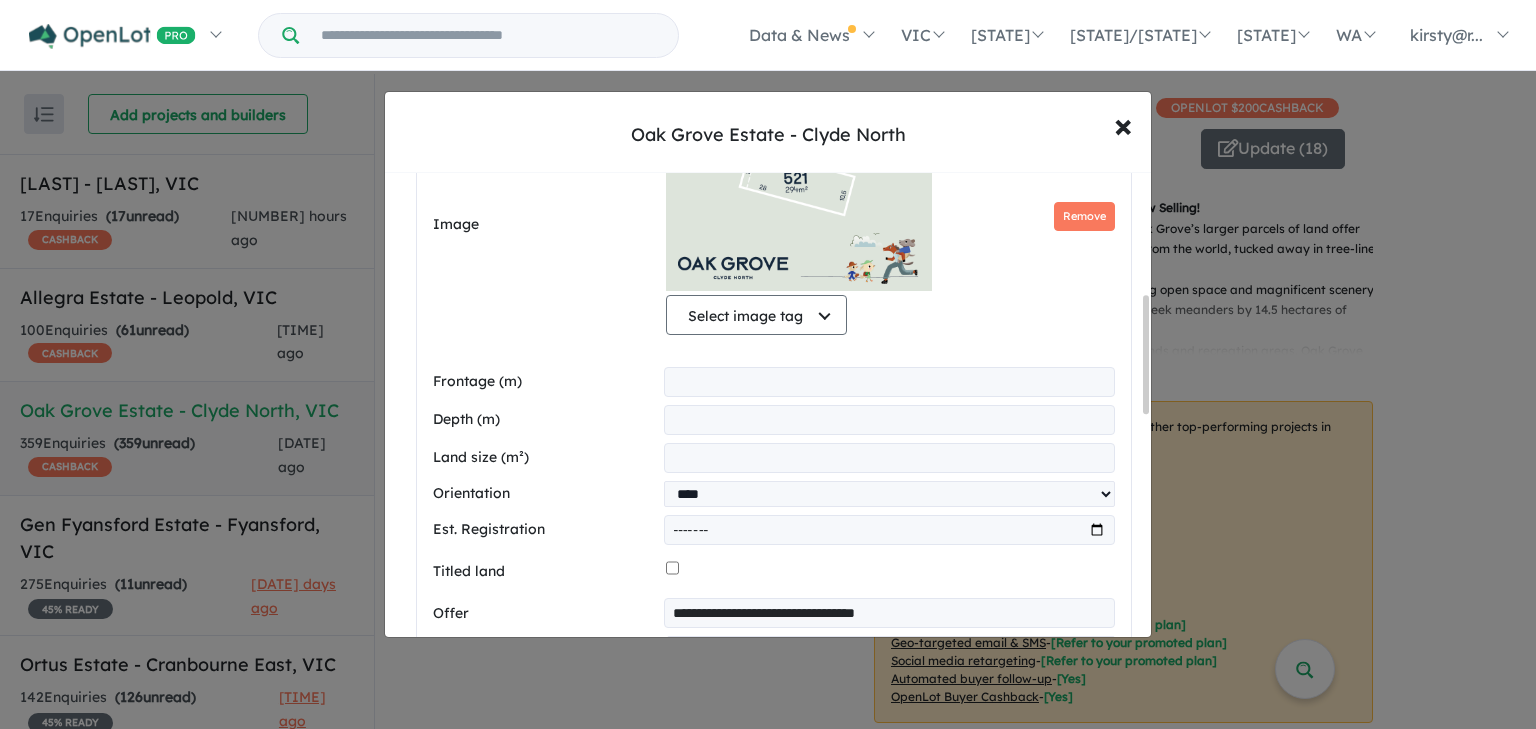 drag, startPoint x: 736, startPoint y: 388, endPoint x: 676, endPoint y: 392, distance: 60.133186 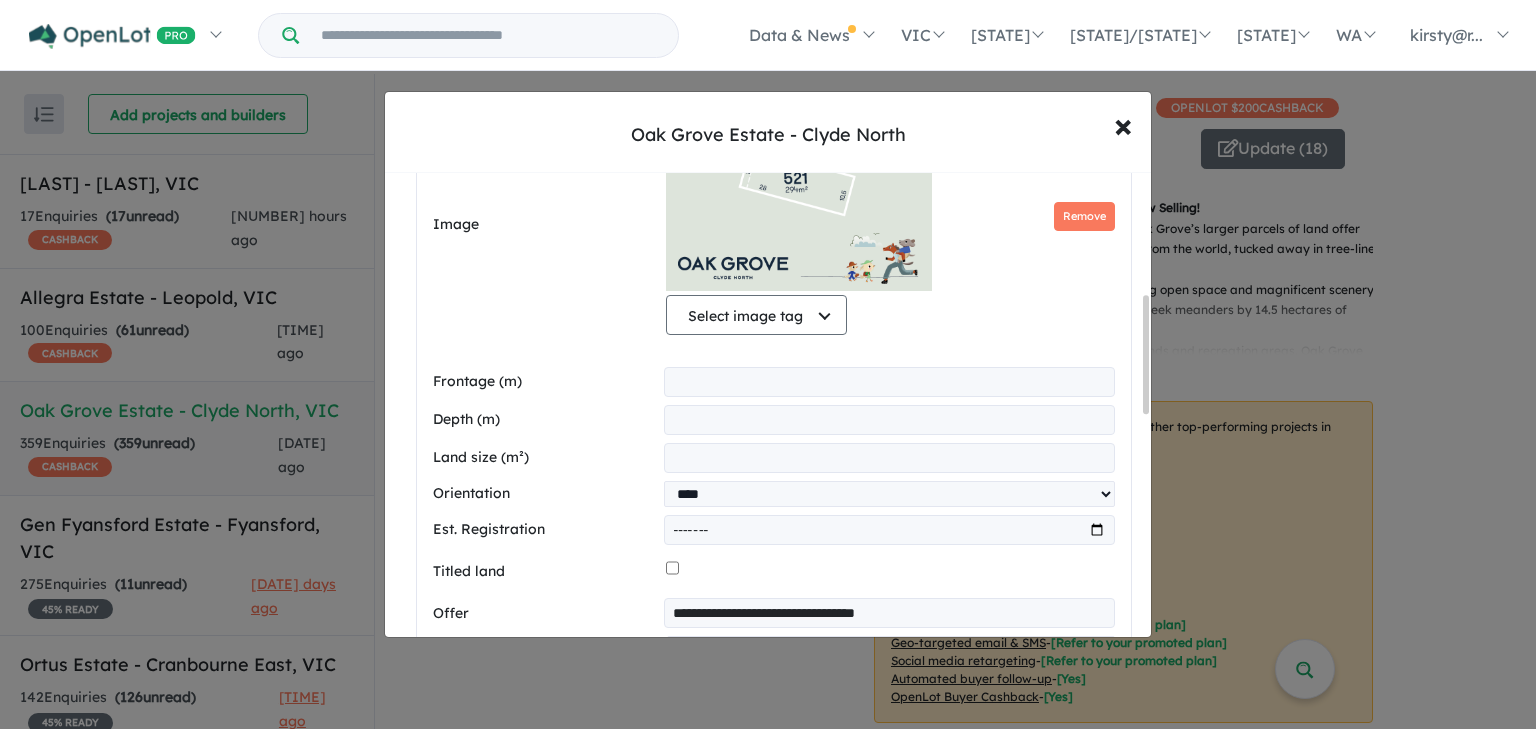 click on "****" at bounding box center [889, 420] 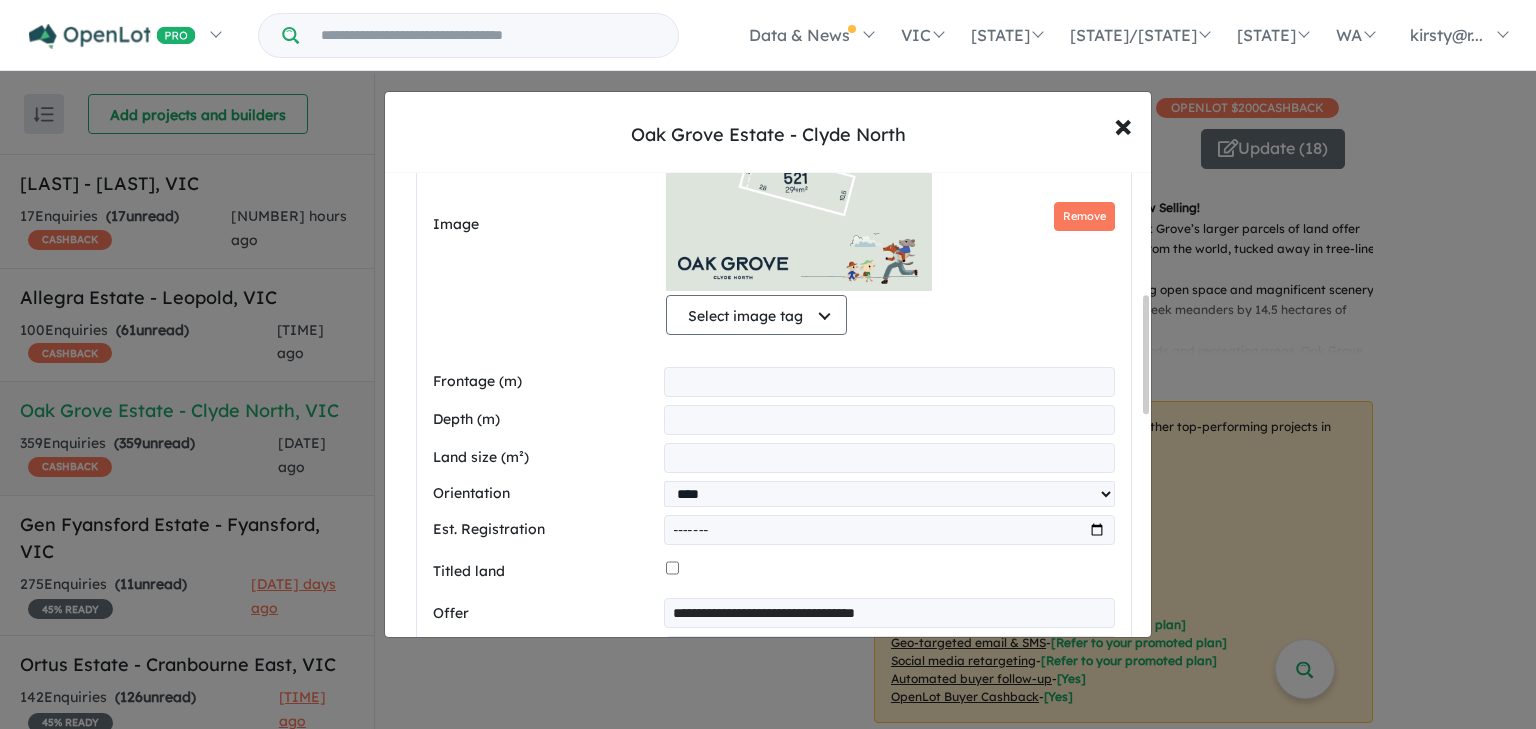 type on "**" 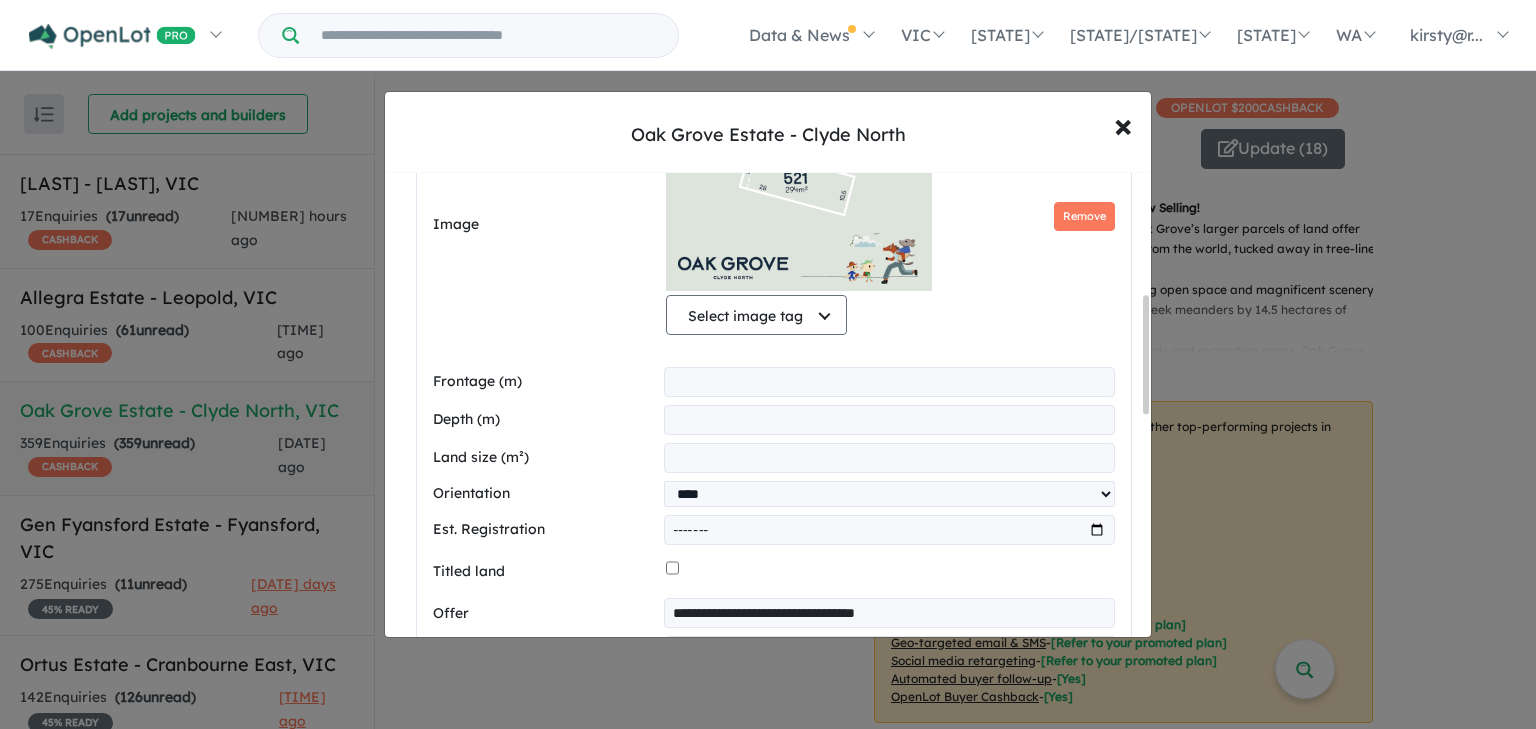 drag, startPoint x: 710, startPoint y: 456, endPoint x: 553, endPoint y: 453, distance: 157.02866 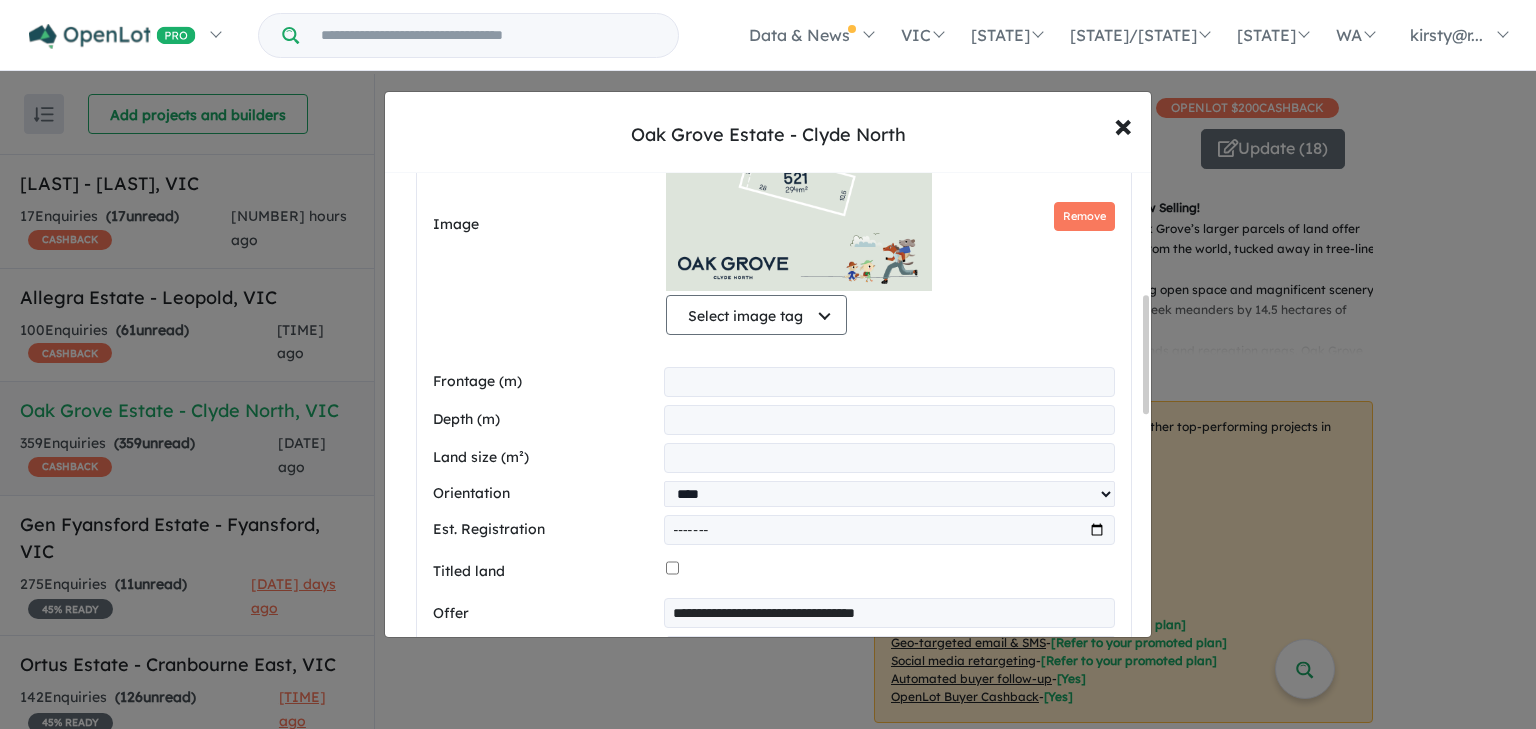 type on "***" 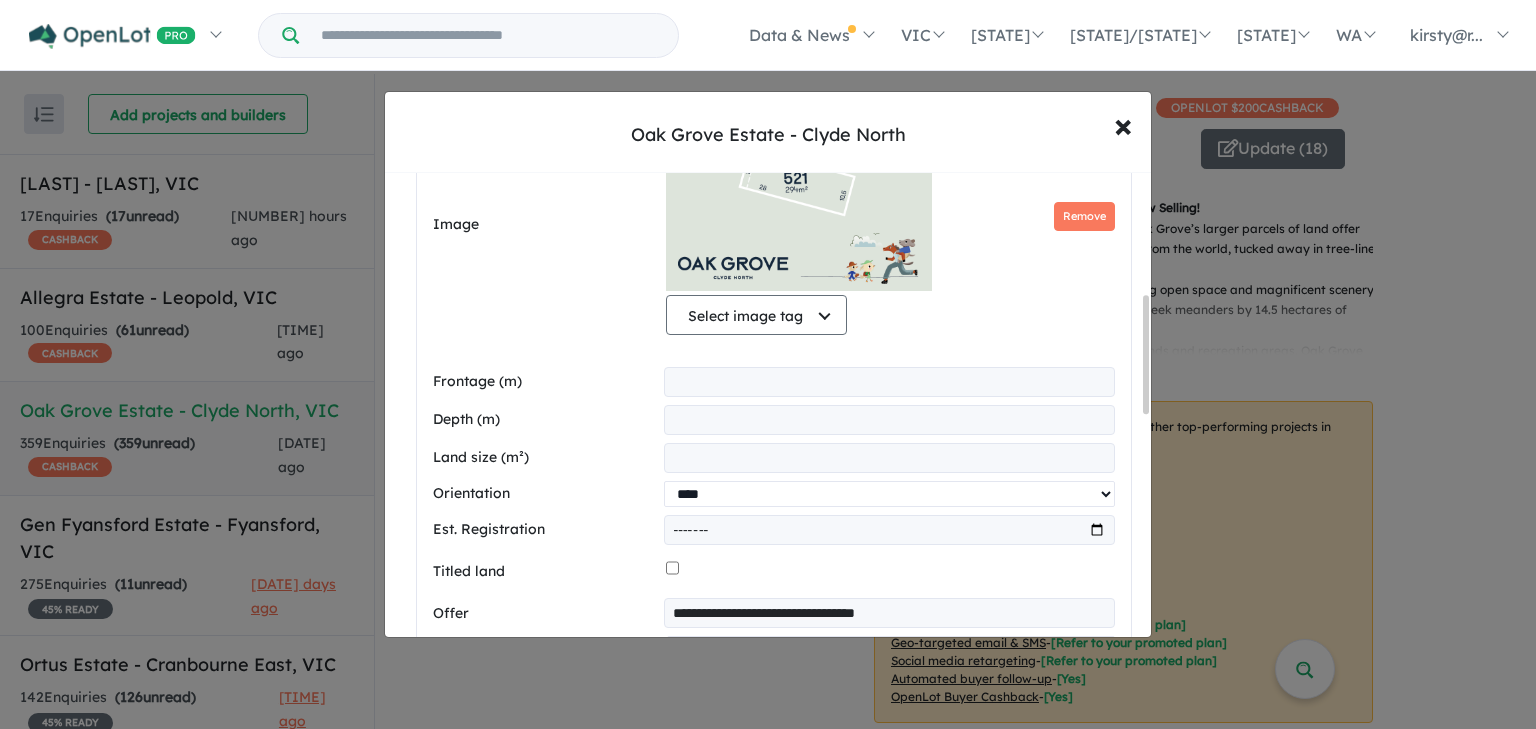 click on "**********" at bounding box center [889, 494] 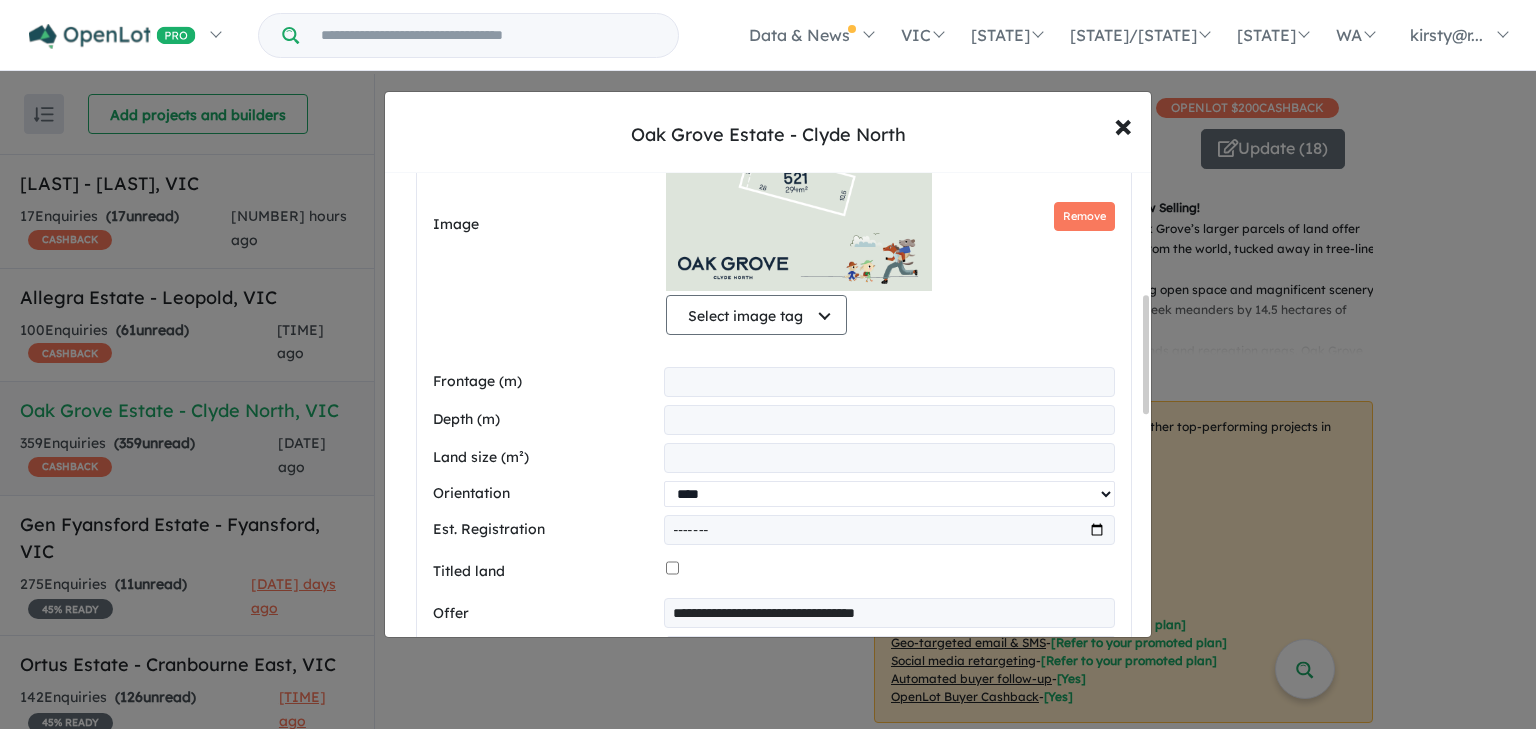 select on "****" 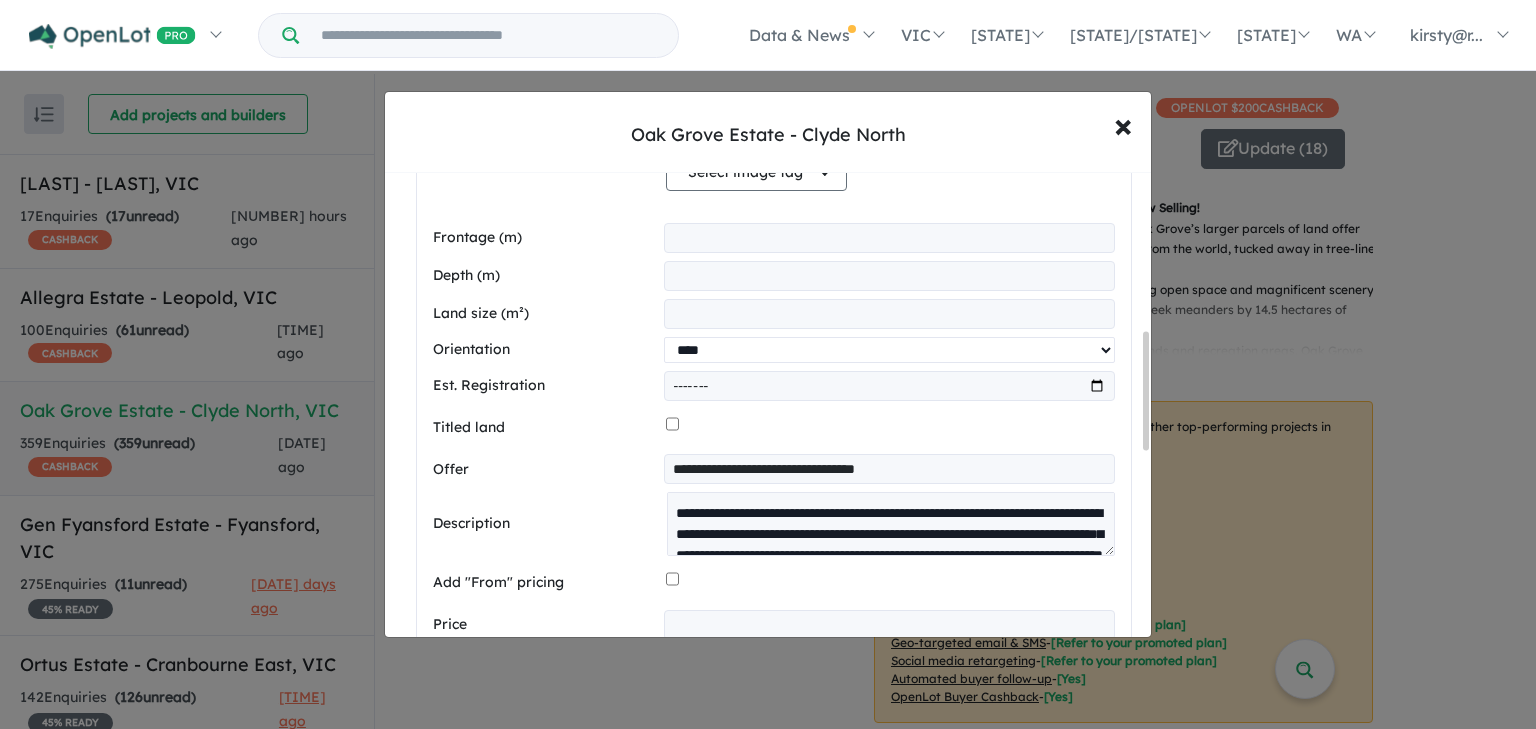 scroll, scrollTop: 640, scrollLeft: 0, axis: vertical 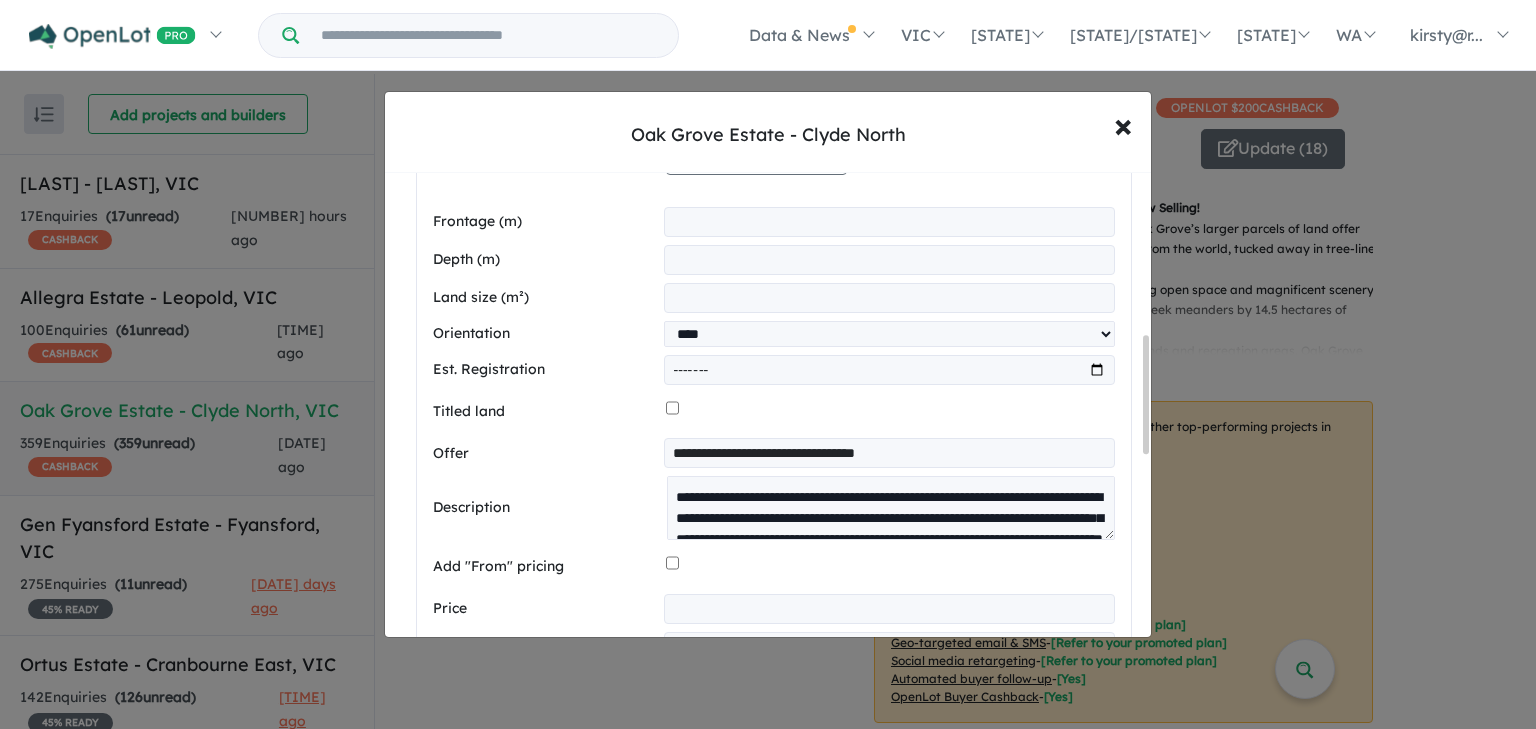 click on "**********" at bounding box center [889, 501] 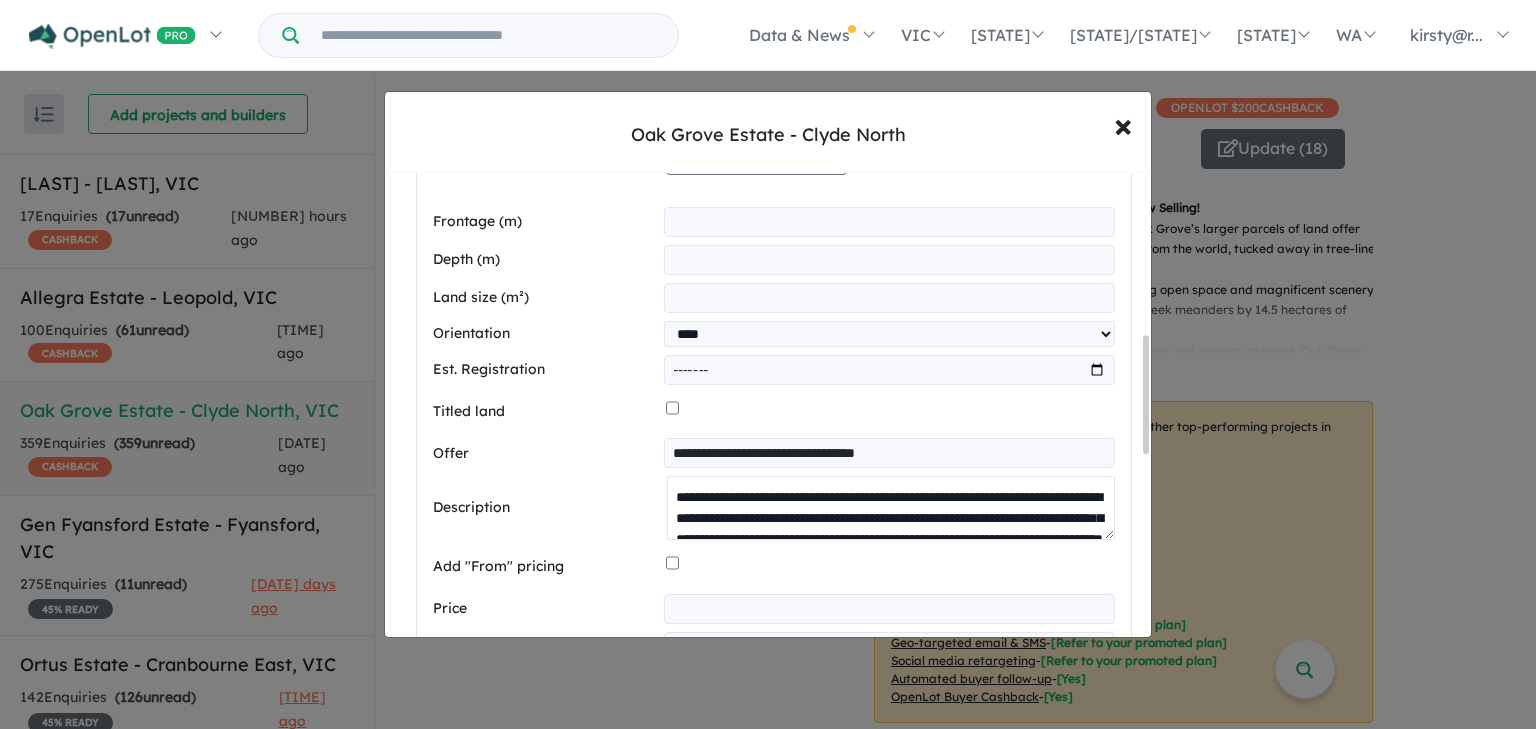 click on "**********" at bounding box center (891, 556) 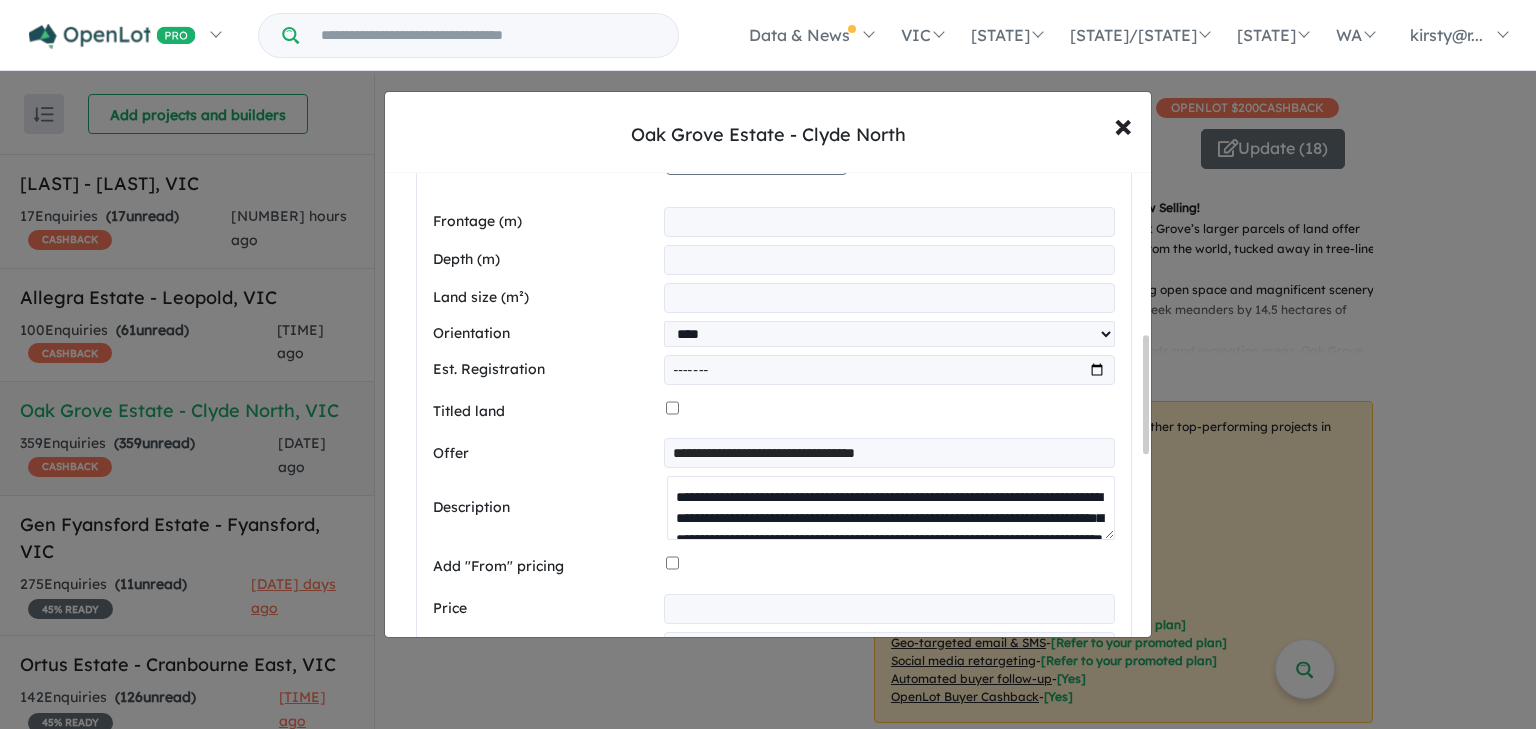 paste 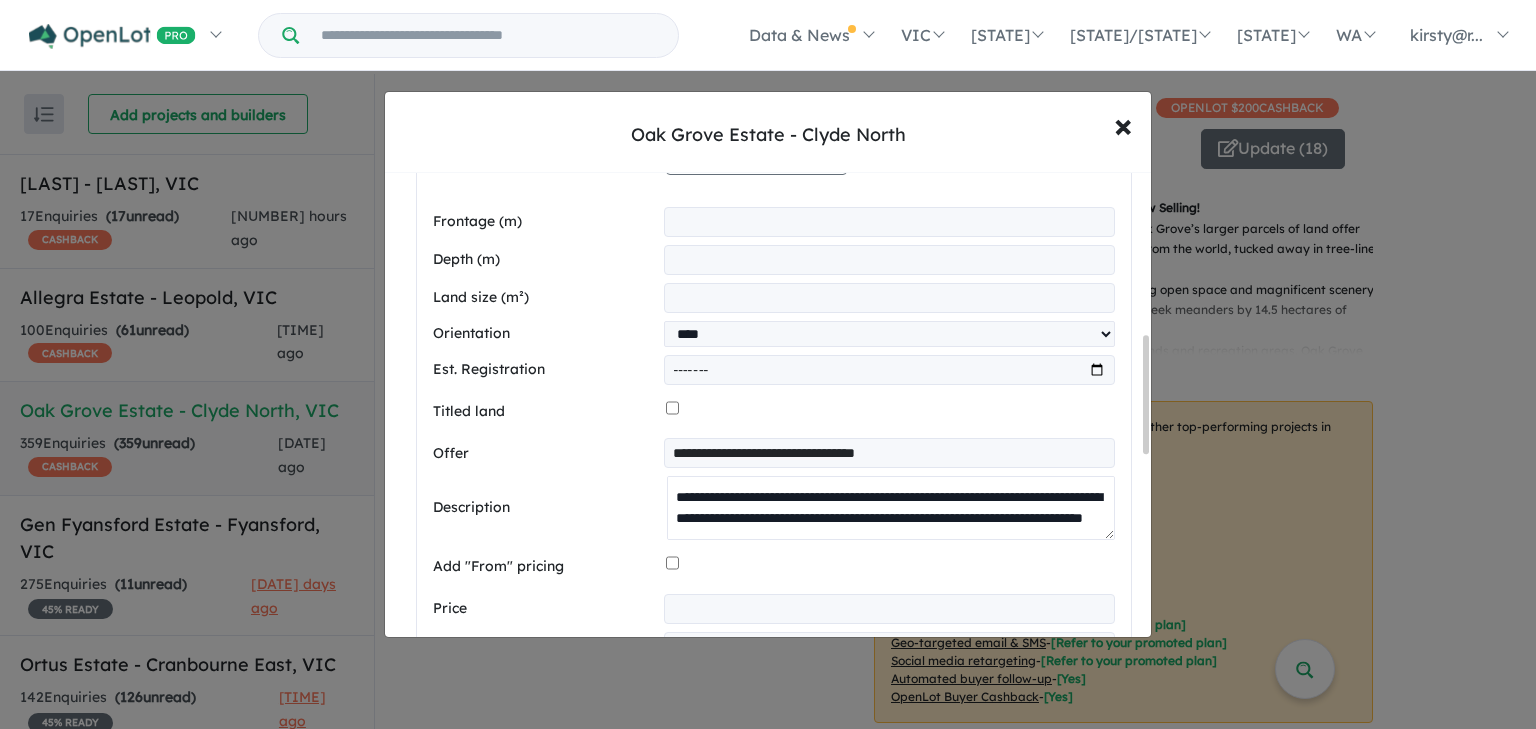 type on "**********" 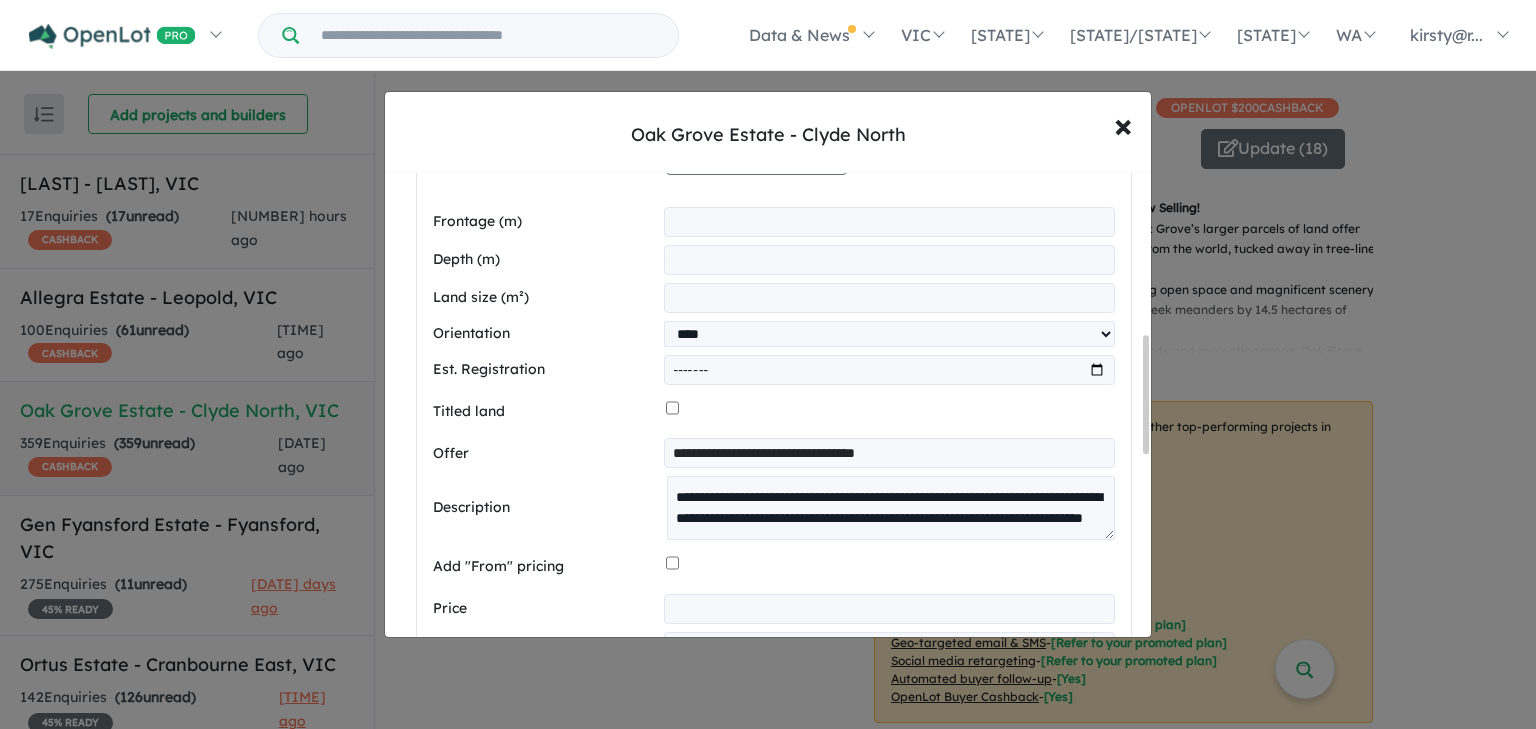 drag, startPoint x: 960, startPoint y: 454, endPoint x: 529, endPoint y: 387, distance: 436.17657 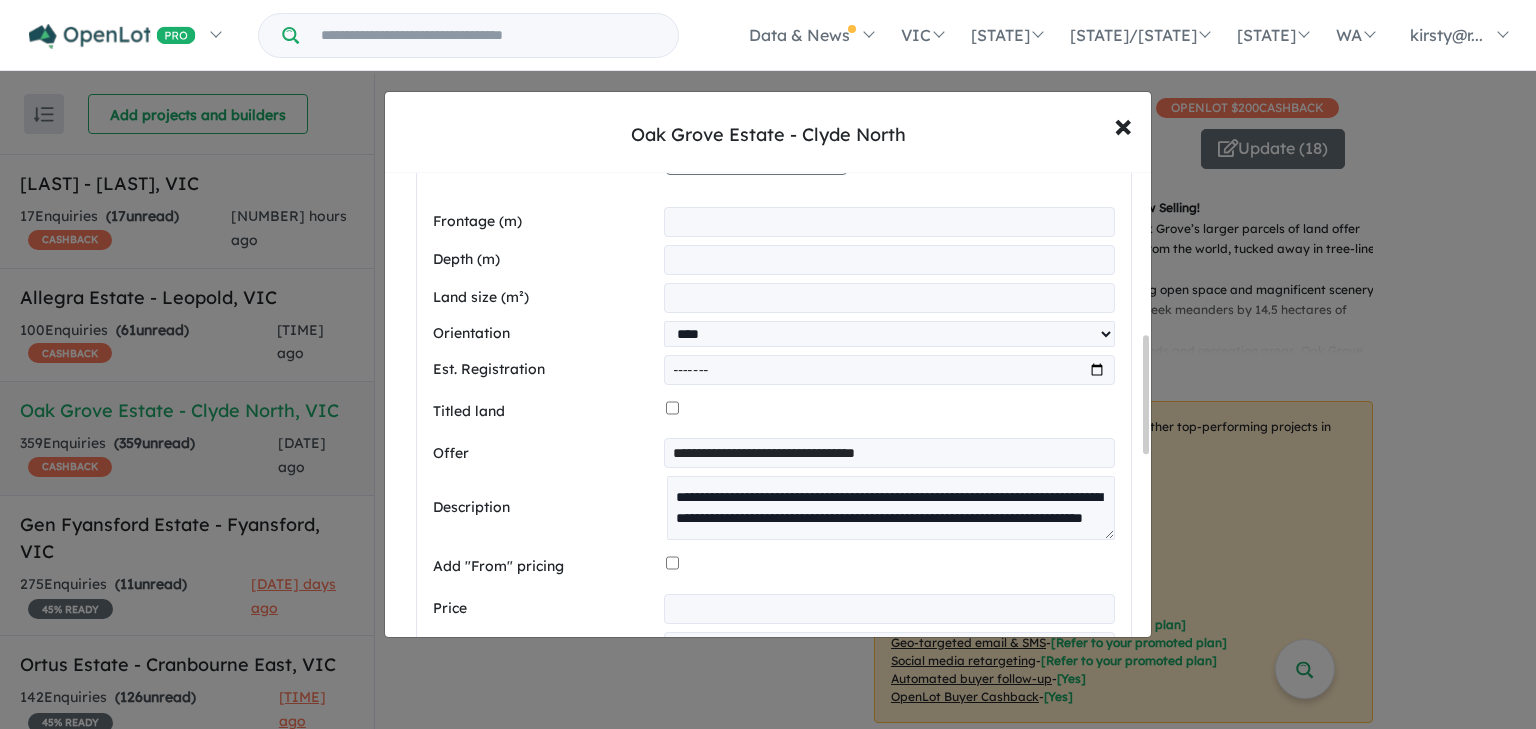 type on "**********" 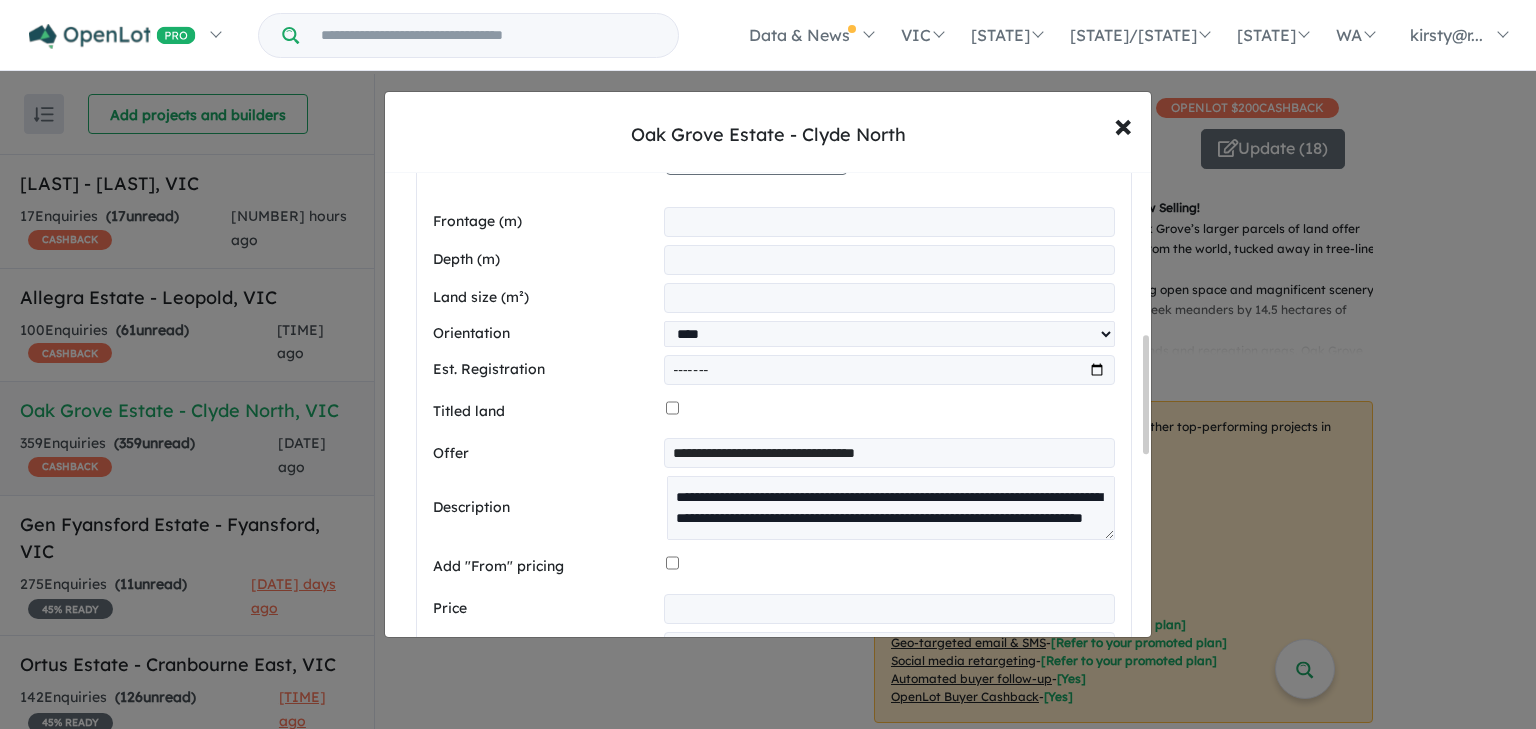 click on "*********" at bounding box center (889, 656) 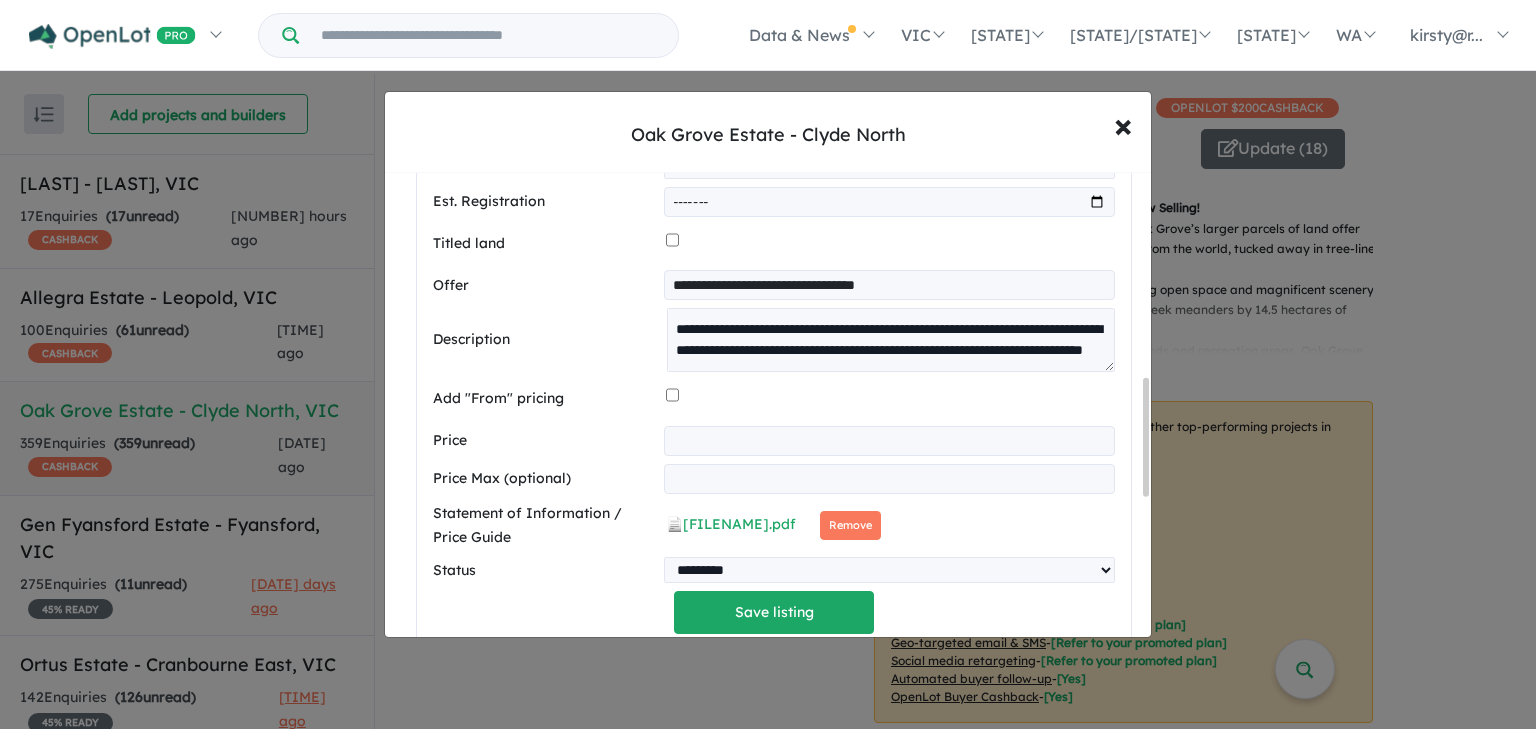 scroll, scrollTop: 880, scrollLeft: 0, axis: vertical 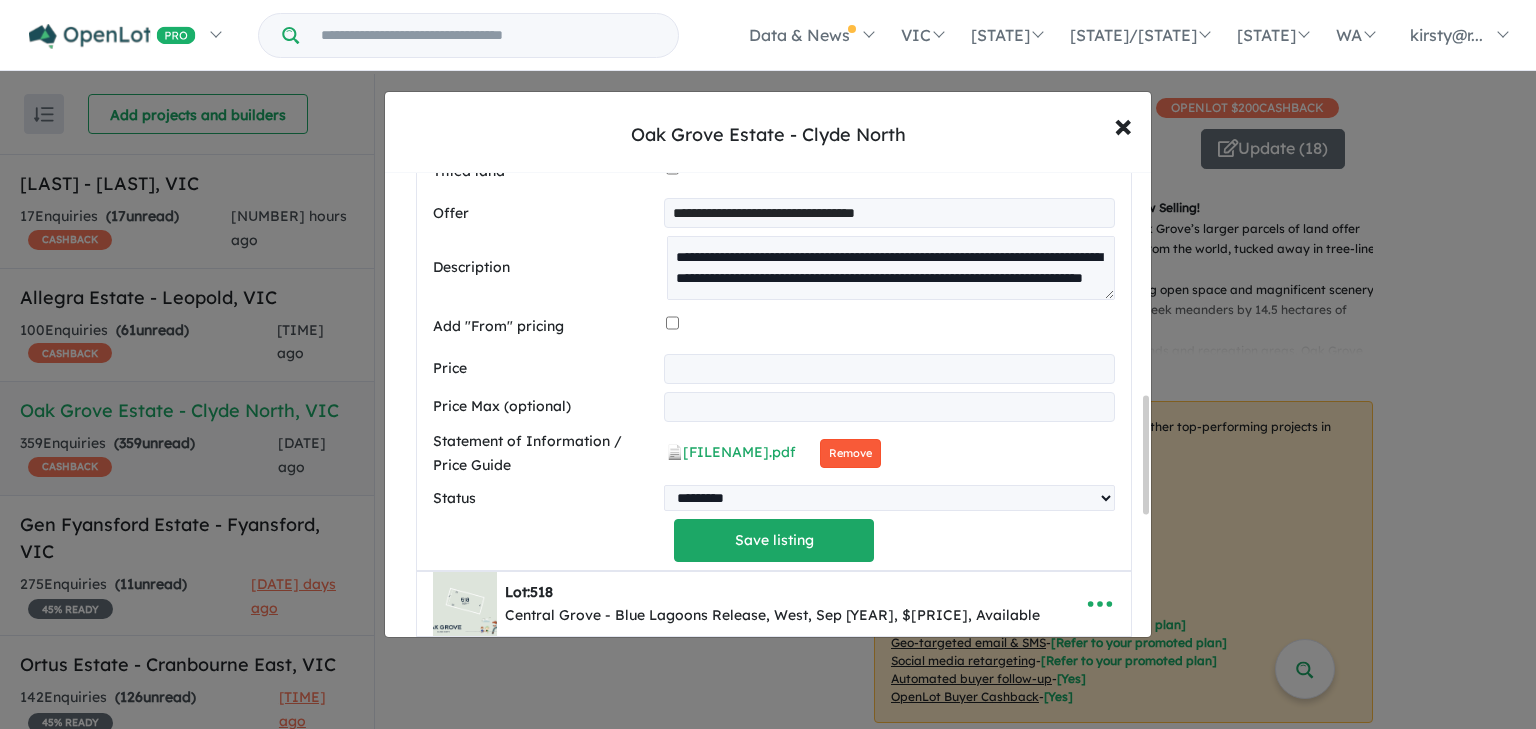 type on "*********" 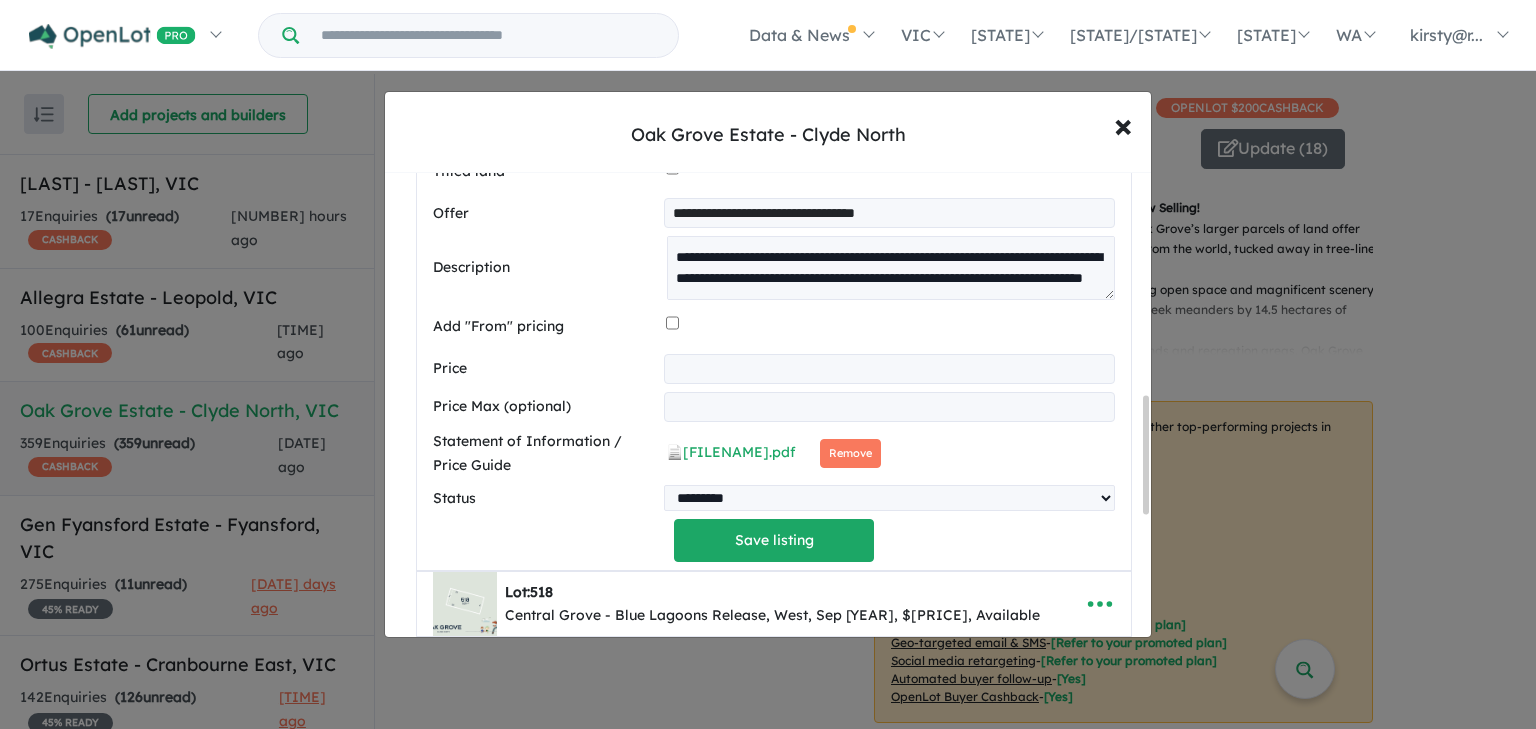 click on "Remove" at bounding box center (823, 453) 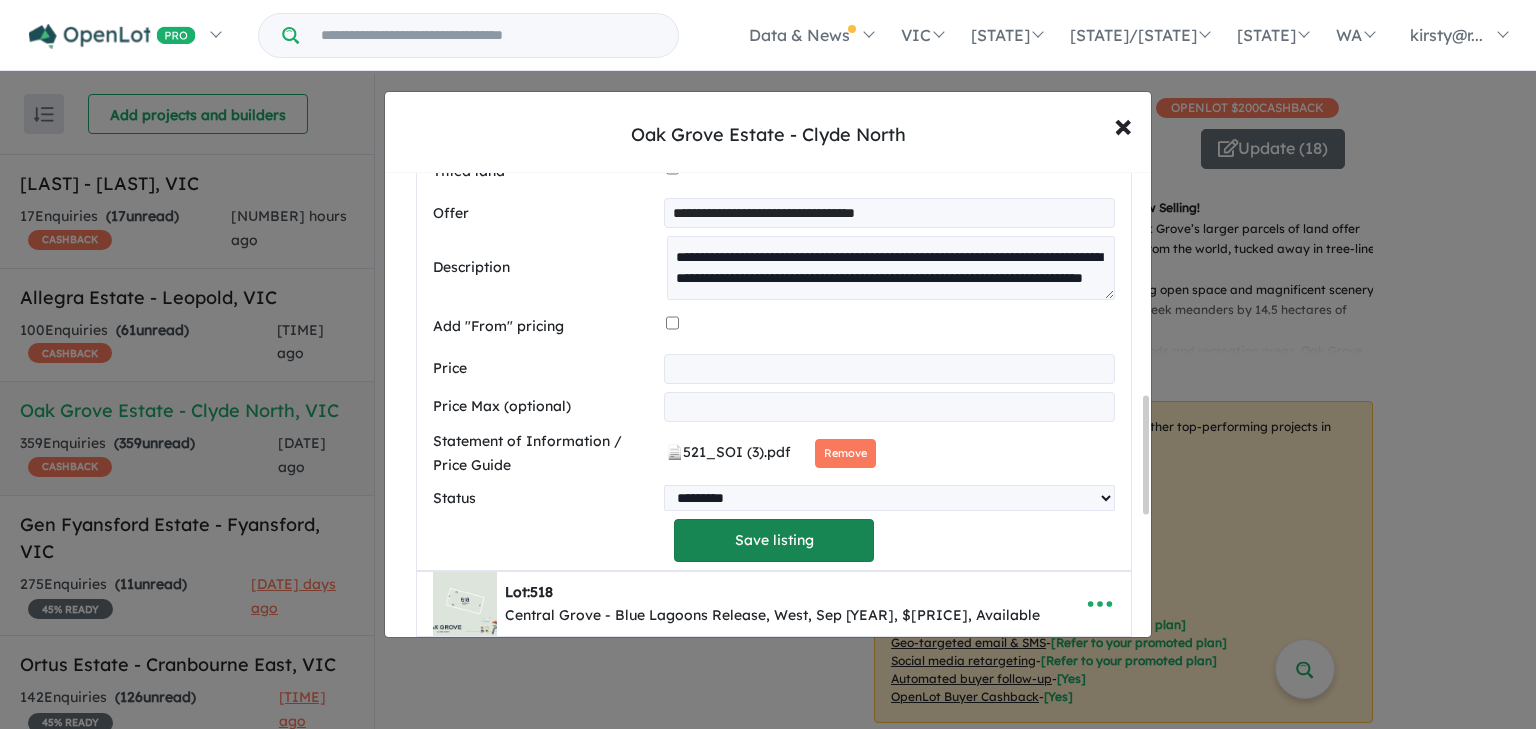 click on "Save listing" at bounding box center [774, 540] 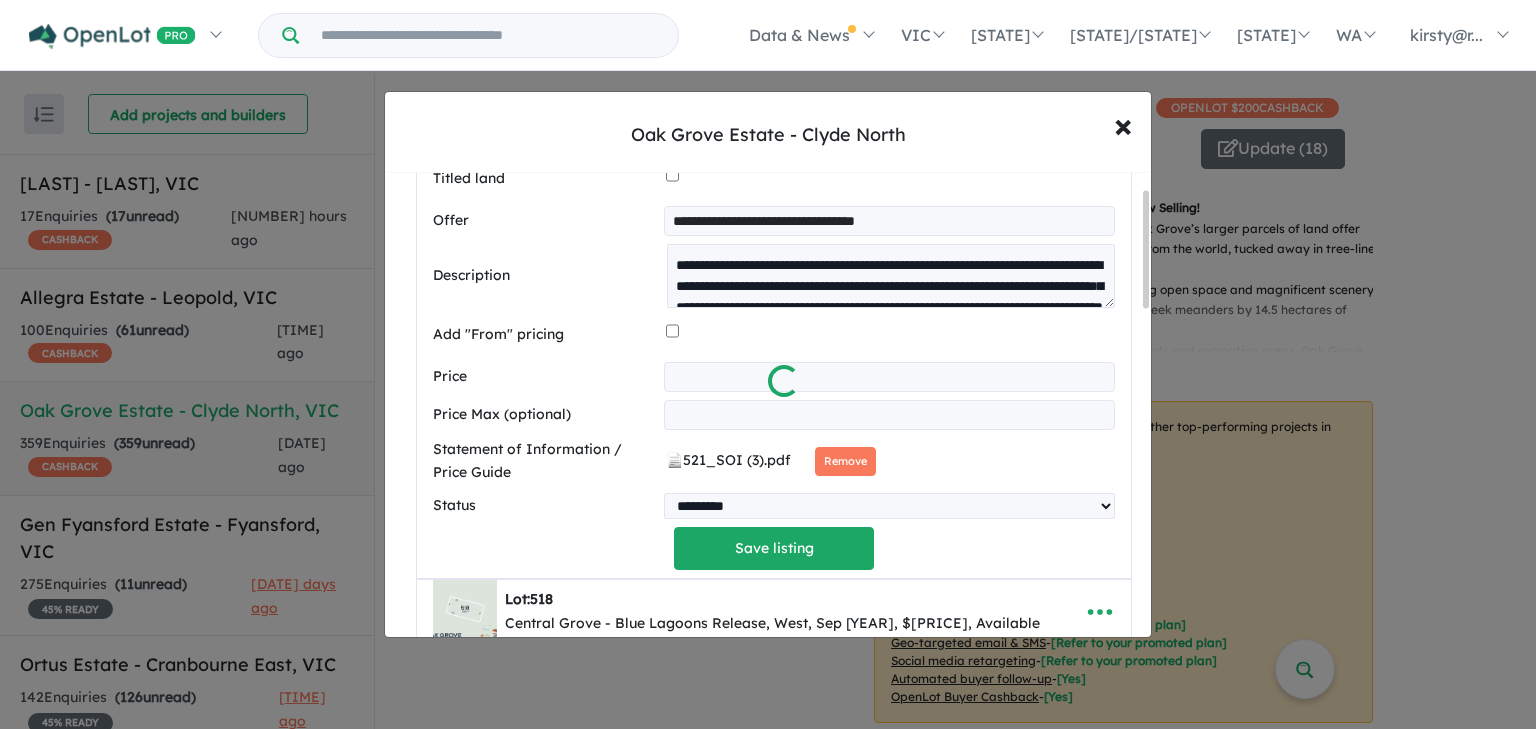 scroll, scrollTop: 62, scrollLeft: 0, axis: vertical 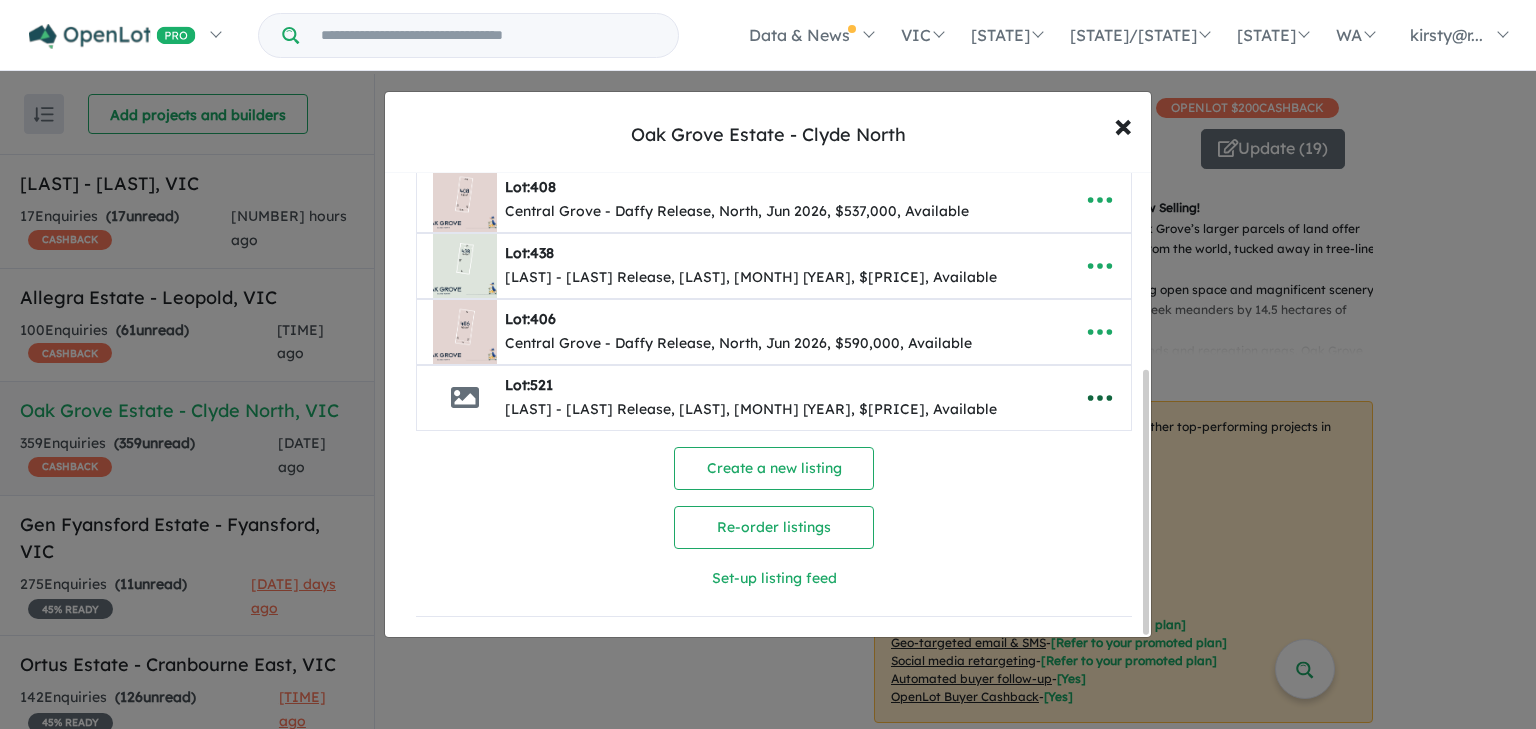 click at bounding box center (1100, 398) 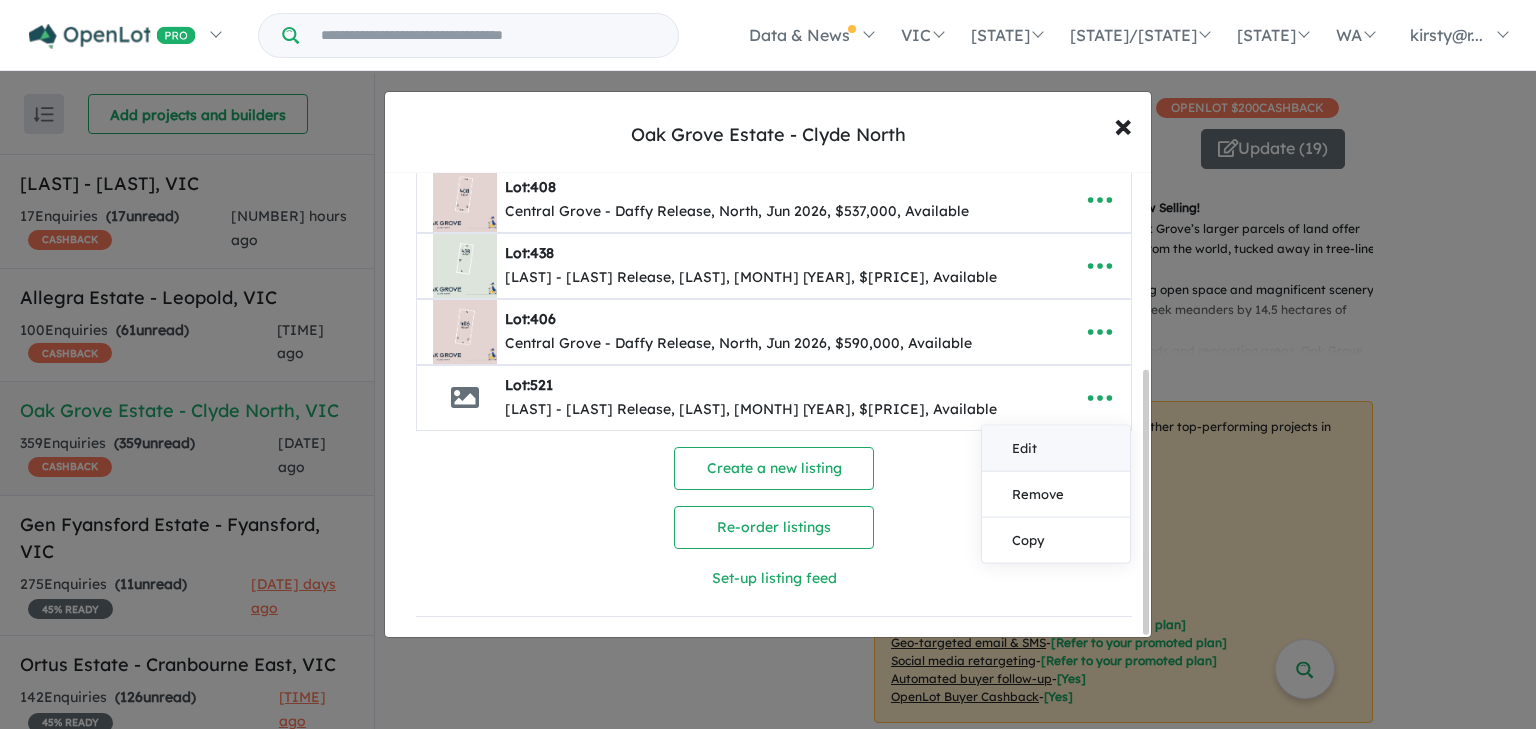 click on "Edit" at bounding box center (1056, 448) 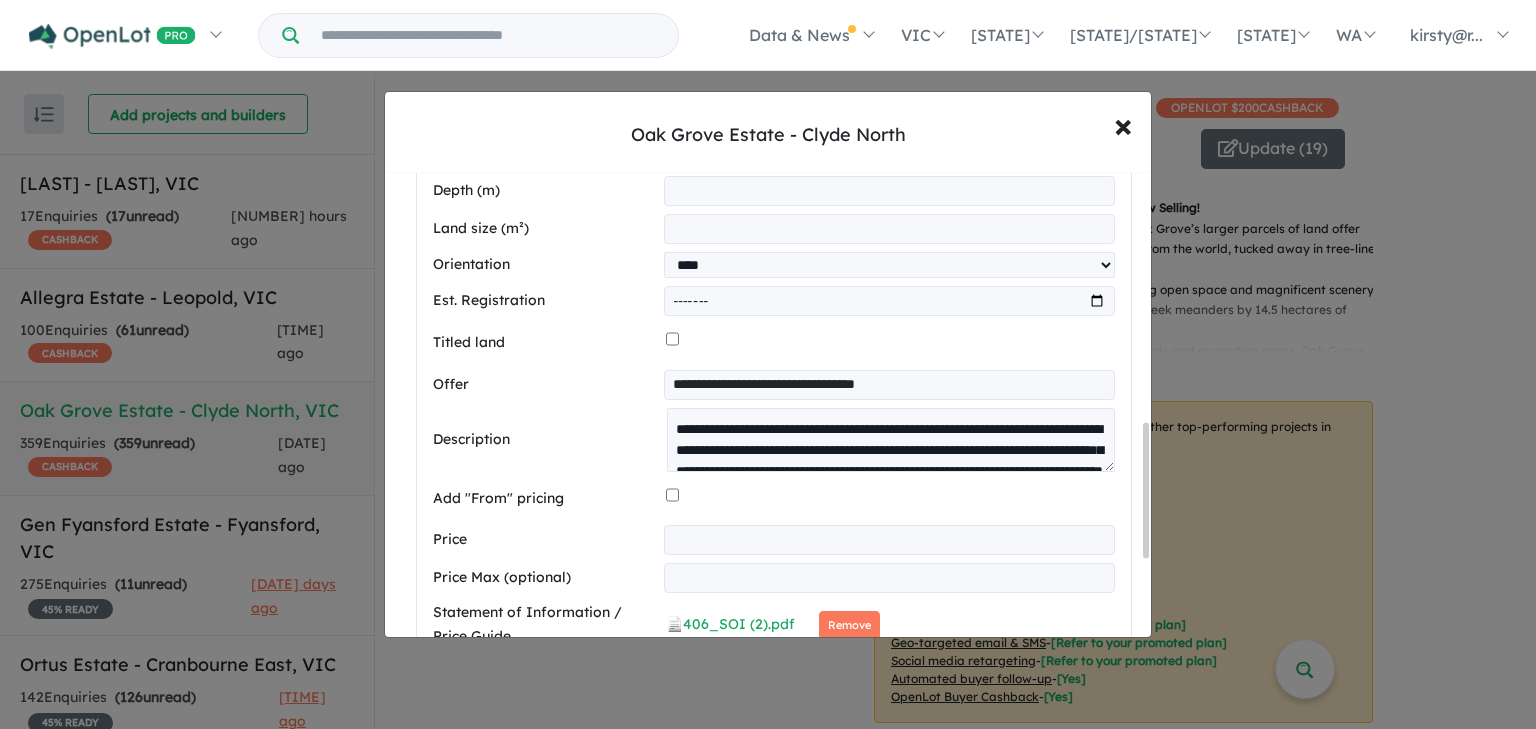 scroll, scrollTop: 870, scrollLeft: 0, axis: vertical 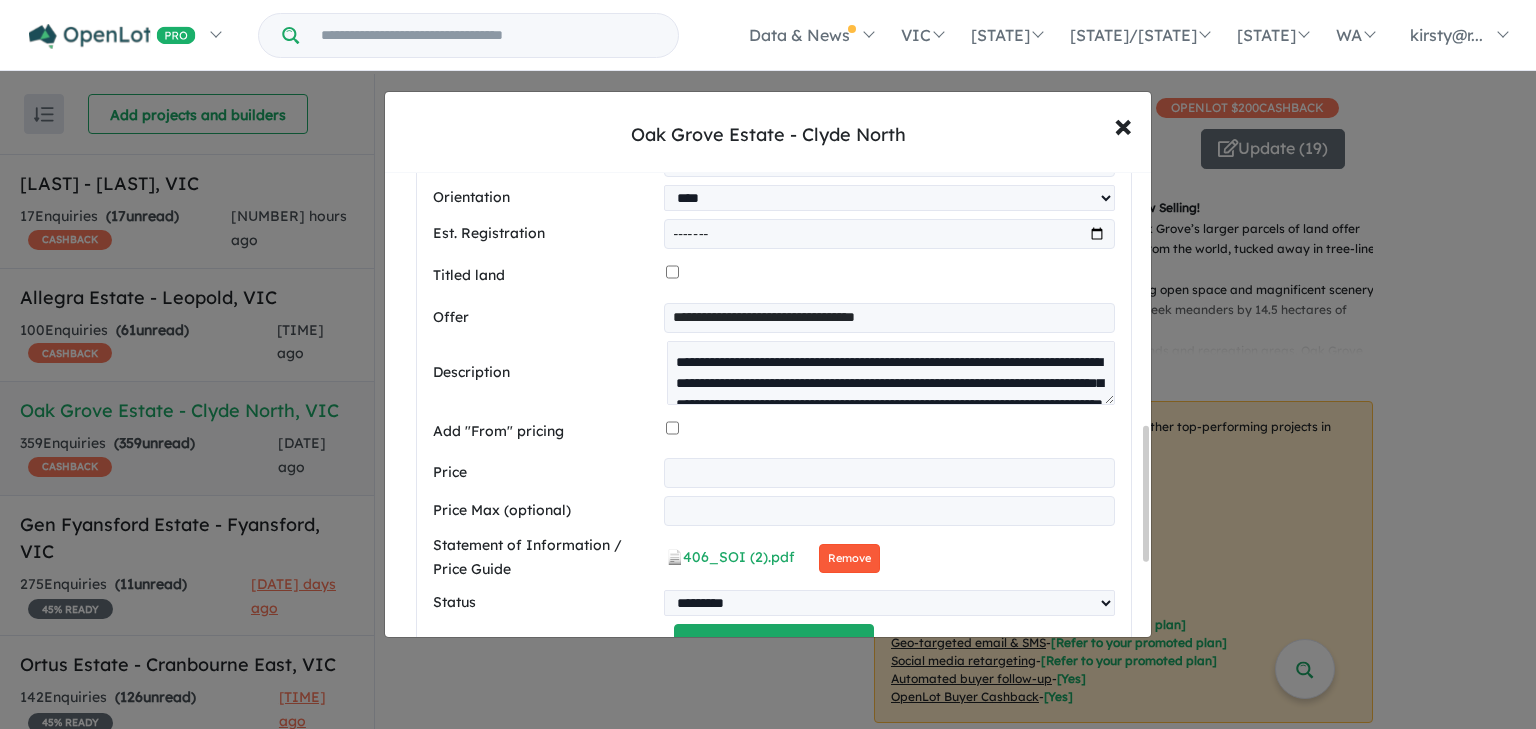 click on "Remove" at bounding box center (963, 558) 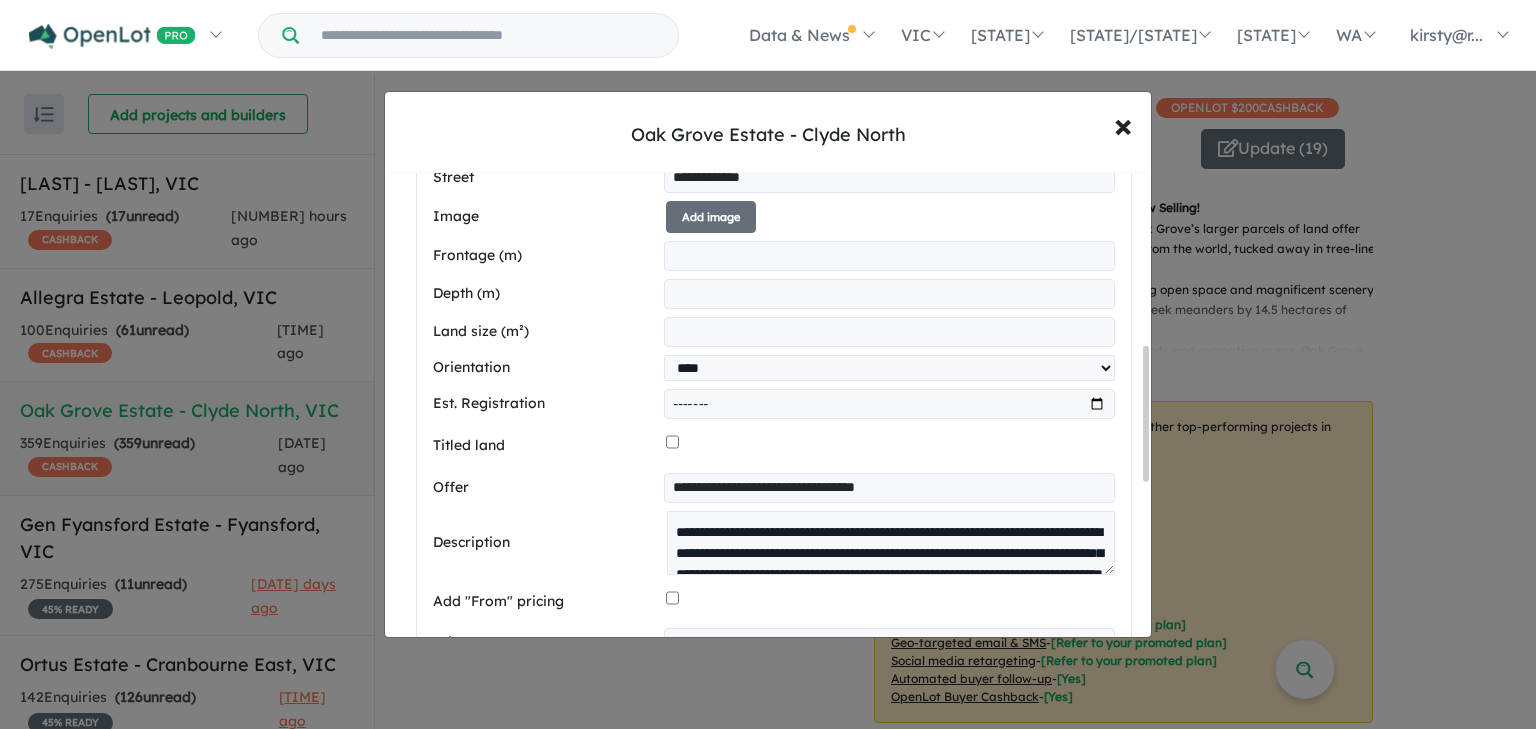 scroll, scrollTop: 550, scrollLeft: 0, axis: vertical 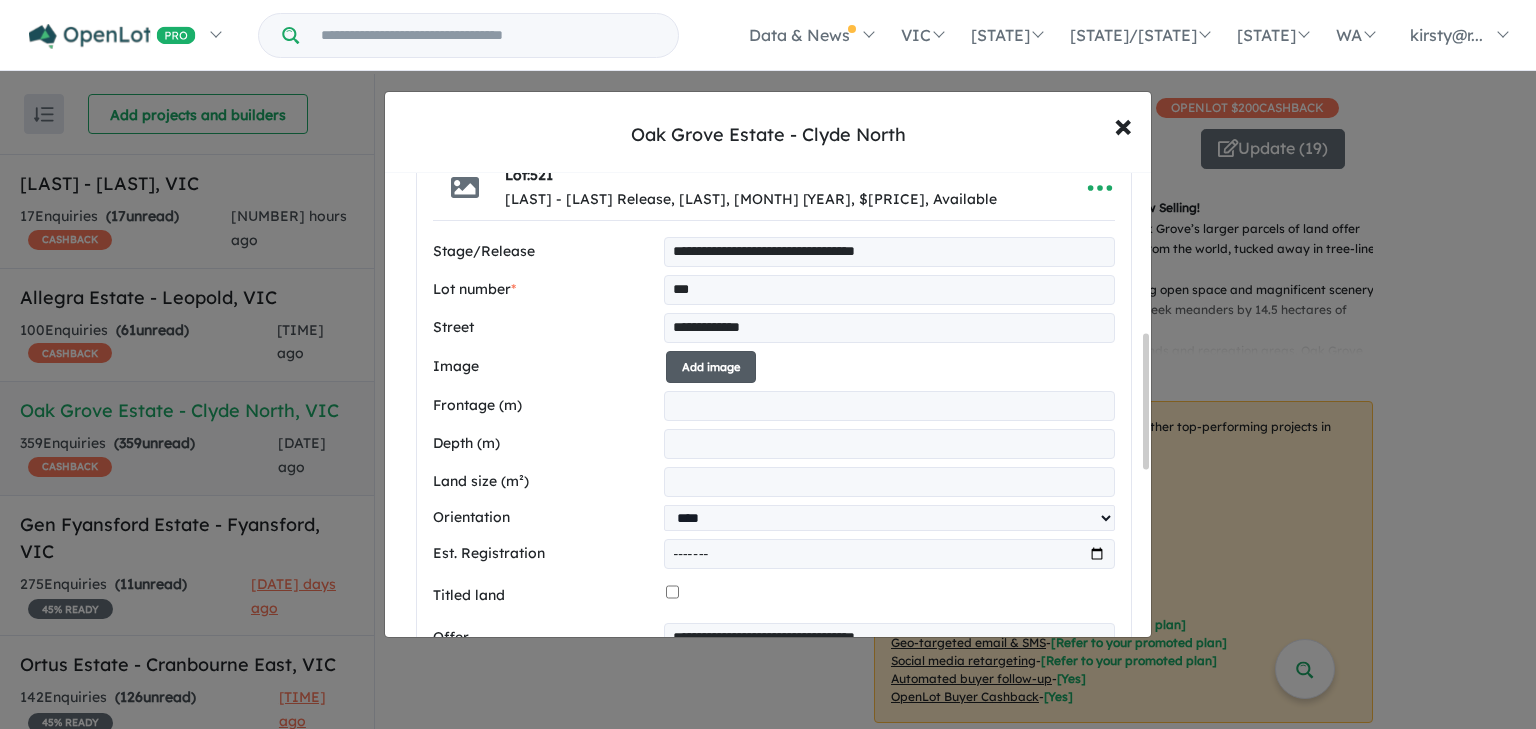 click on "Add image" at bounding box center [711, 367] 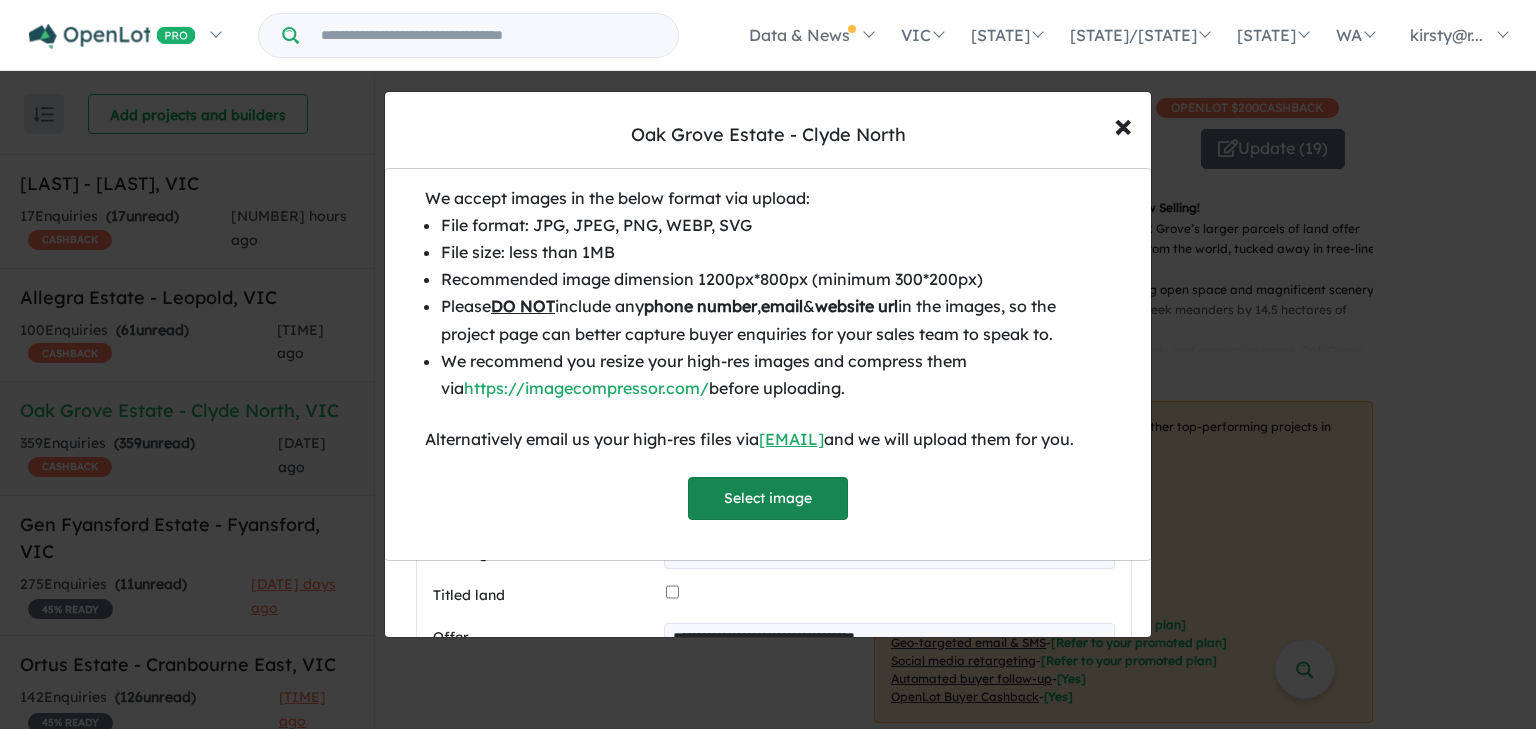 click on "Select image" at bounding box center [768, 498] 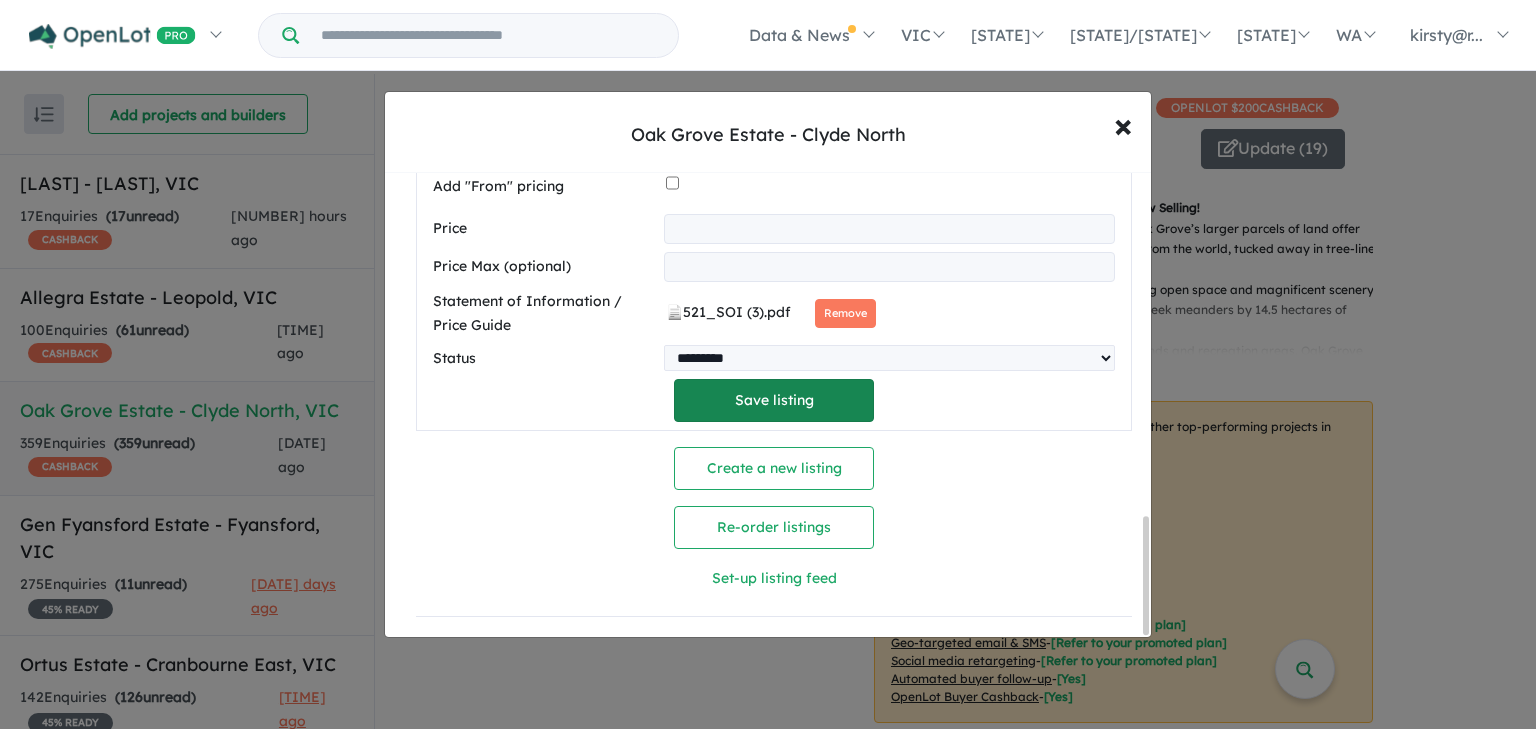 click on "Save listing" at bounding box center (774, 400) 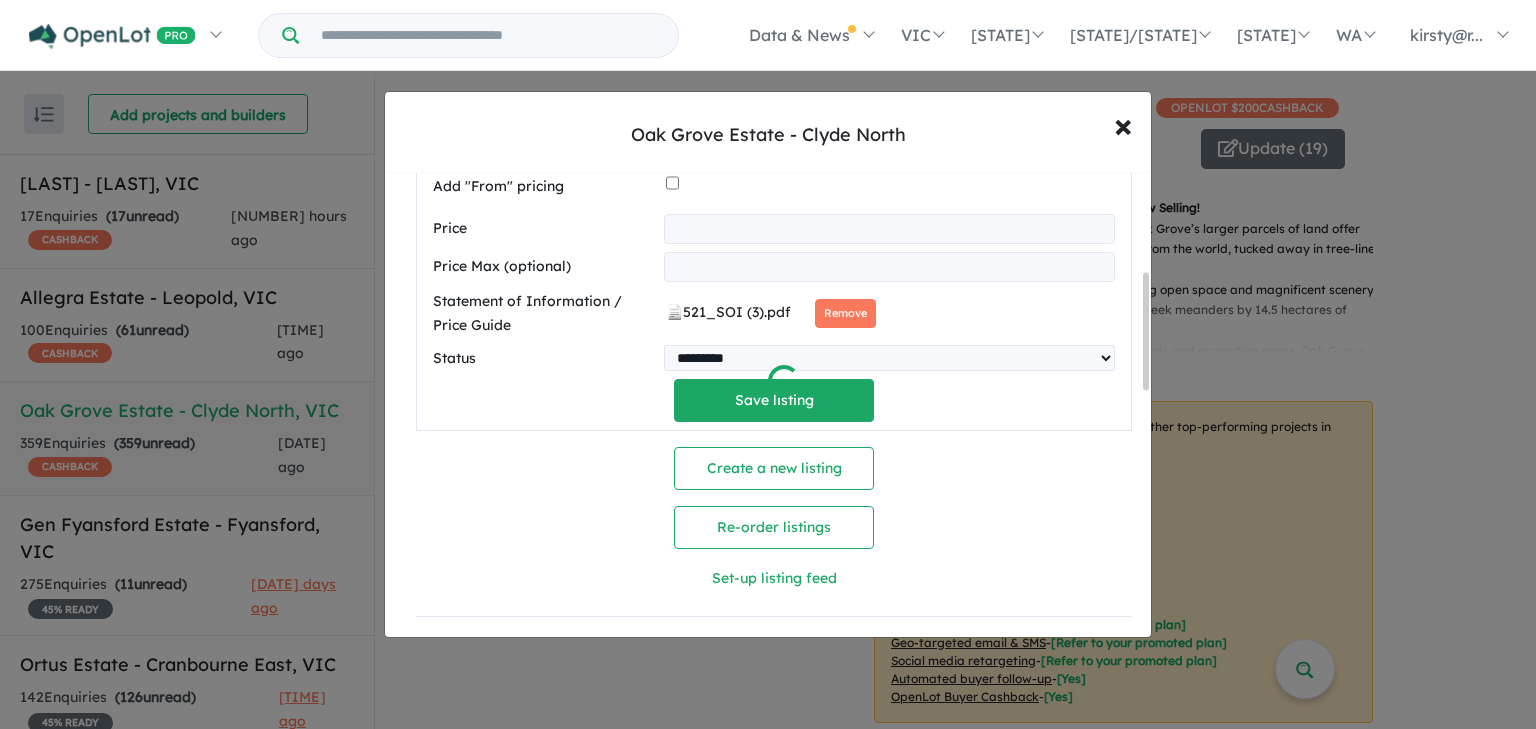 scroll, scrollTop: 390, scrollLeft: 0, axis: vertical 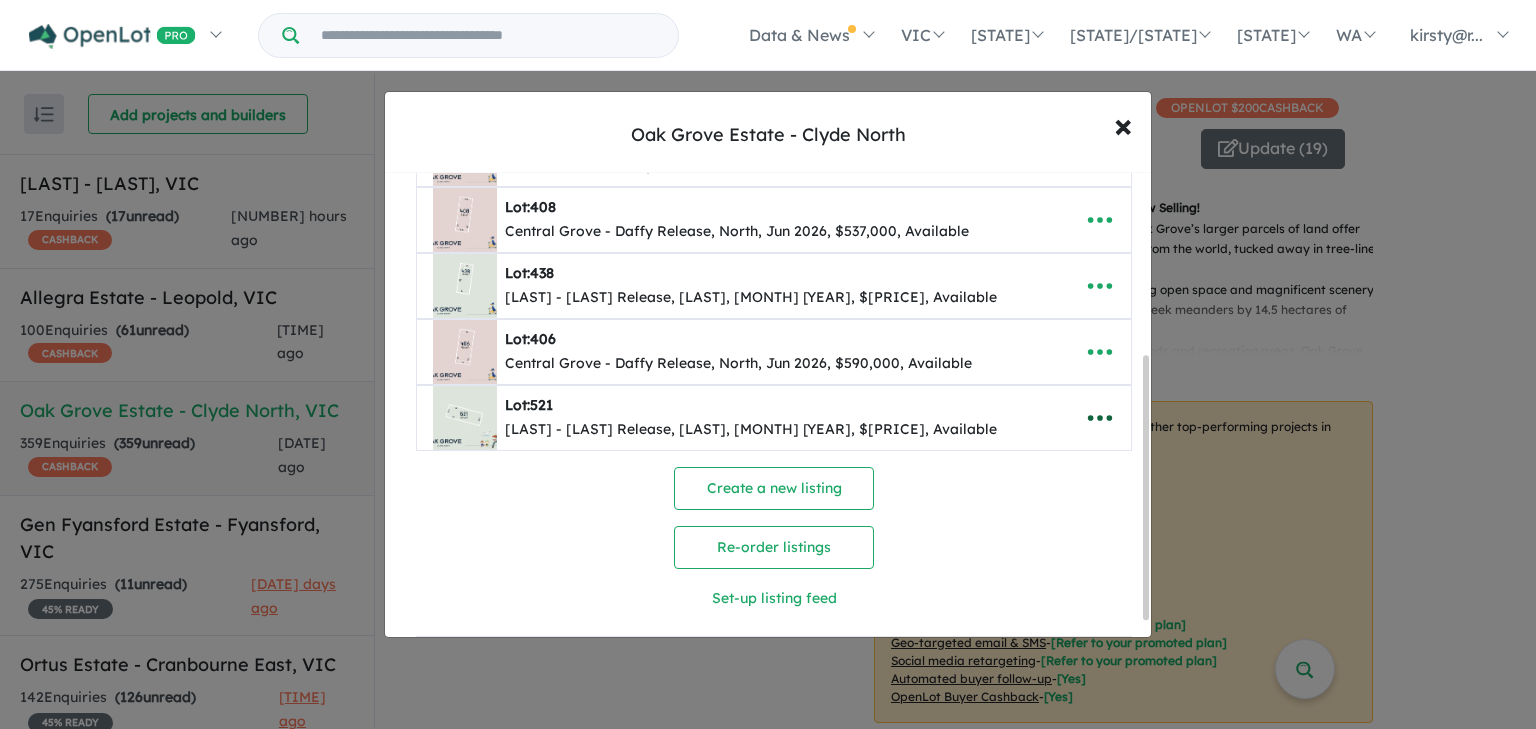 click at bounding box center [1100, 418] 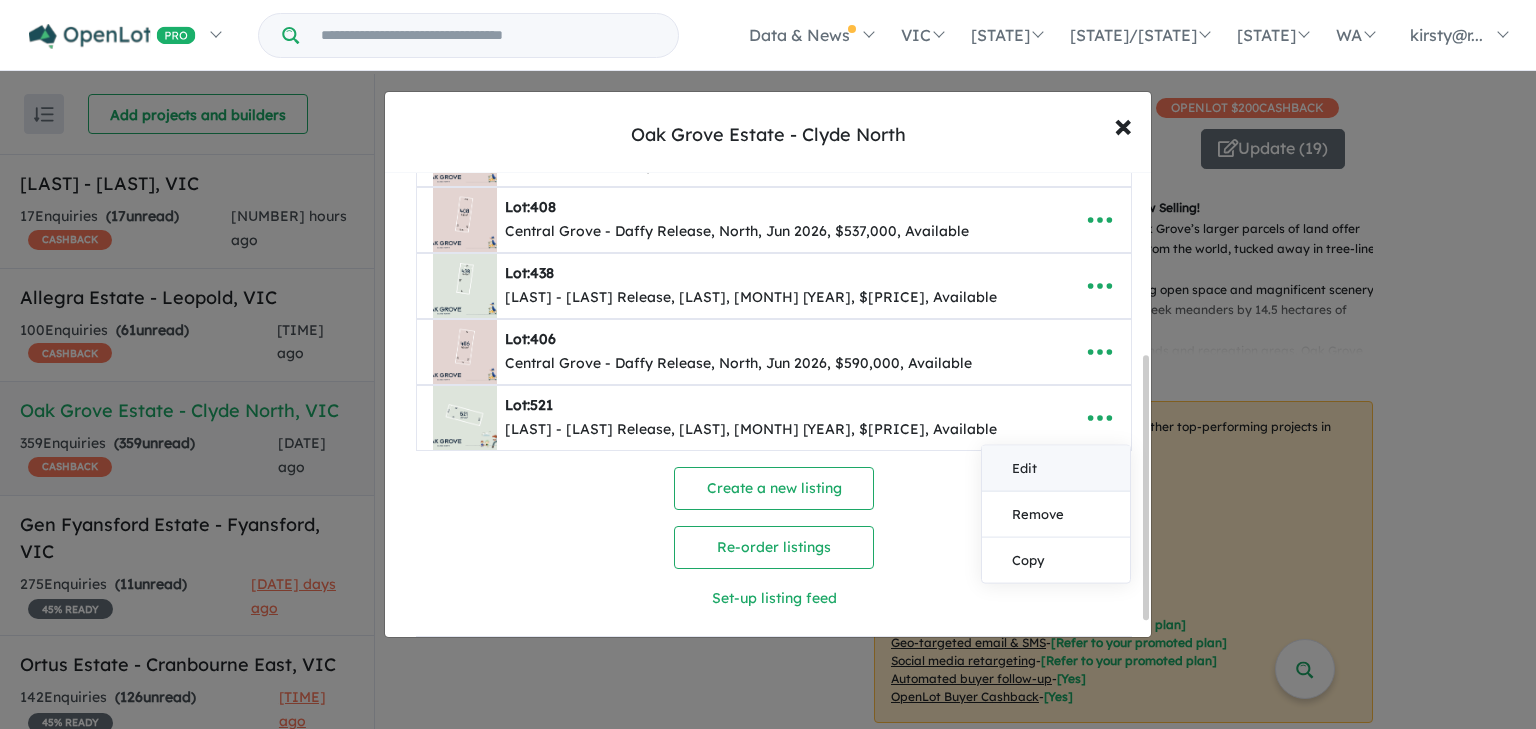 click on "Edit" at bounding box center [1056, 468] 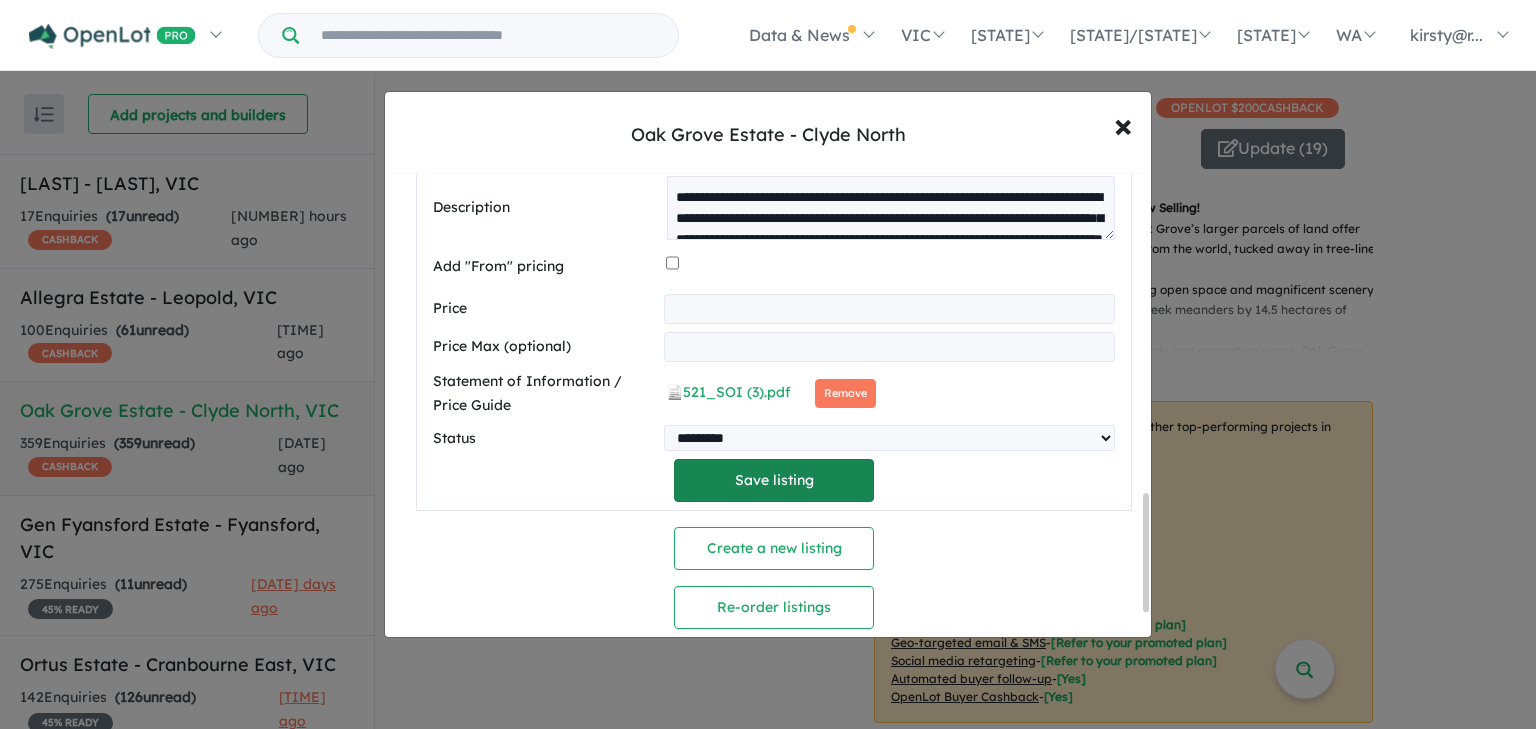 click on "Save listing" at bounding box center [774, 480] 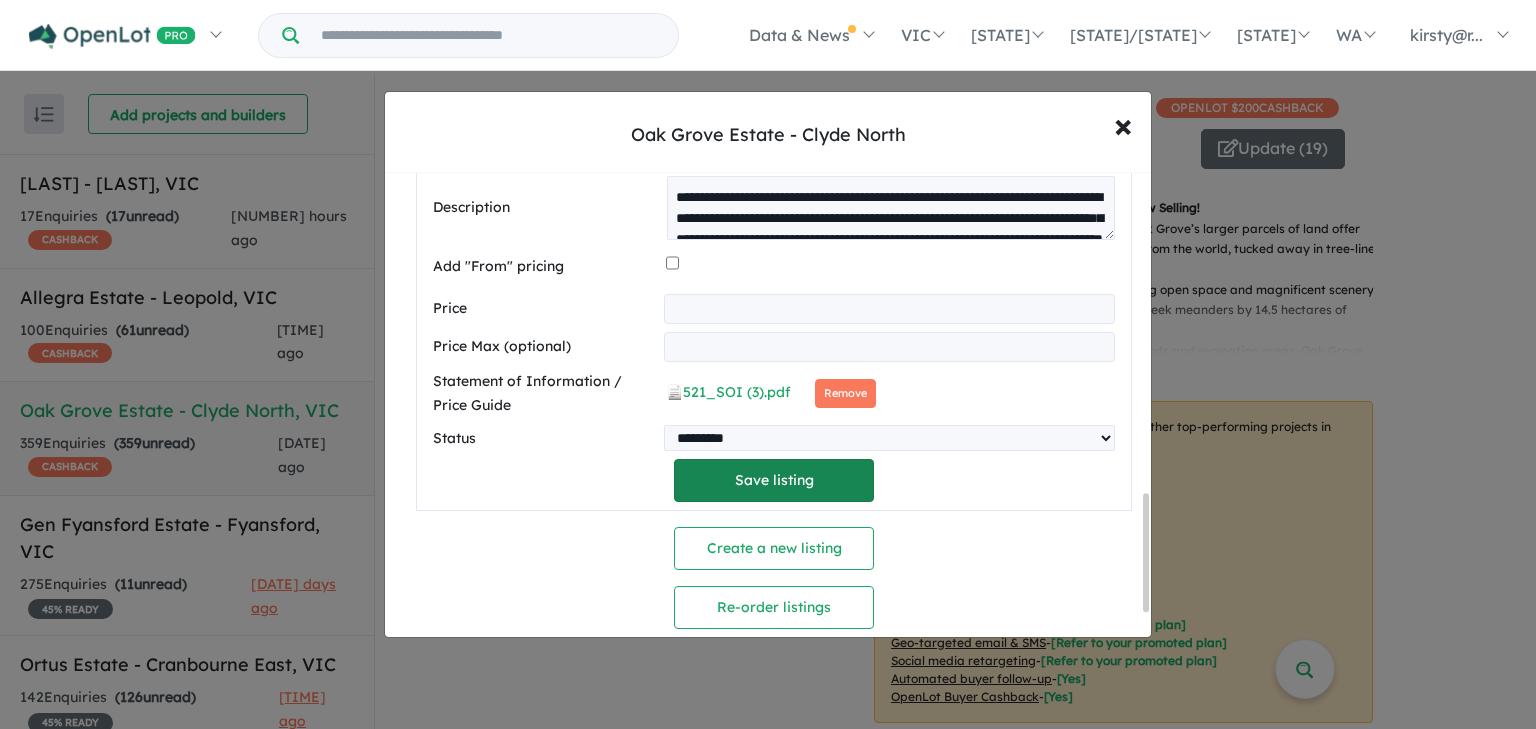 scroll, scrollTop: 390, scrollLeft: 0, axis: vertical 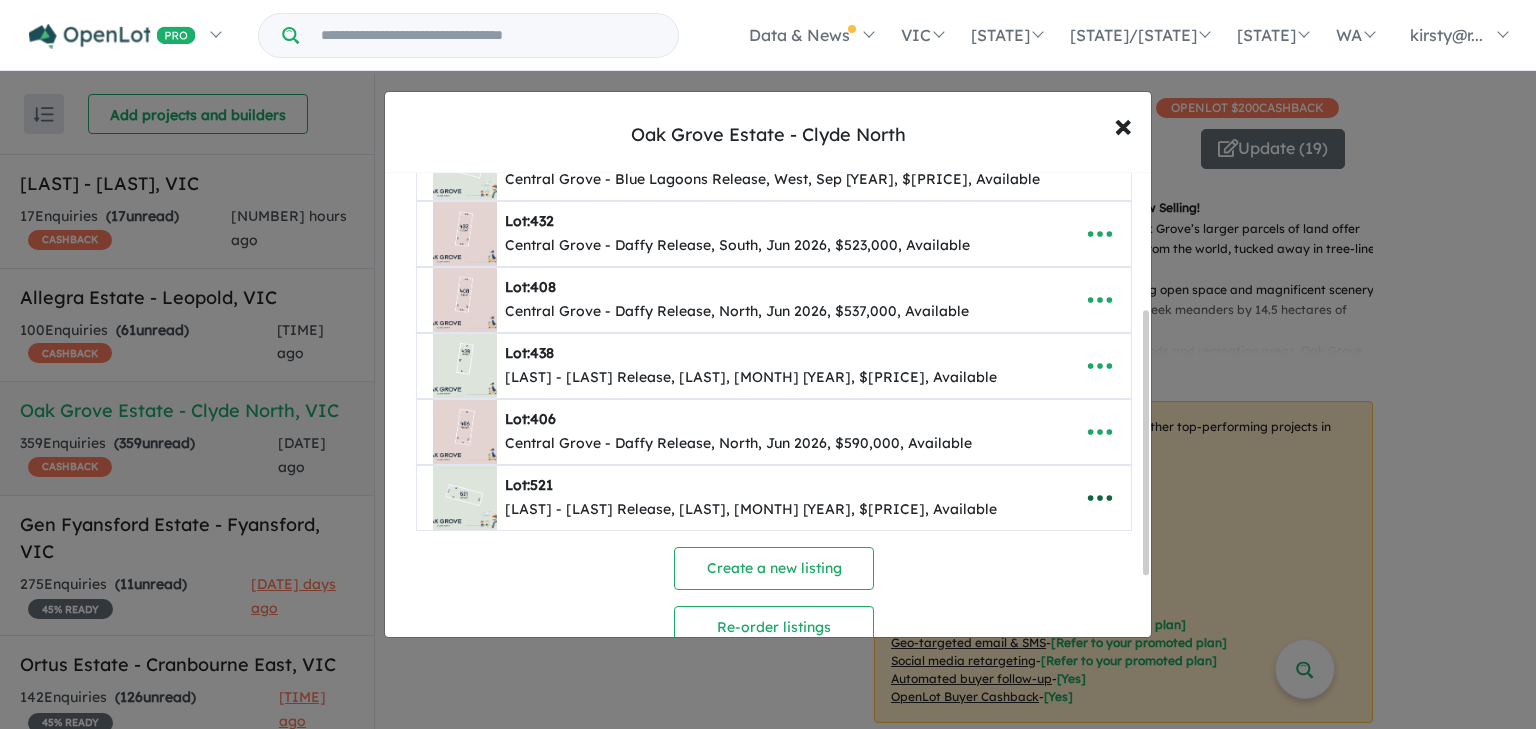 click at bounding box center (1100, 498) 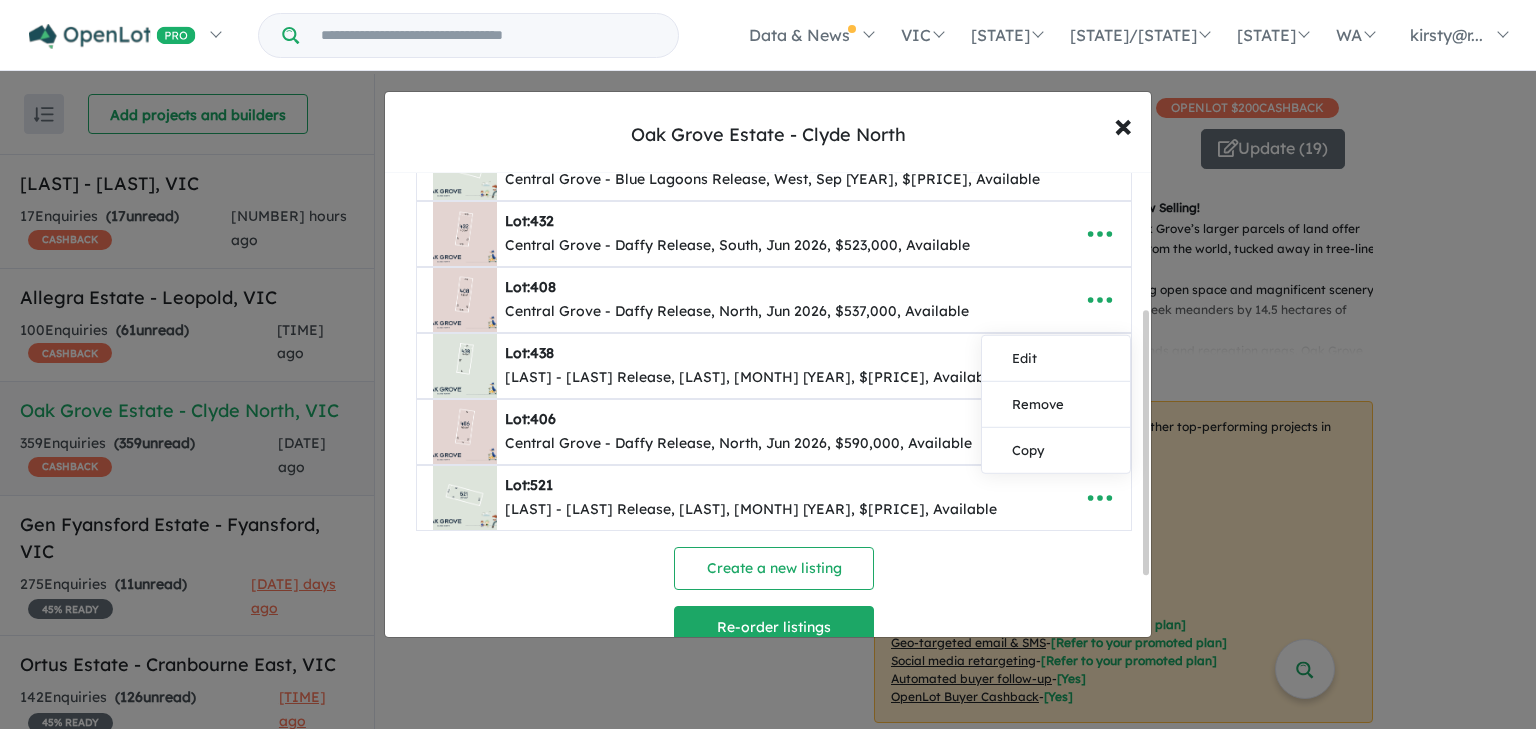 click on "Re-order listings" at bounding box center [774, 627] 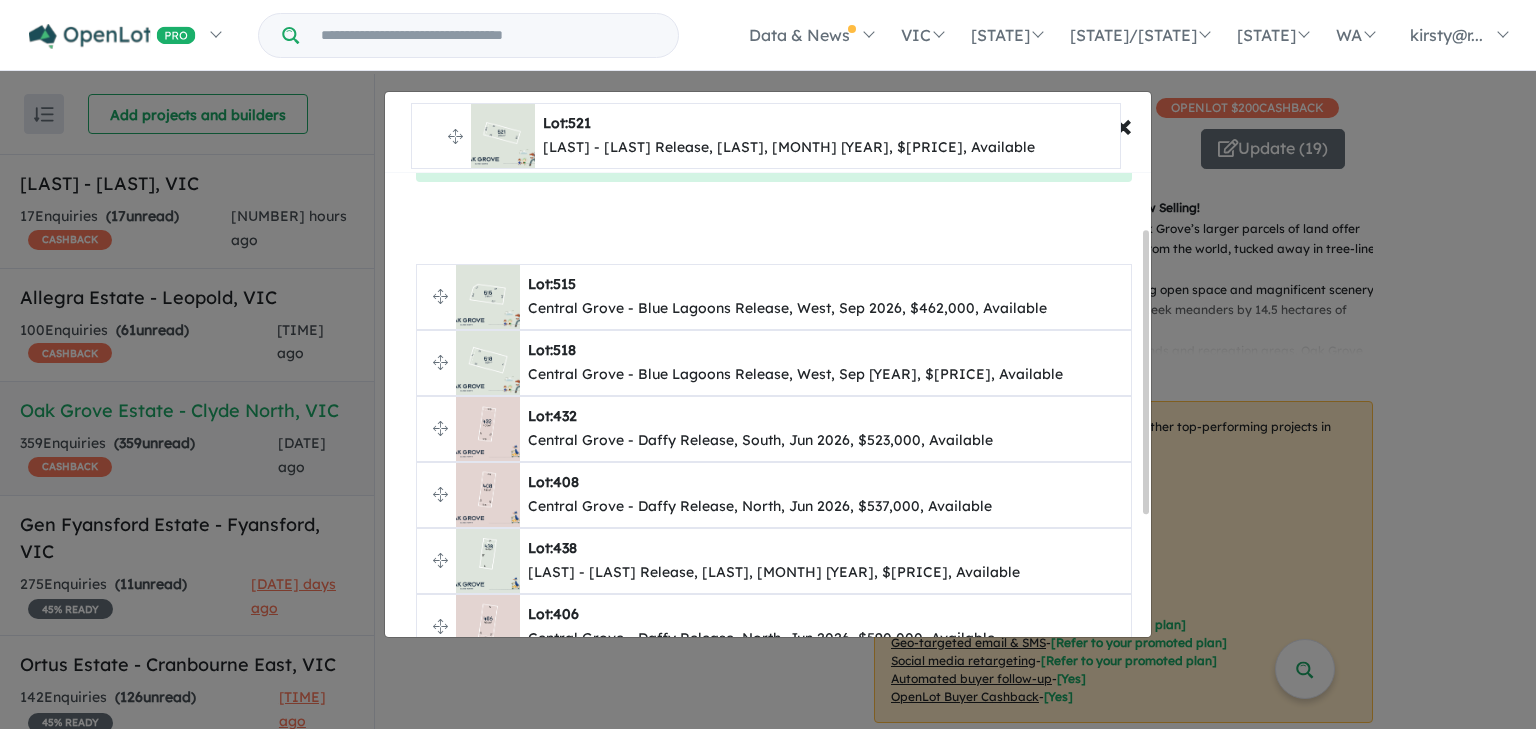 scroll, scrollTop: 0, scrollLeft: 0, axis: both 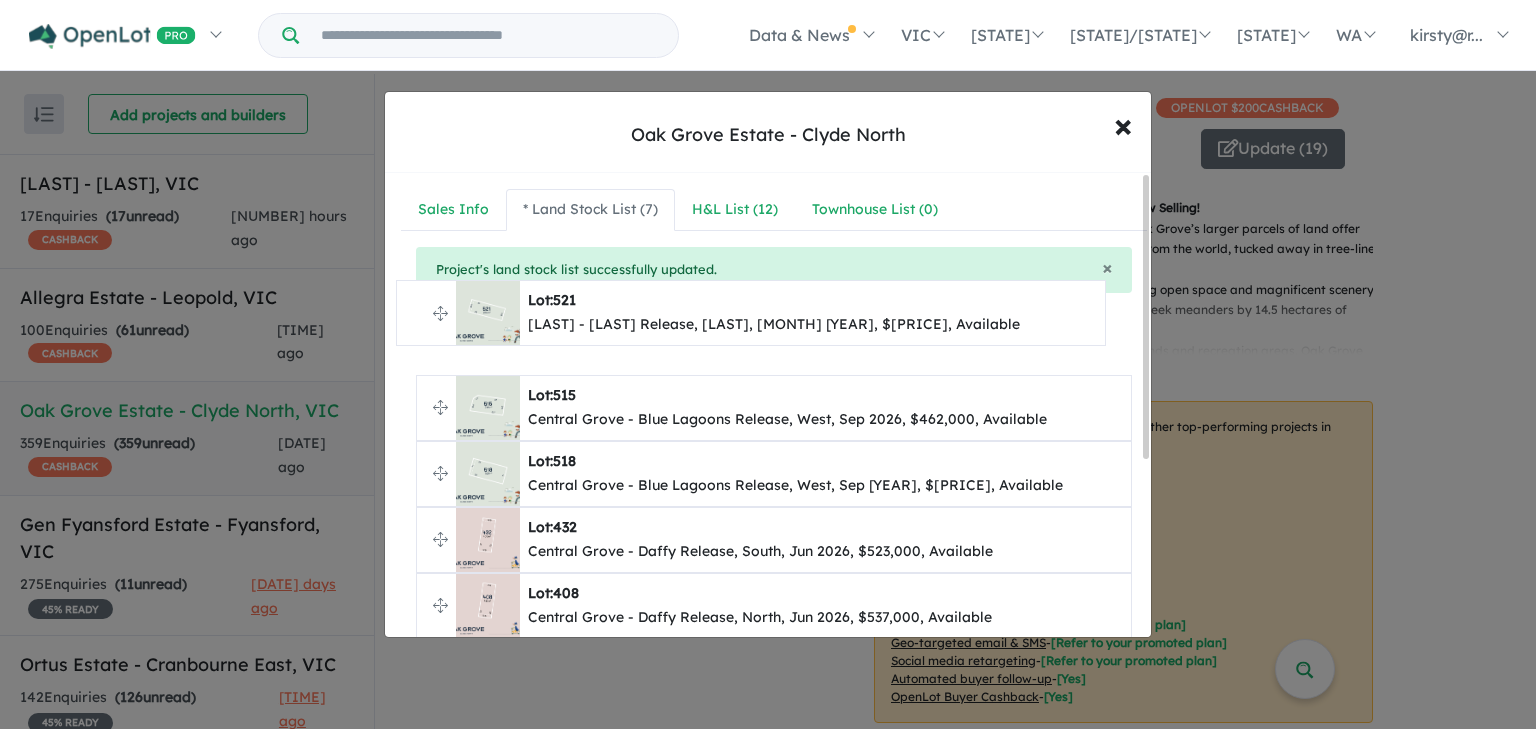 drag, startPoint x: 438, startPoint y: 488, endPoint x: 417, endPoint y: 316, distance: 173.27724 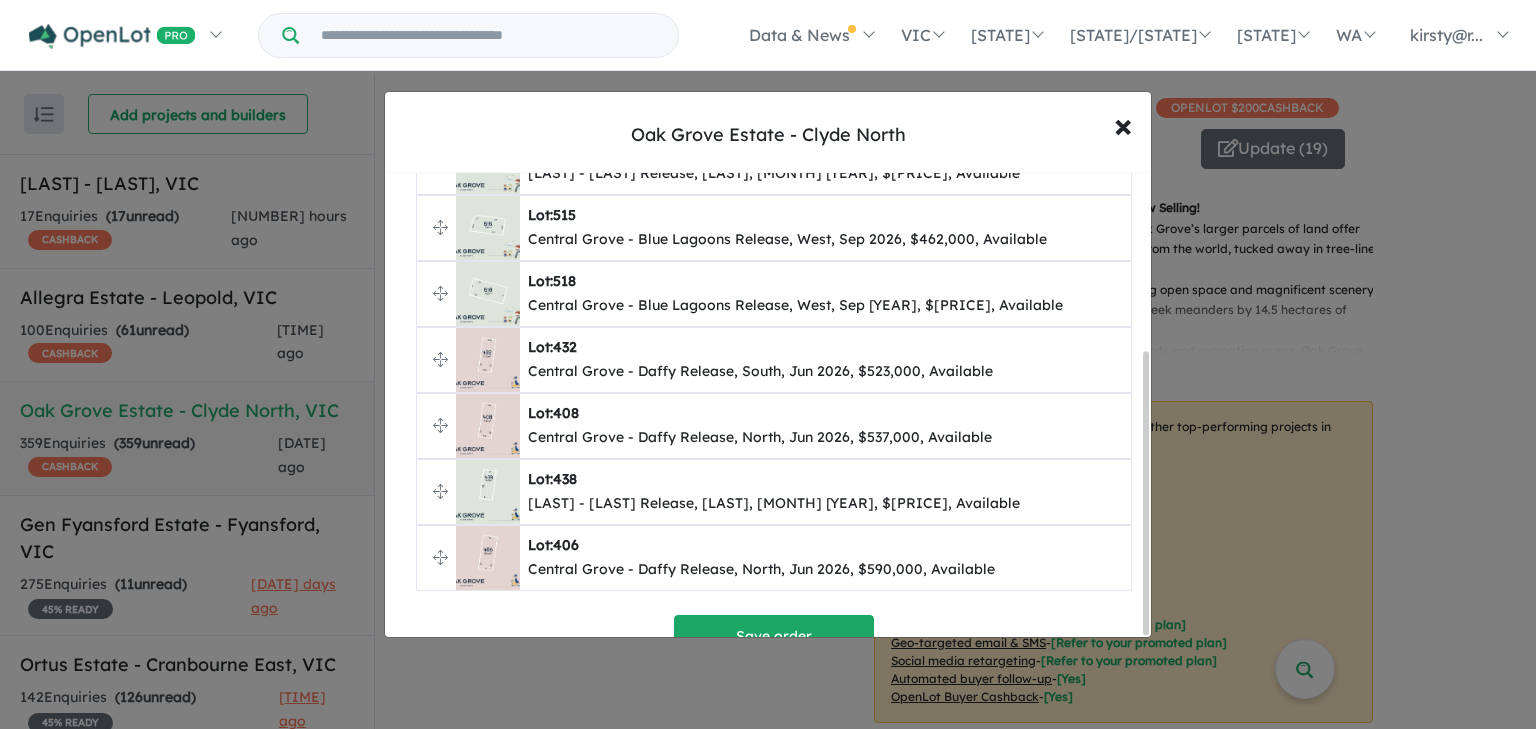 scroll, scrollTop: 293, scrollLeft: 0, axis: vertical 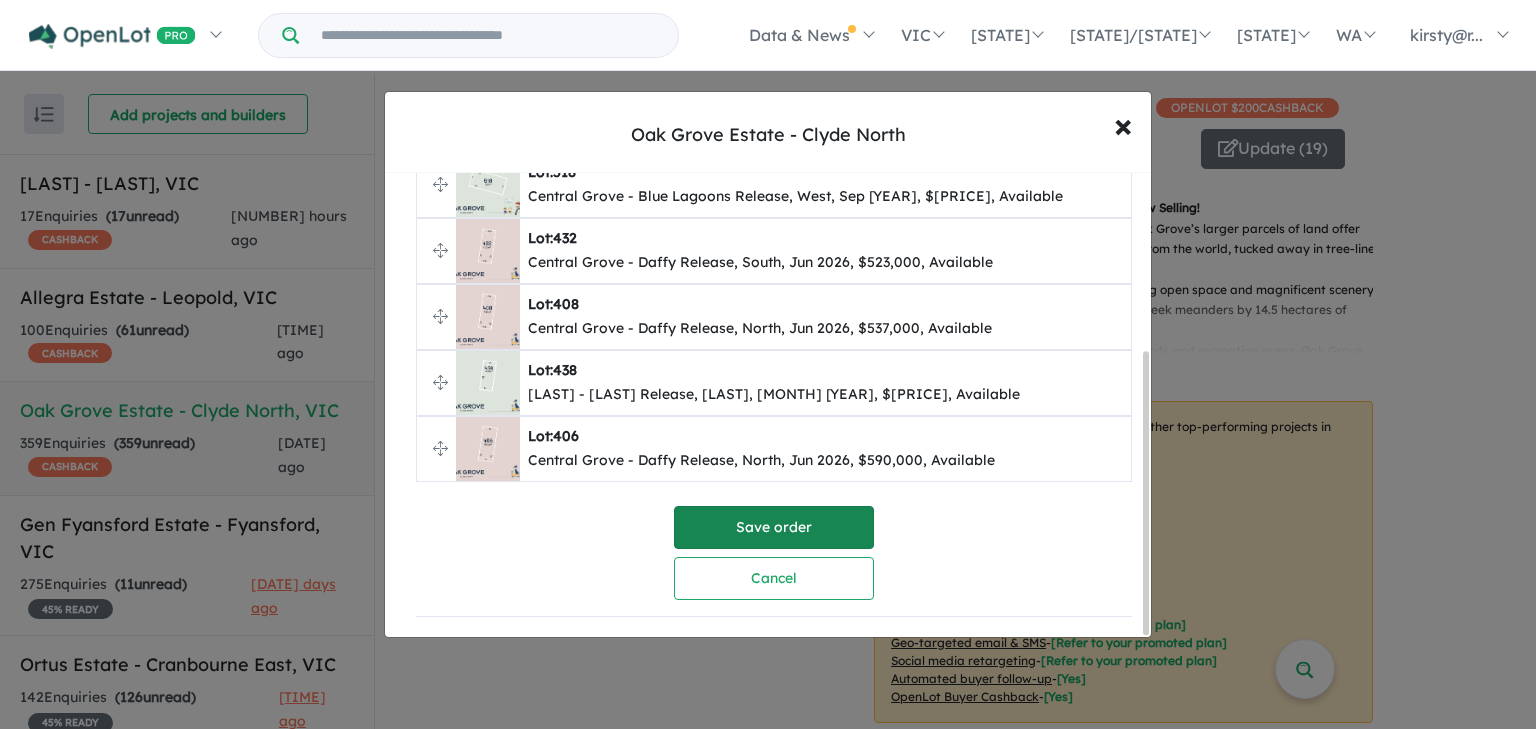 click on "Save order" at bounding box center (774, 527) 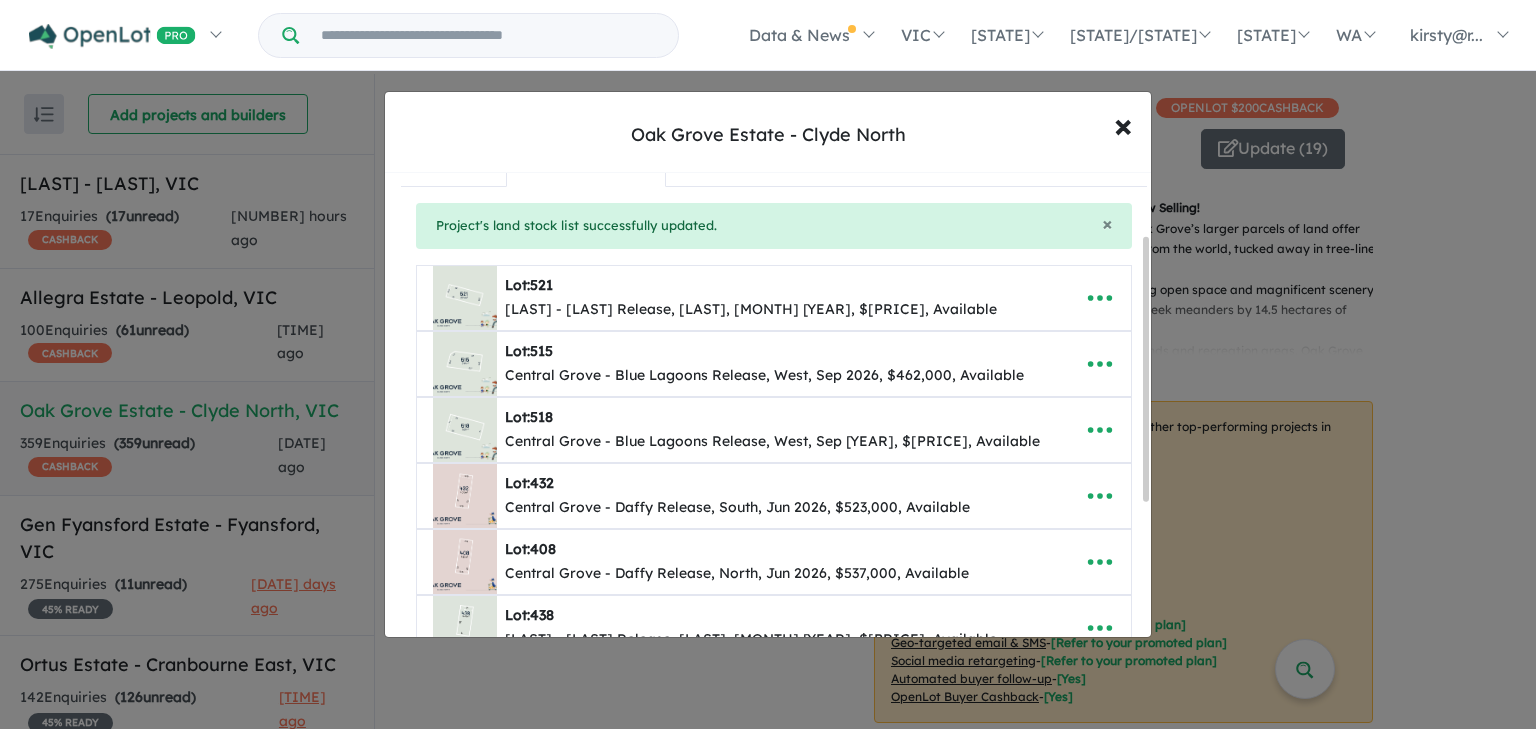 scroll, scrollTop: 0, scrollLeft: 0, axis: both 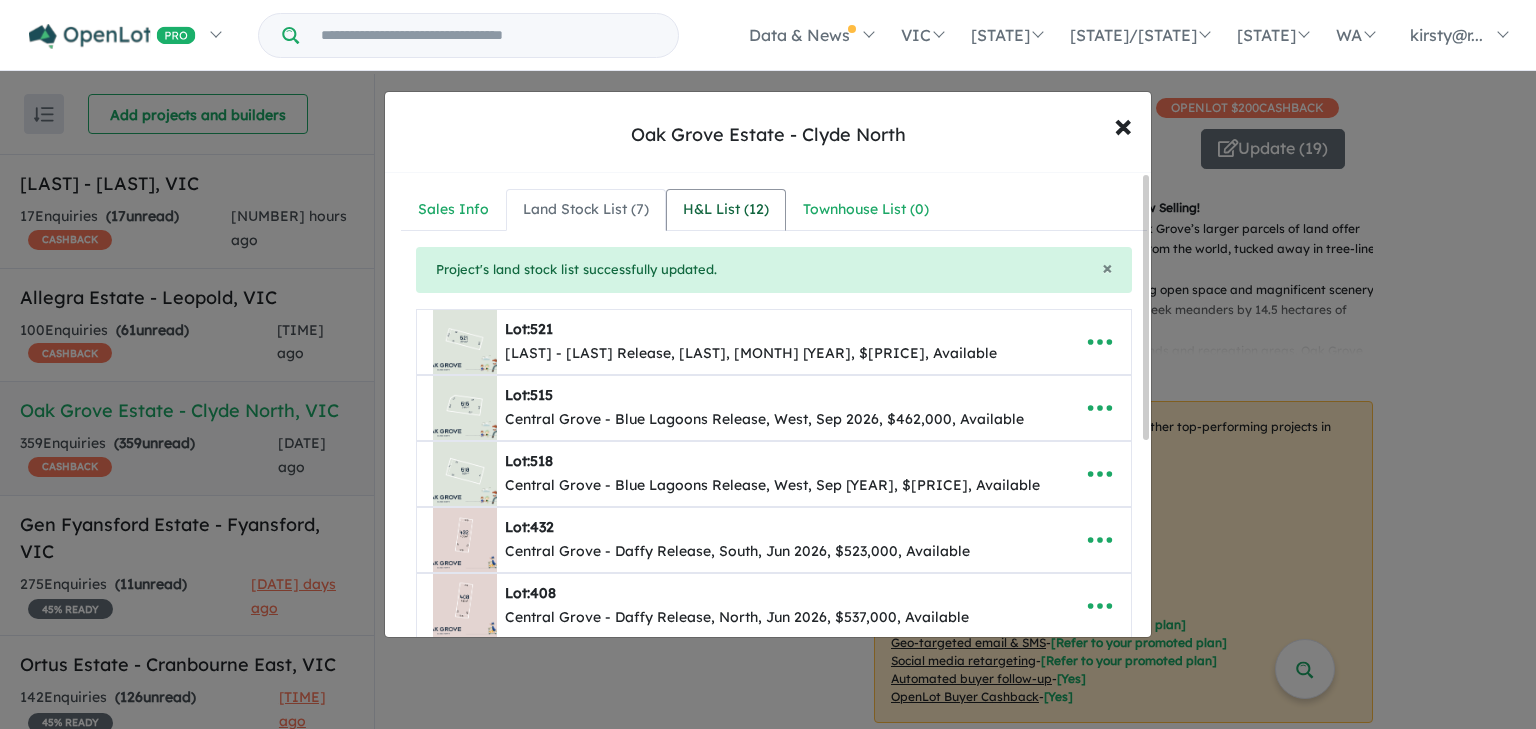 click on "H&L List ( 12 )" at bounding box center [726, 210] 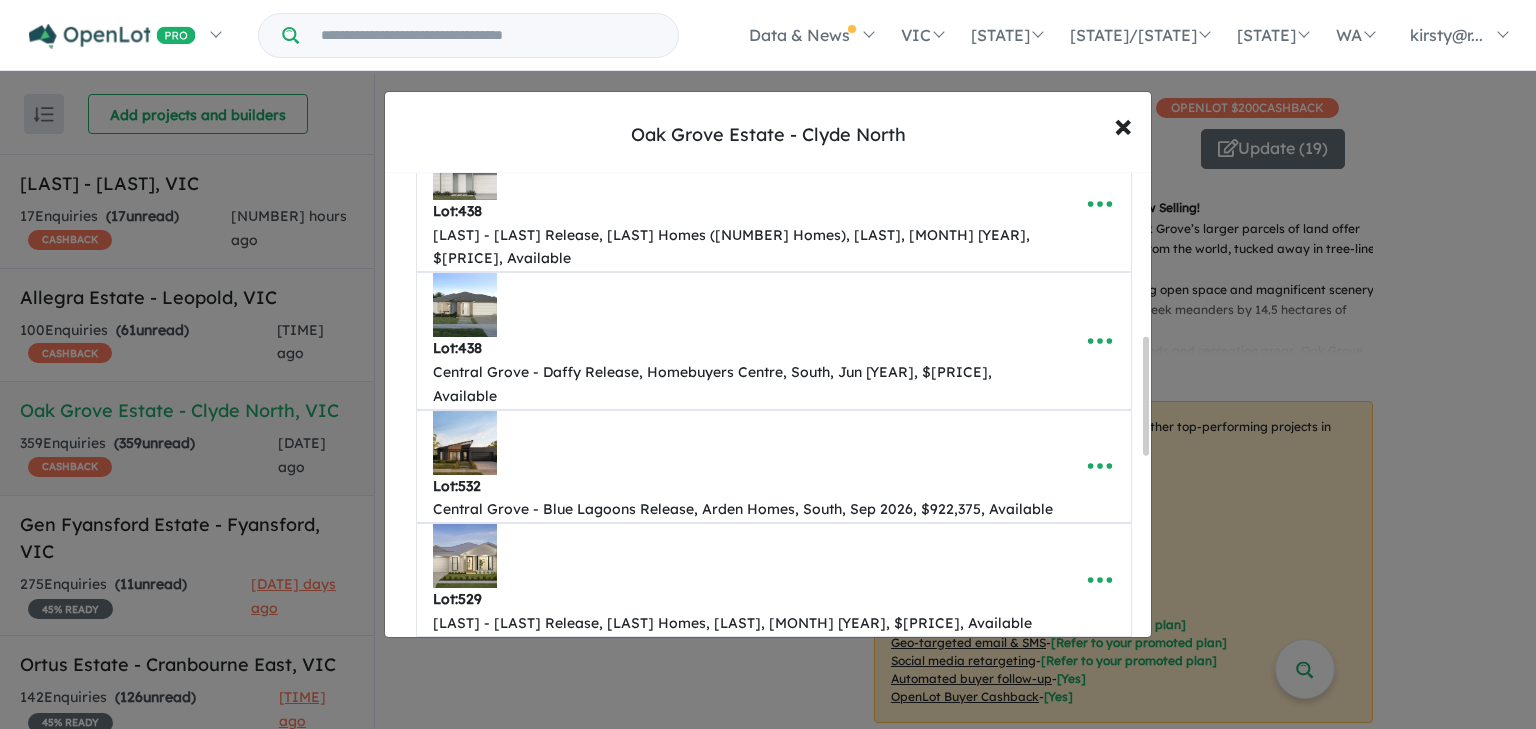 scroll, scrollTop: 640, scrollLeft: 0, axis: vertical 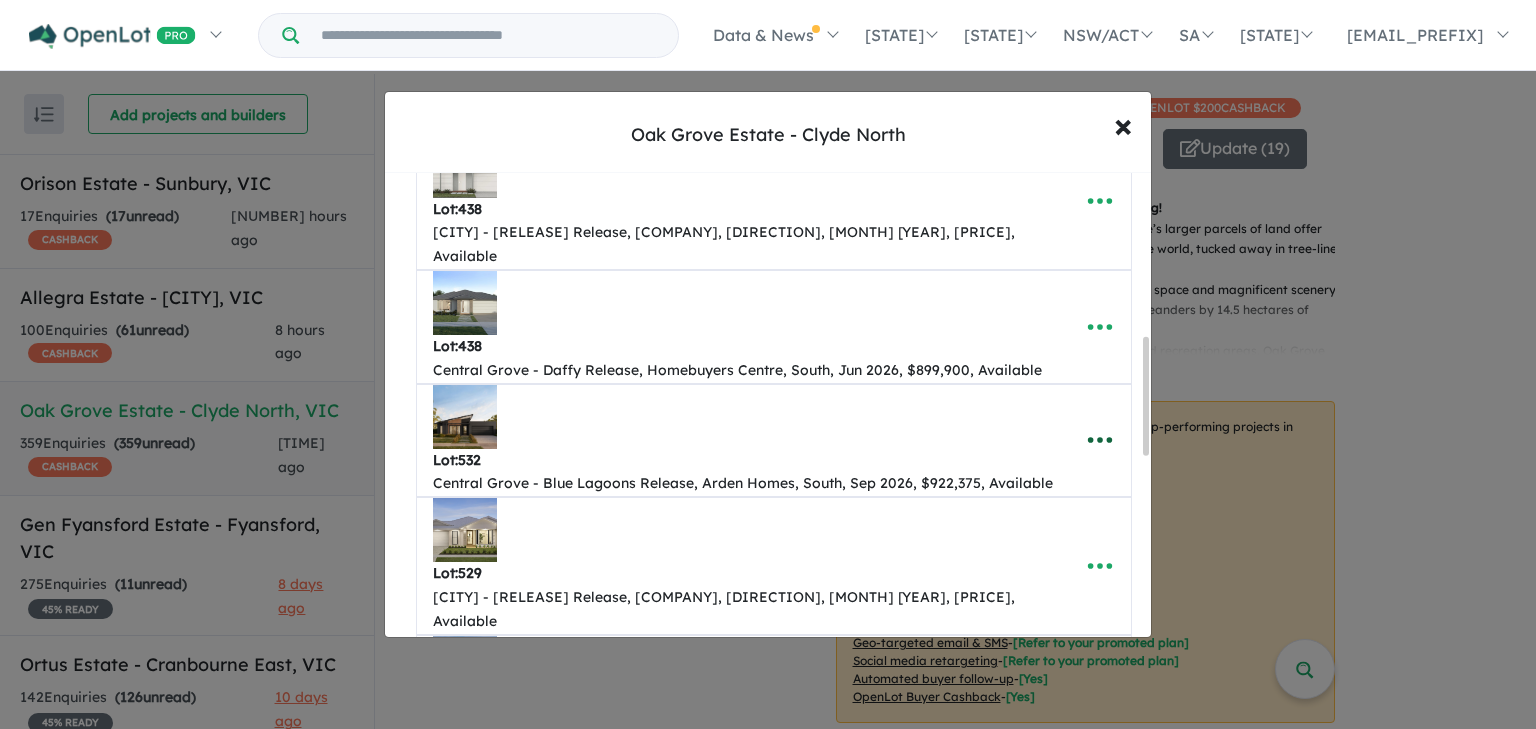 click at bounding box center [1100, 441] 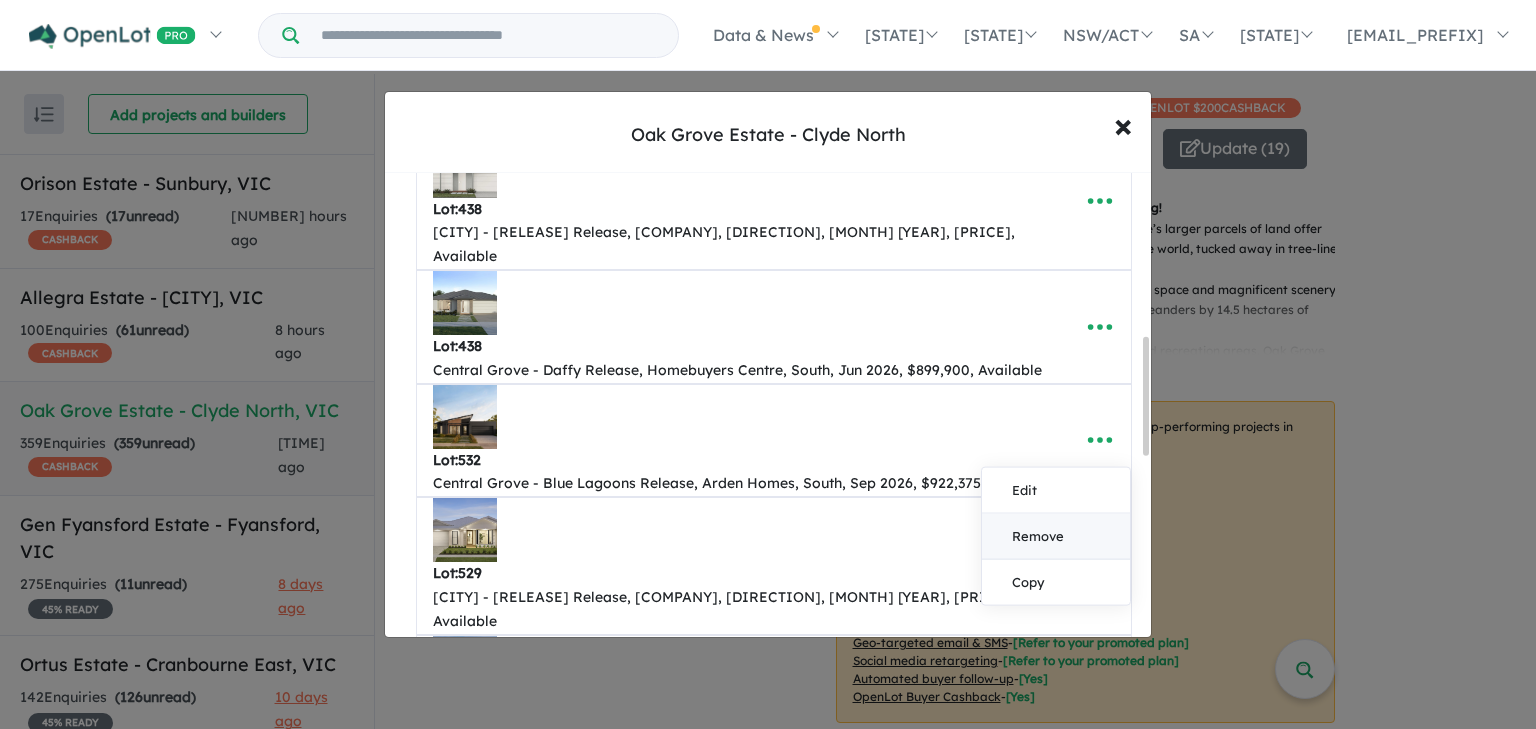 click on "Remove" at bounding box center (1056, 537) 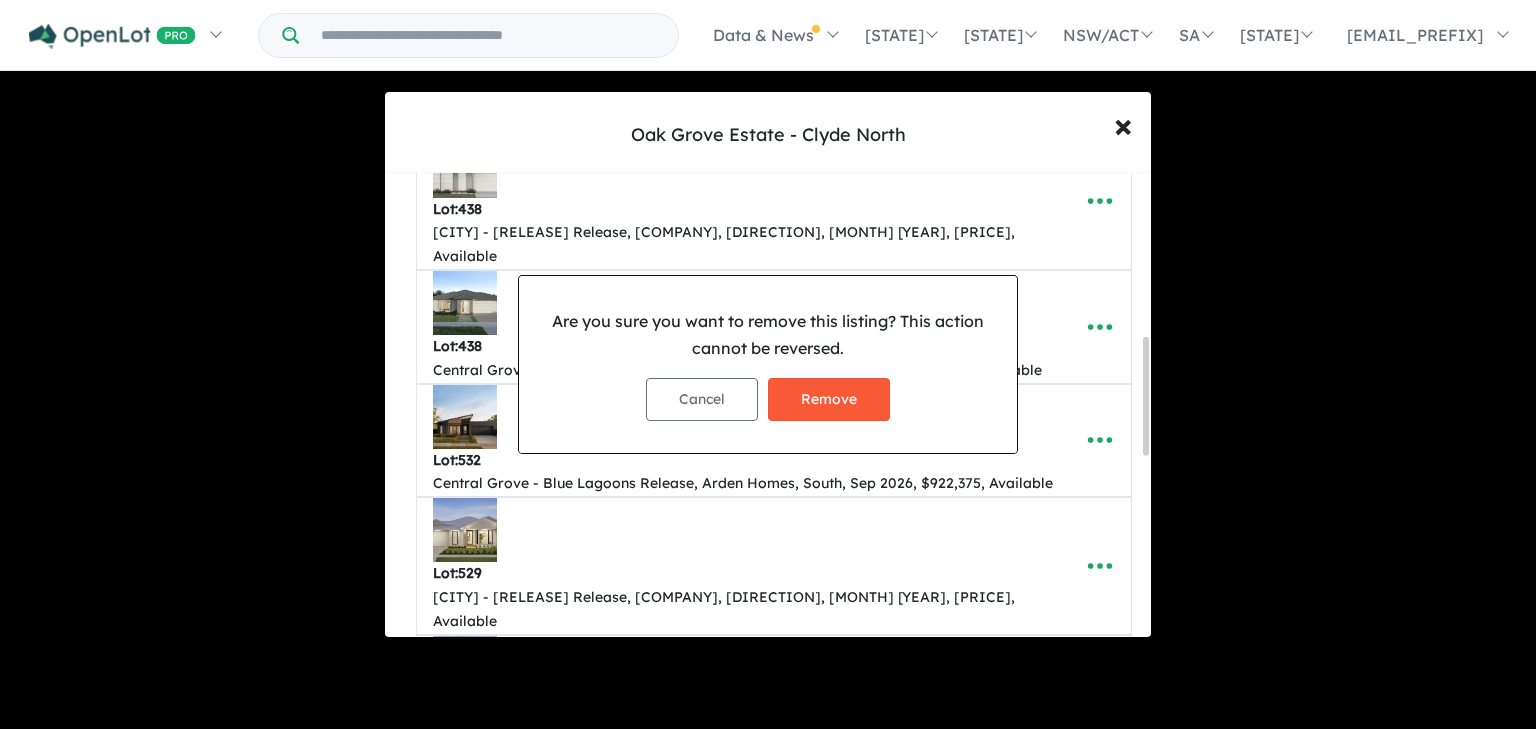 click on "Remove" at bounding box center (829, 399) 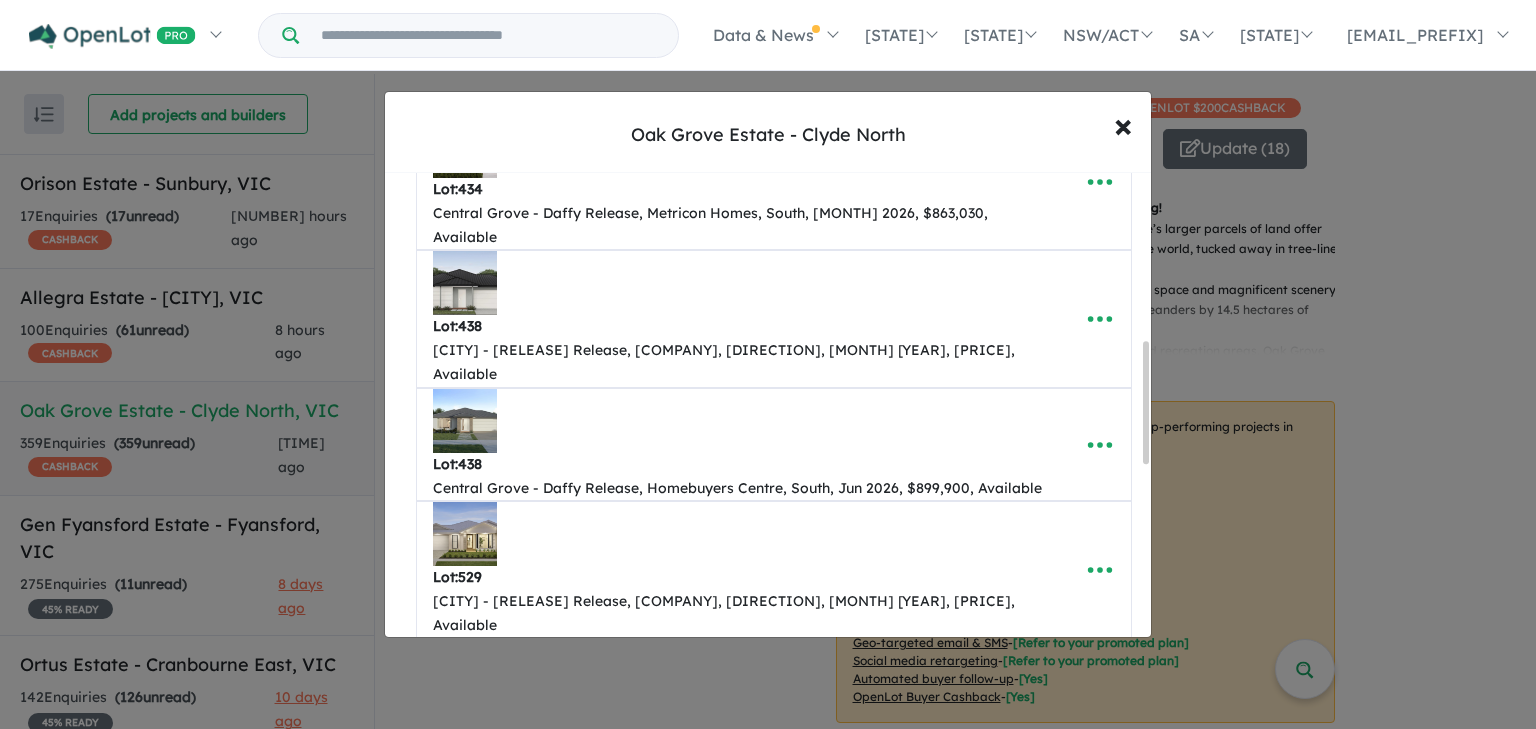 scroll, scrollTop: 640, scrollLeft: 0, axis: vertical 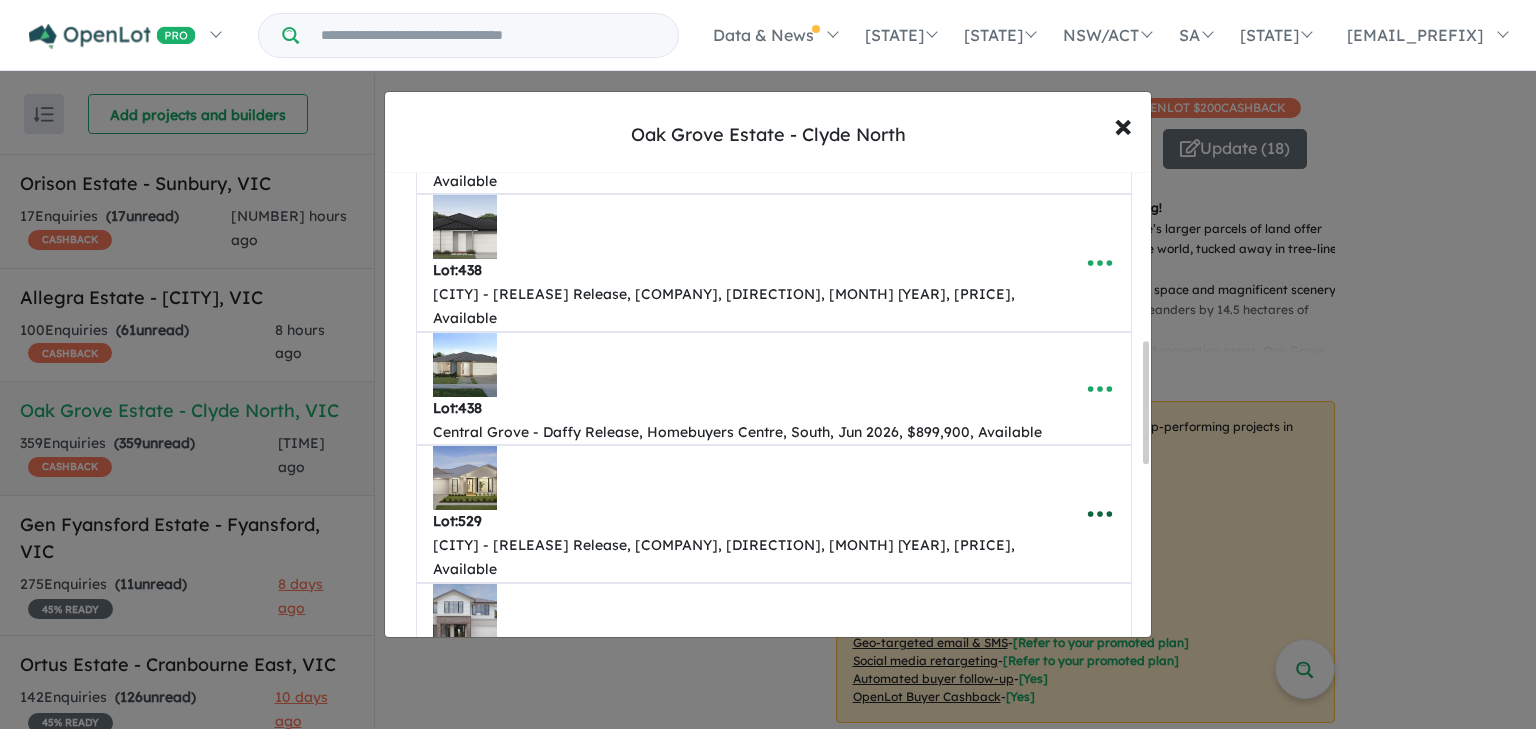 click at bounding box center (1100, 514) 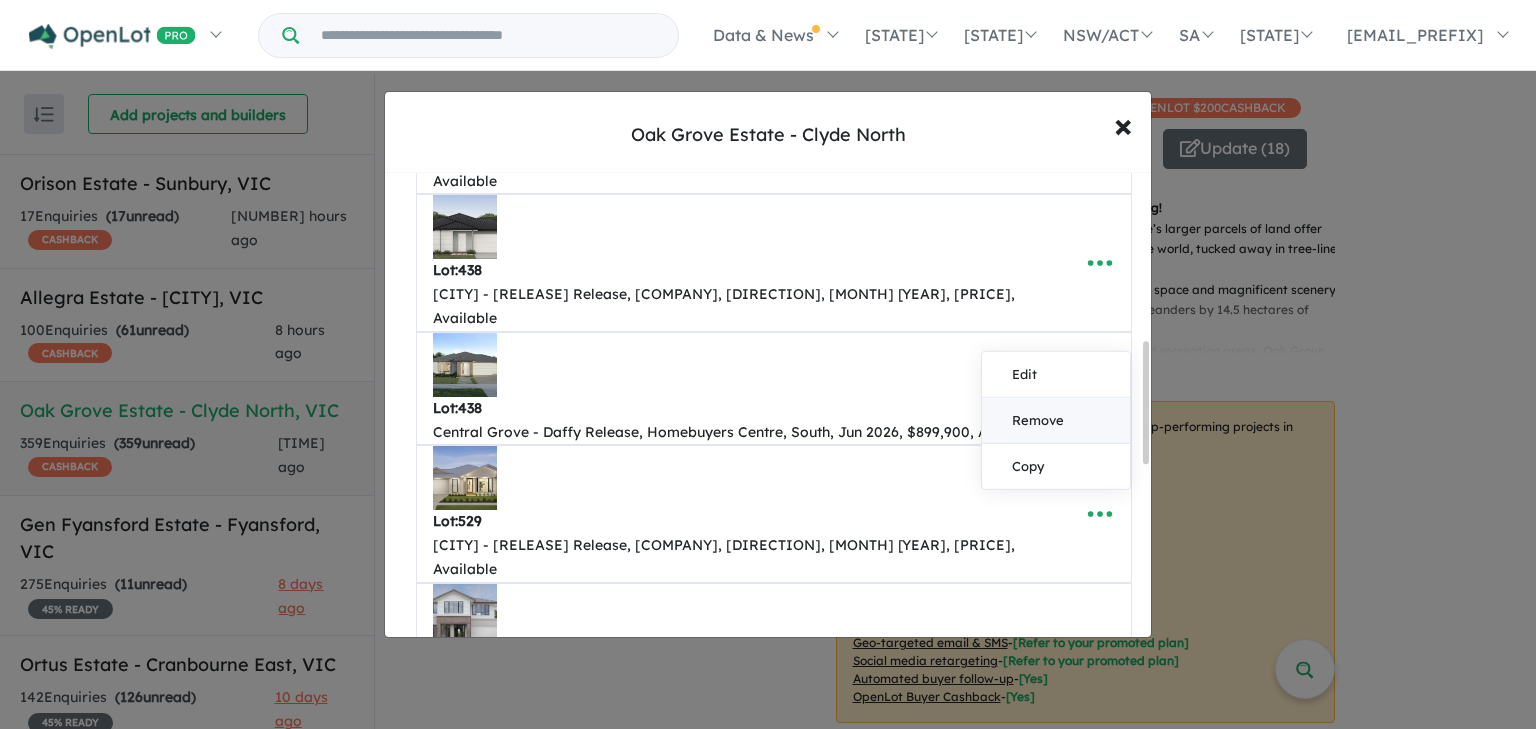click on "Remove" at bounding box center [1056, 421] 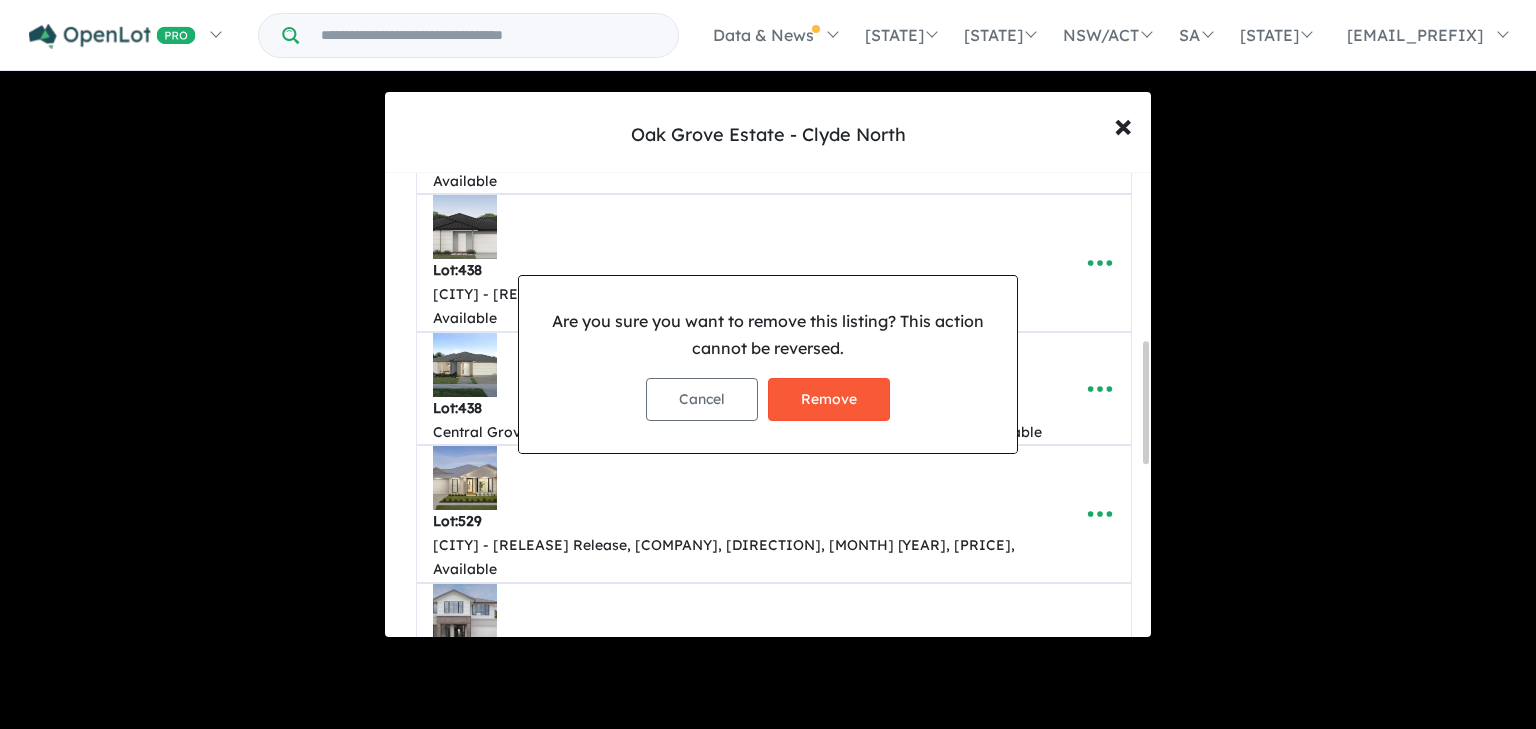 click on "Remove" at bounding box center (829, 399) 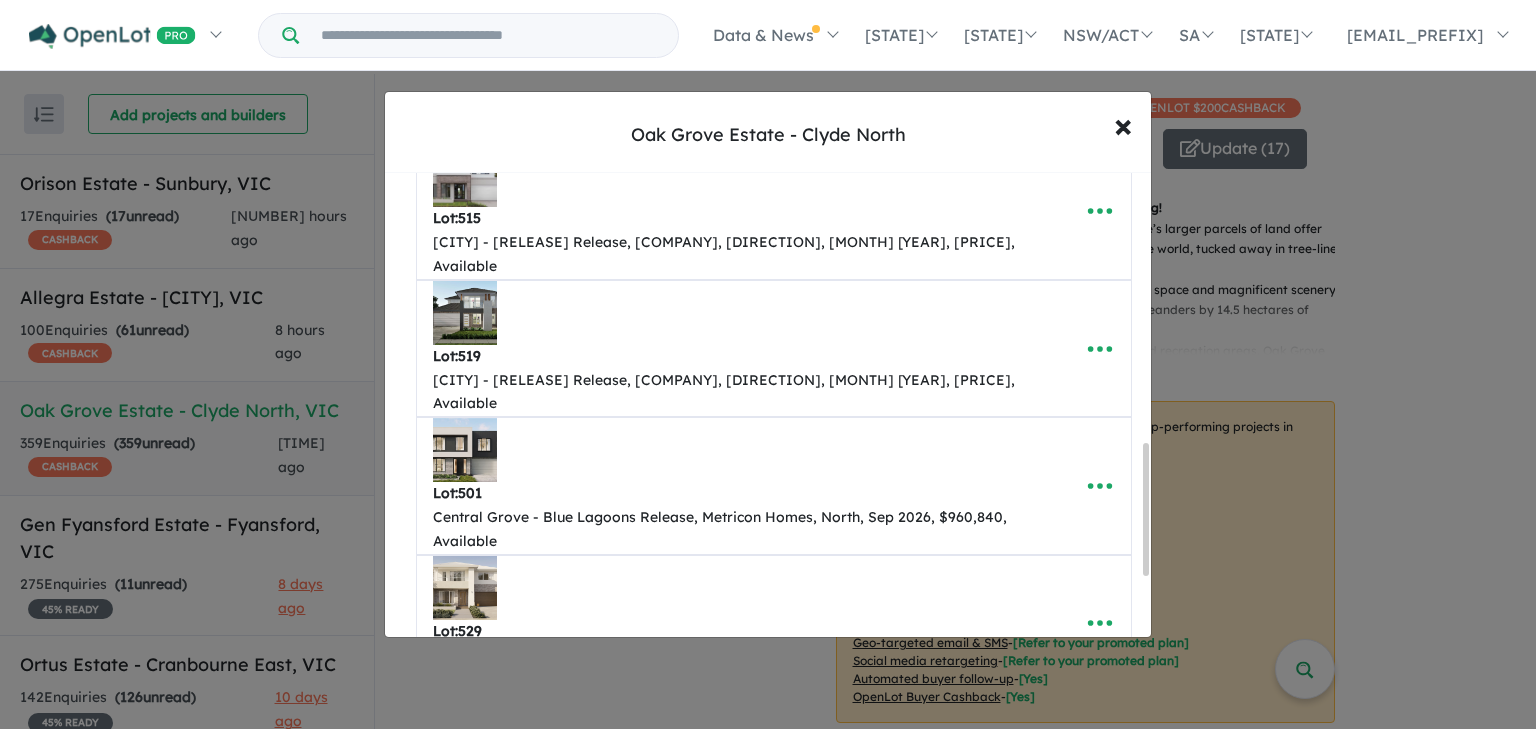 scroll, scrollTop: 960, scrollLeft: 0, axis: vertical 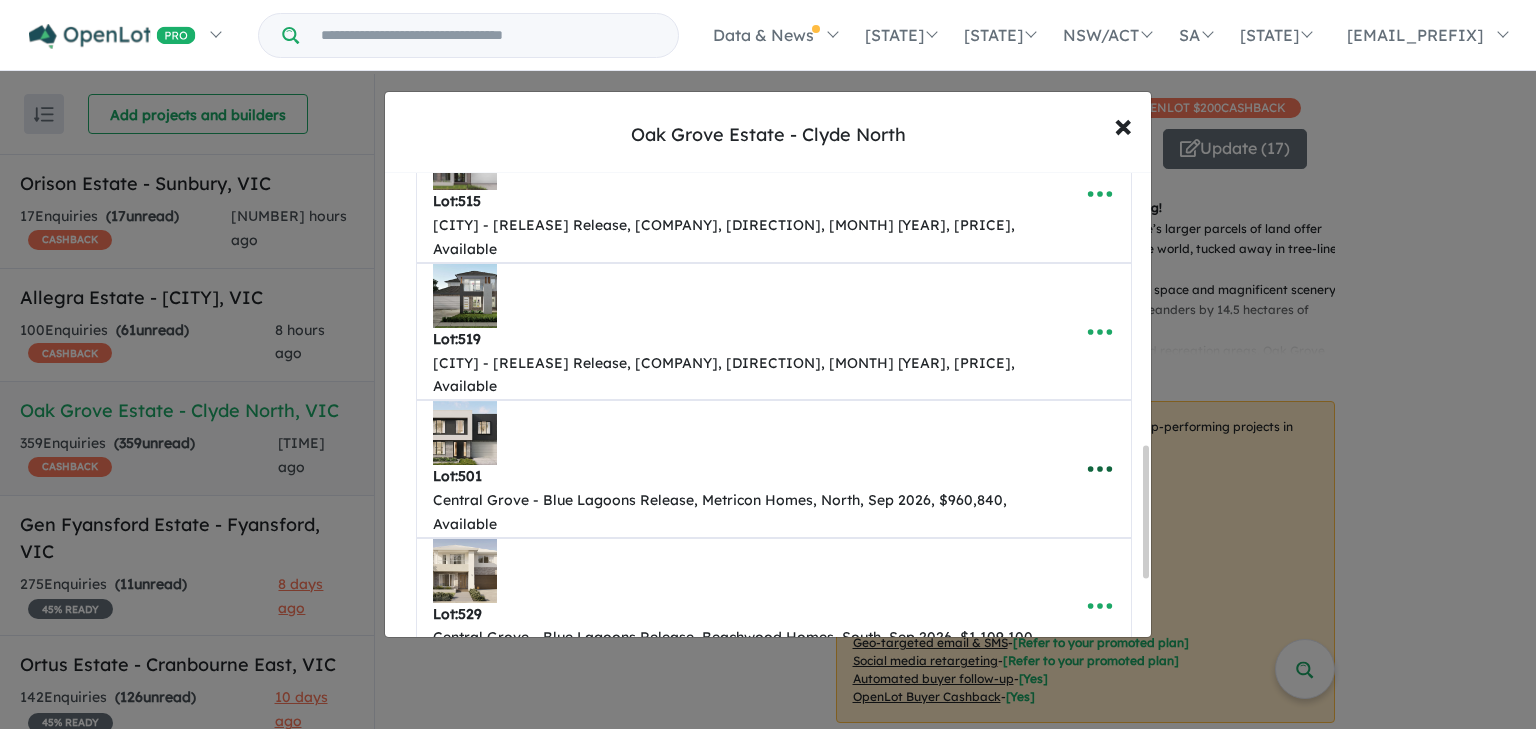 click at bounding box center [1100, 469] 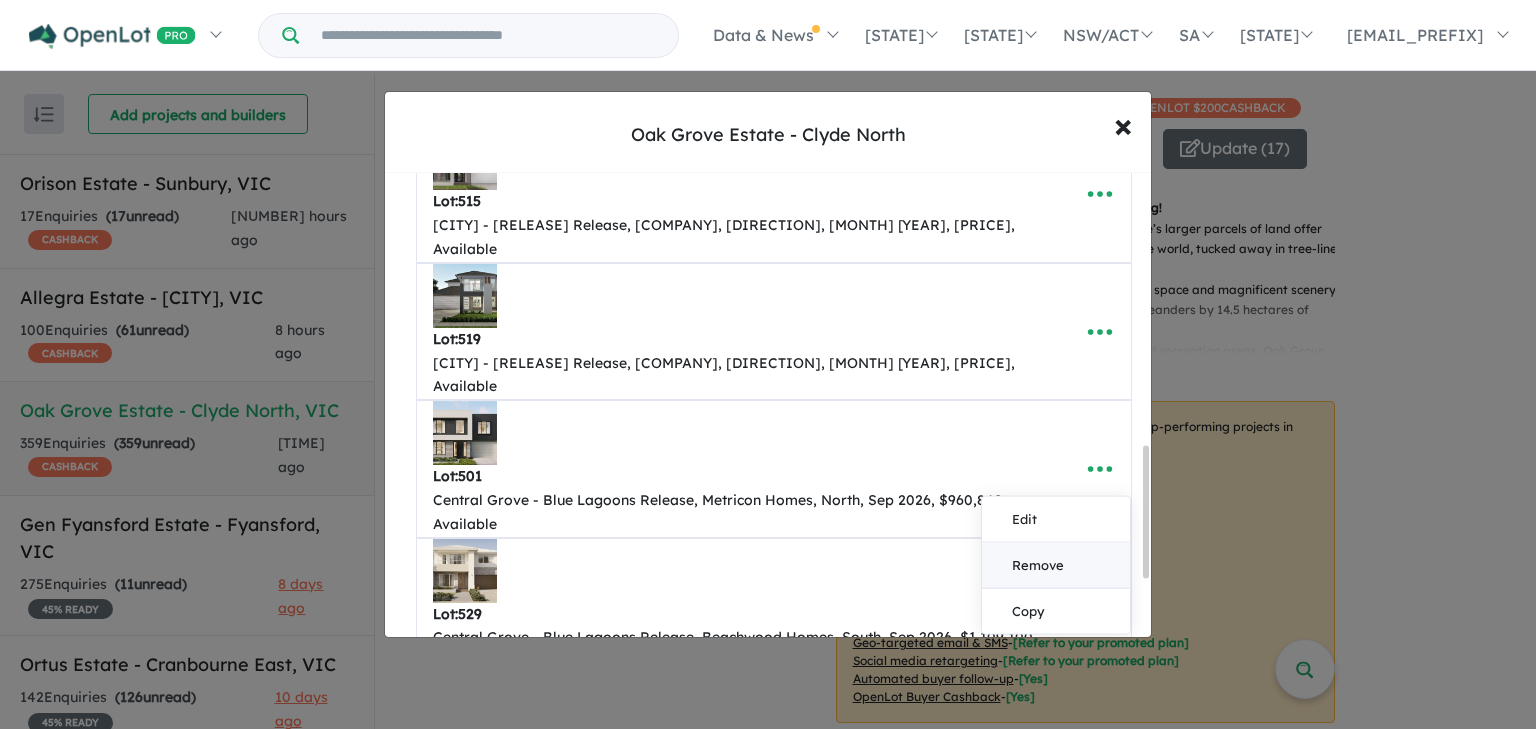 click on "Remove" at bounding box center [1056, 565] 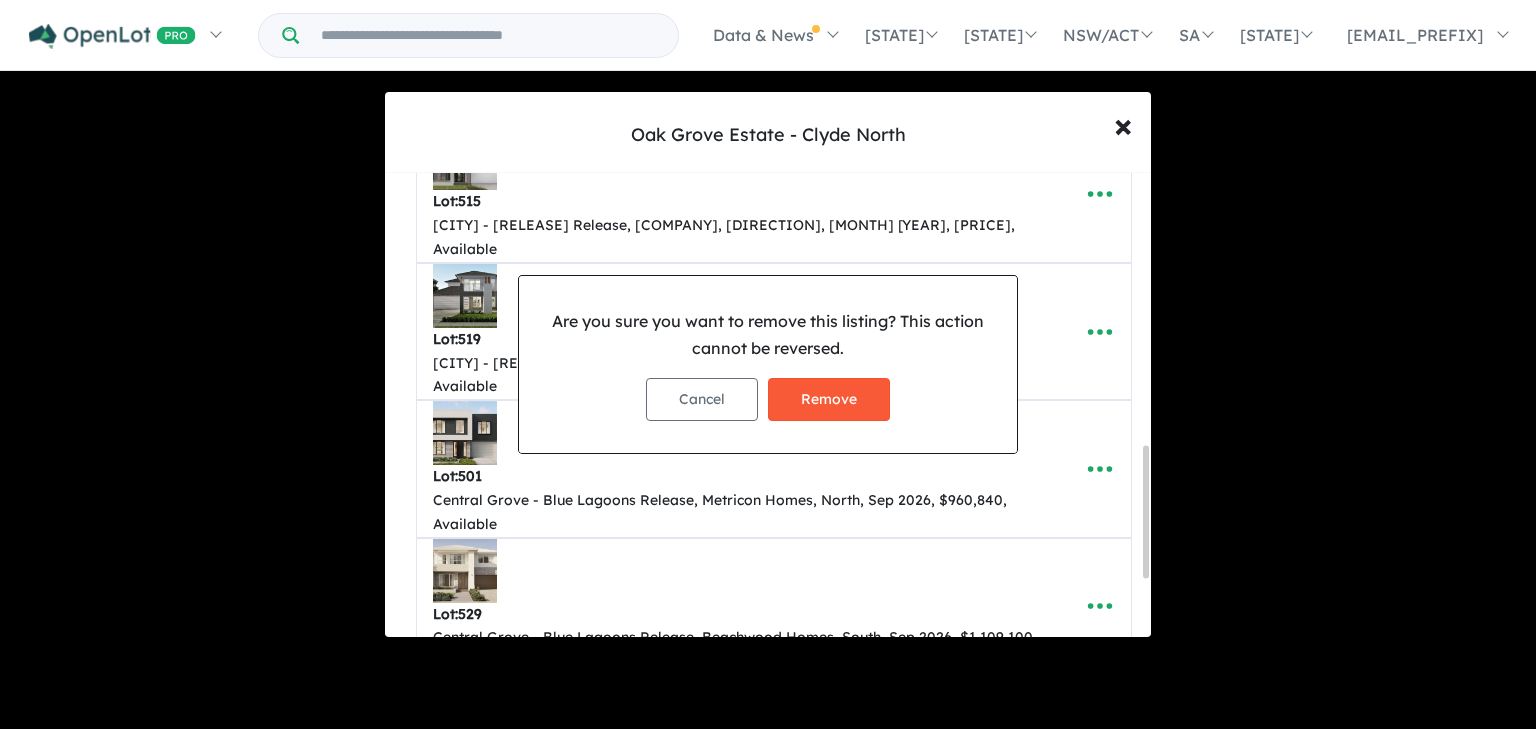 click on "Remove" at bounding box center [829, 399] 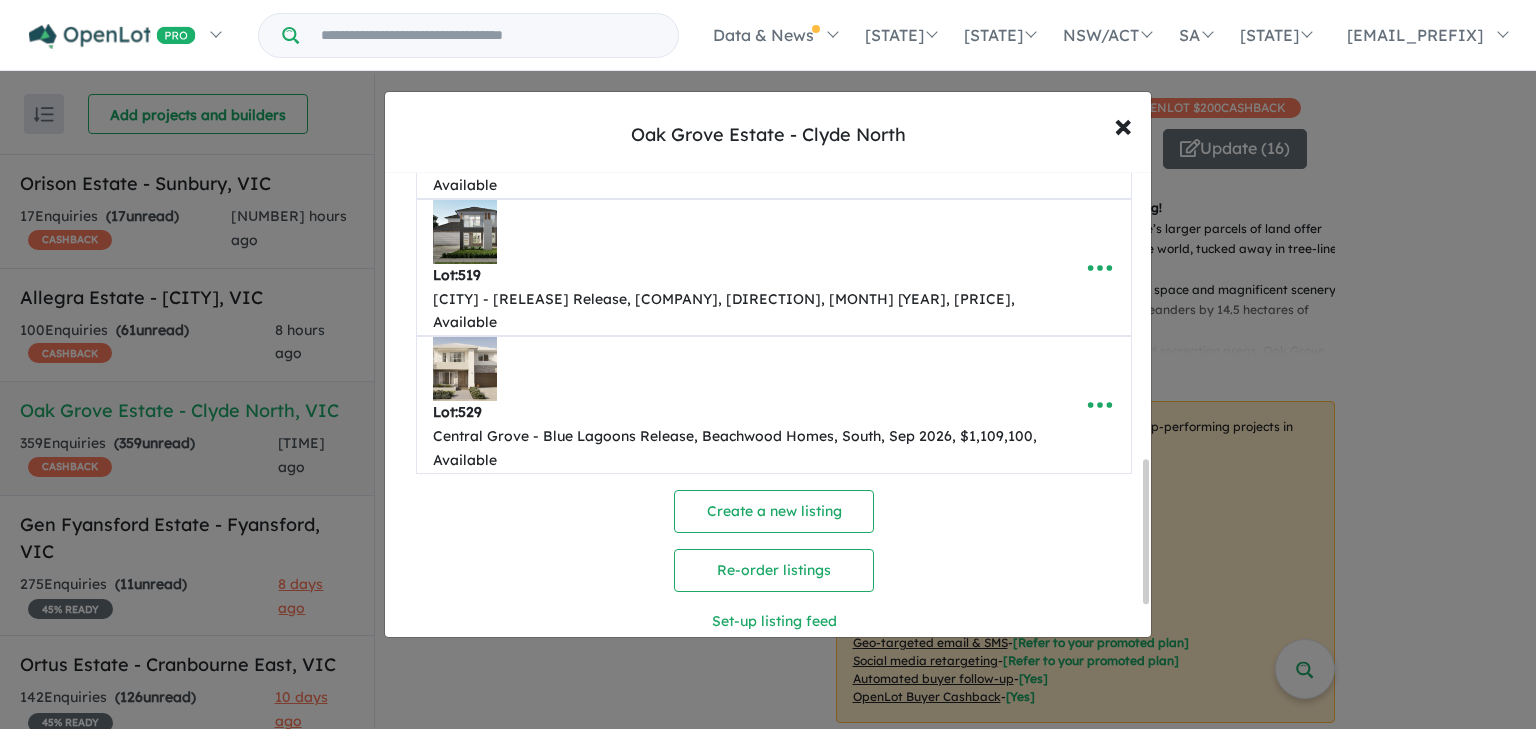 scroll, scrollTop: 864, scrollLeft: 0, axis: vertical 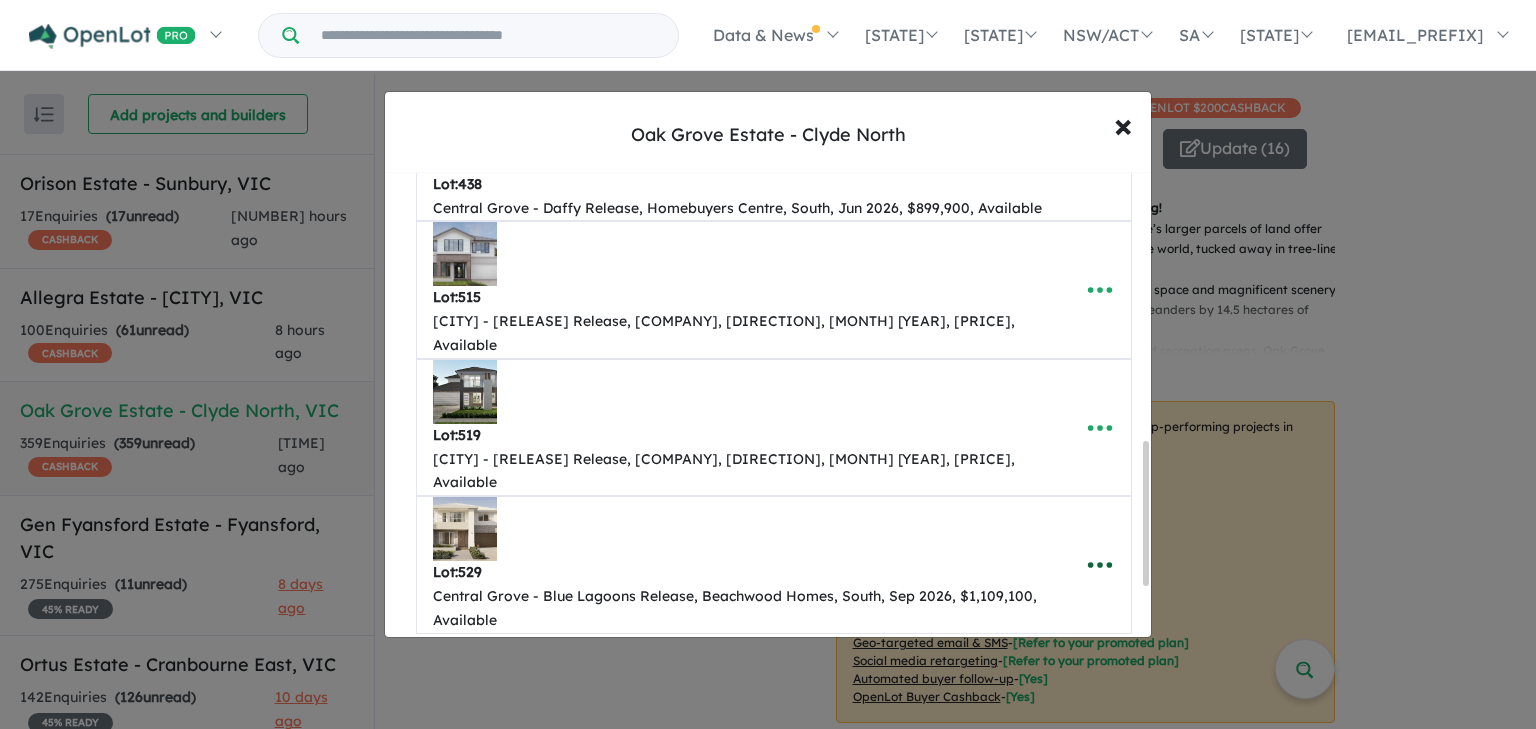 click at bounding box center (1100, 565) 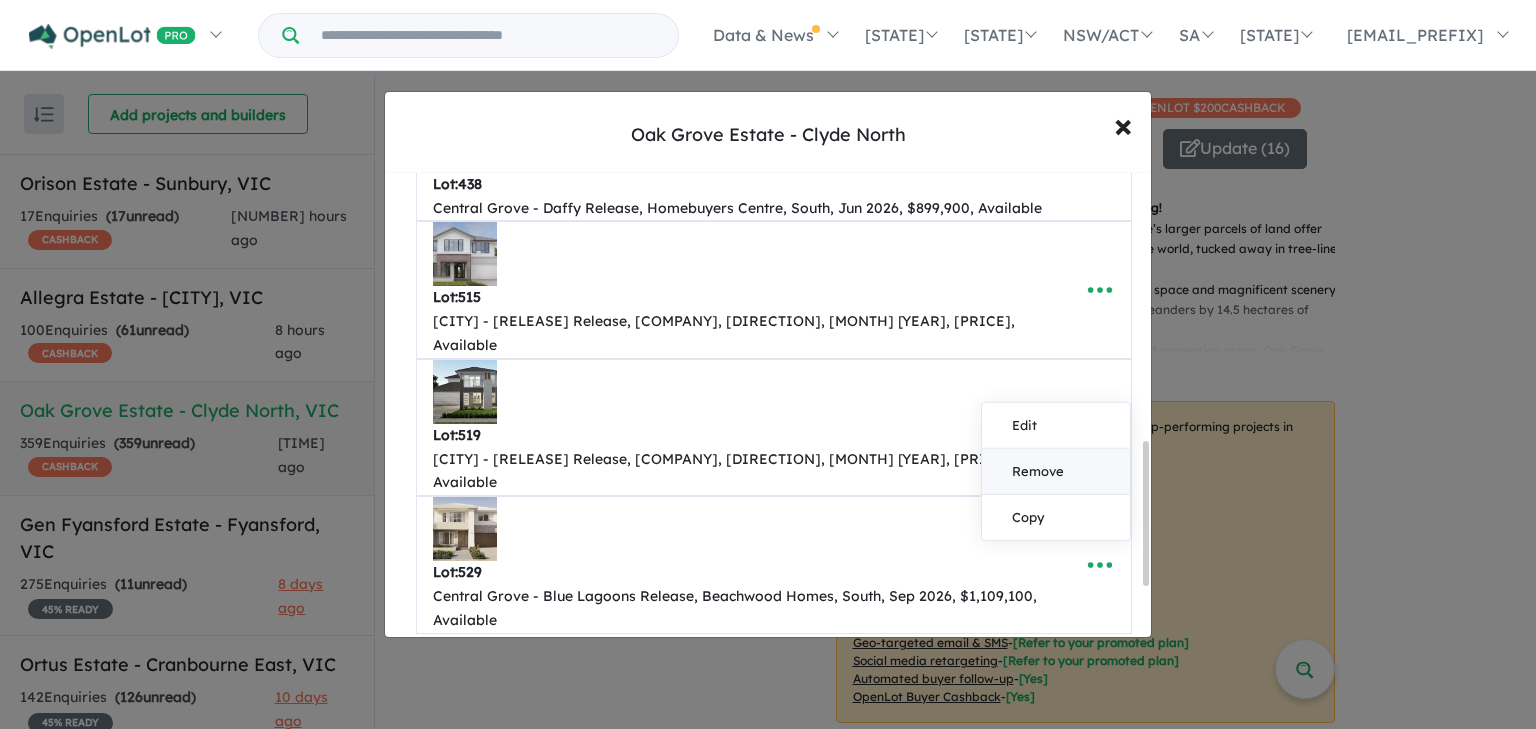click on "Remove" at bounding box center [1056, 472] 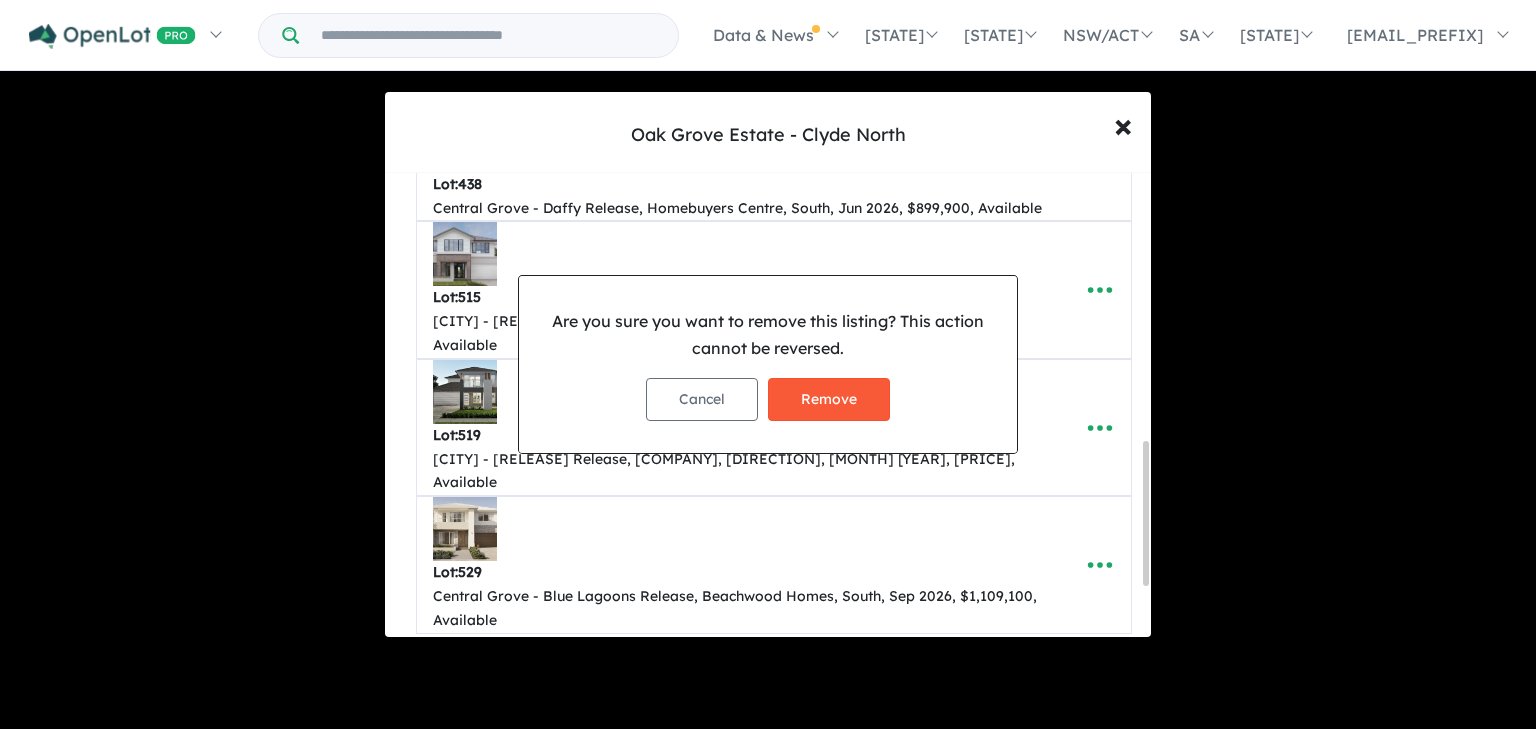 click on "Remove" at bounding box center (829, 399) 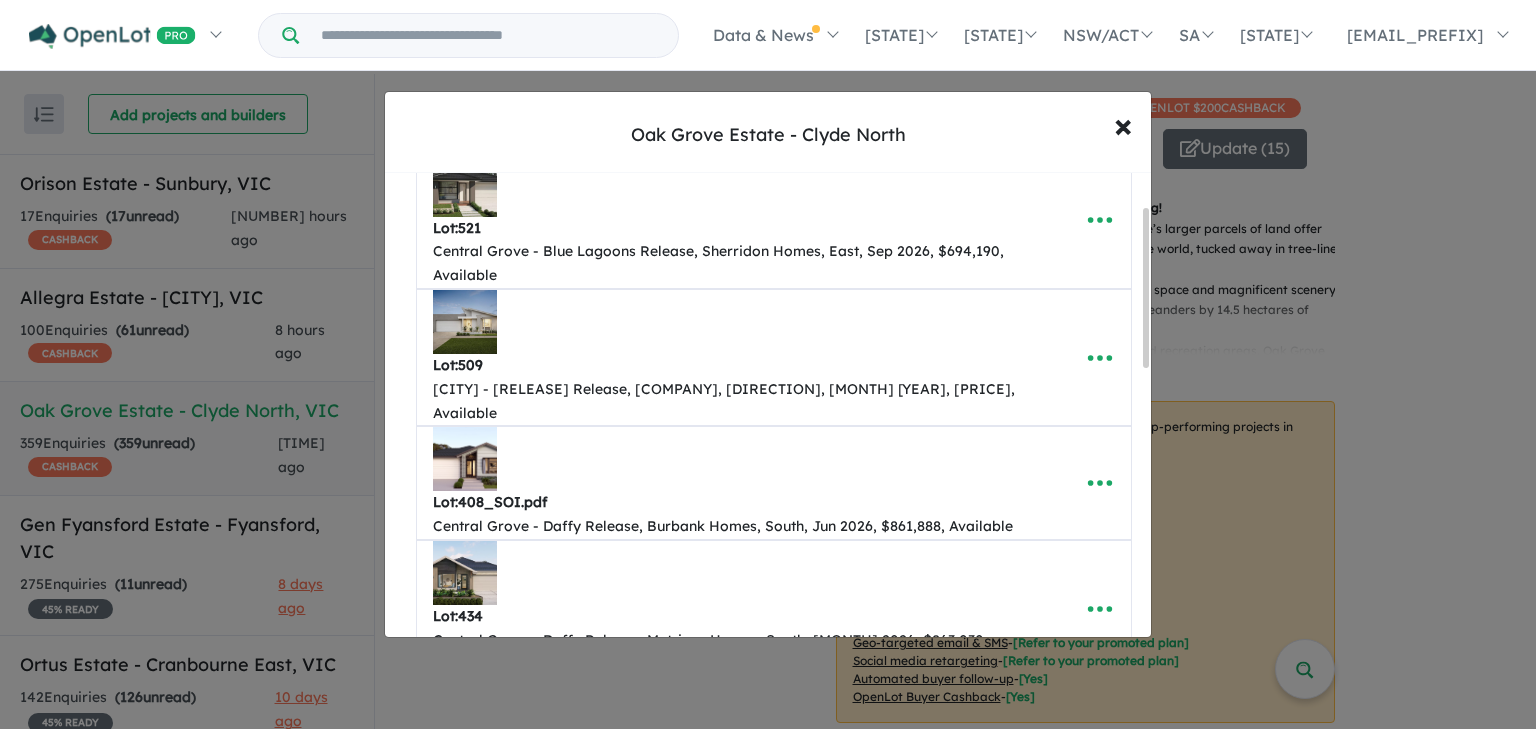 scroll, scrollTop: 80, scrollLeft: 0, axis: vertical 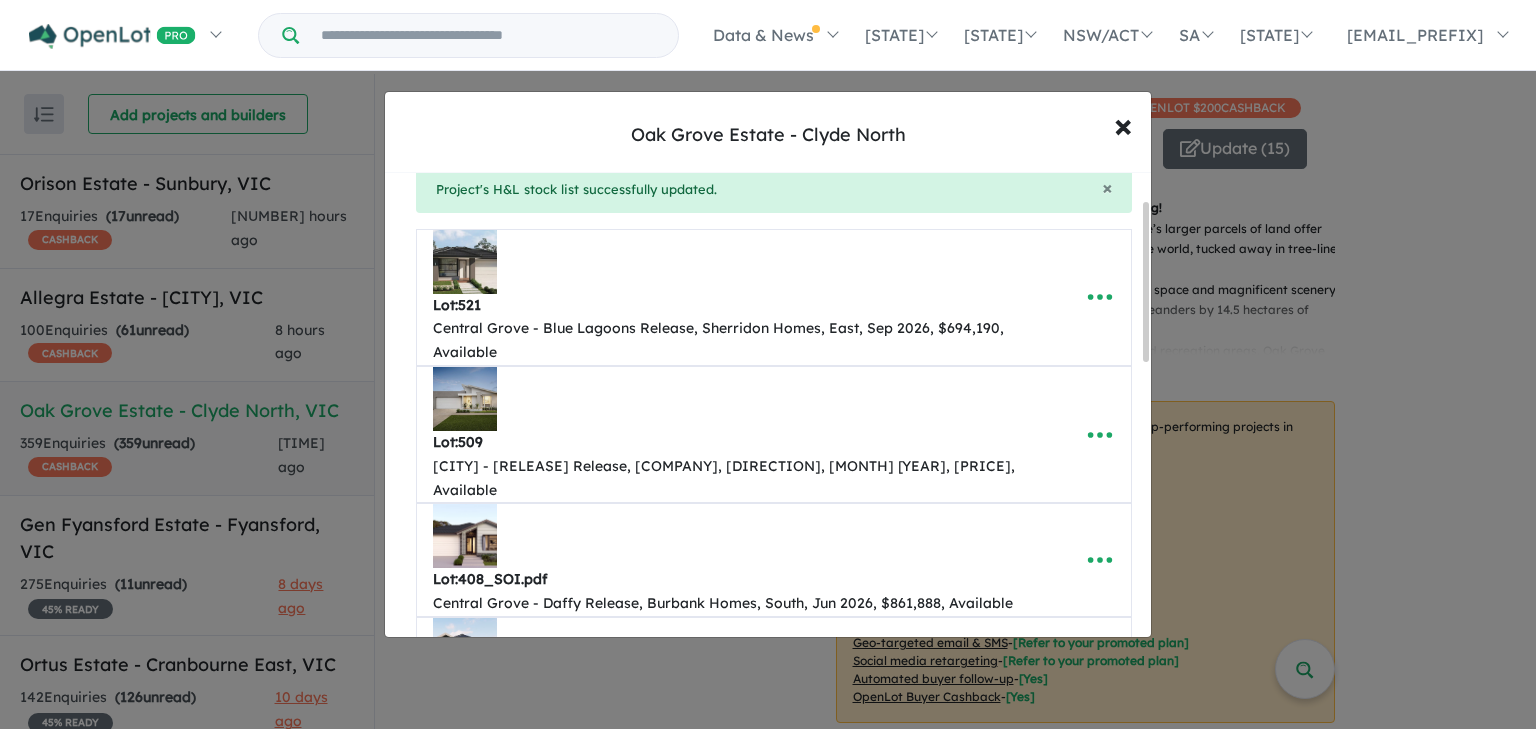 click at bounding box center (465, 262) 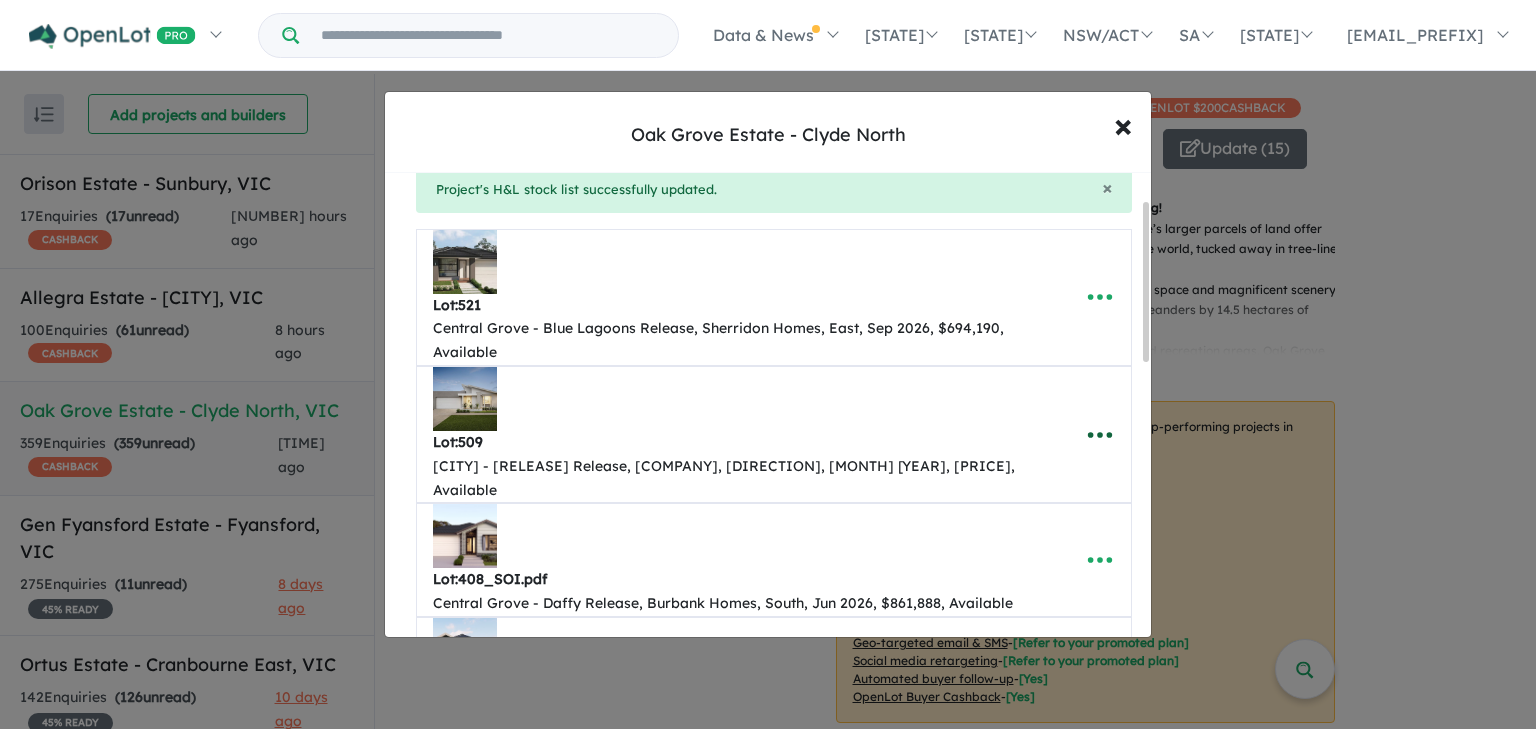 click at bounding box center (1100, 435) 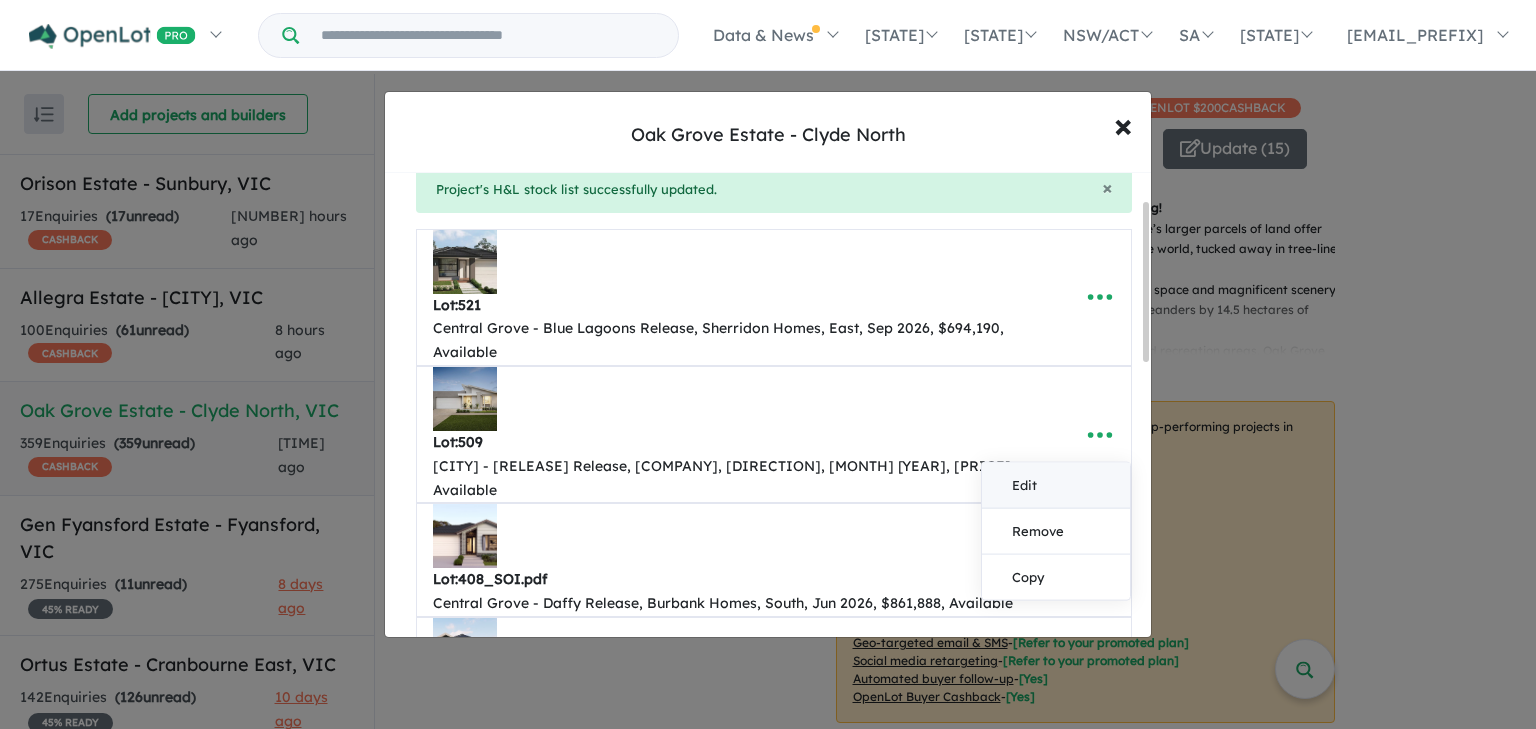 click on "Edit" at bounding box center [1056, 485] 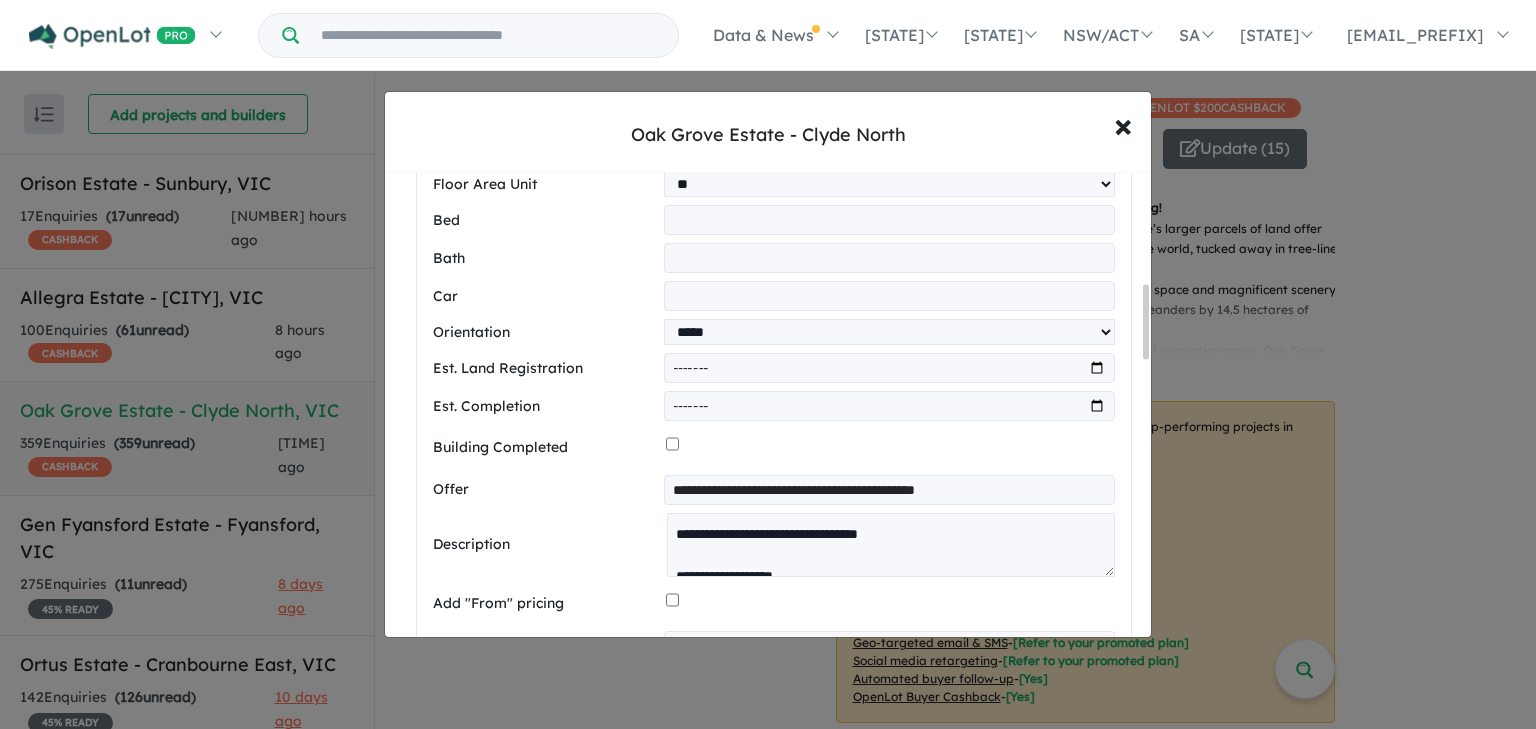 scroll, scrollTop: 720, scrollLeft: 0, axis: vertical 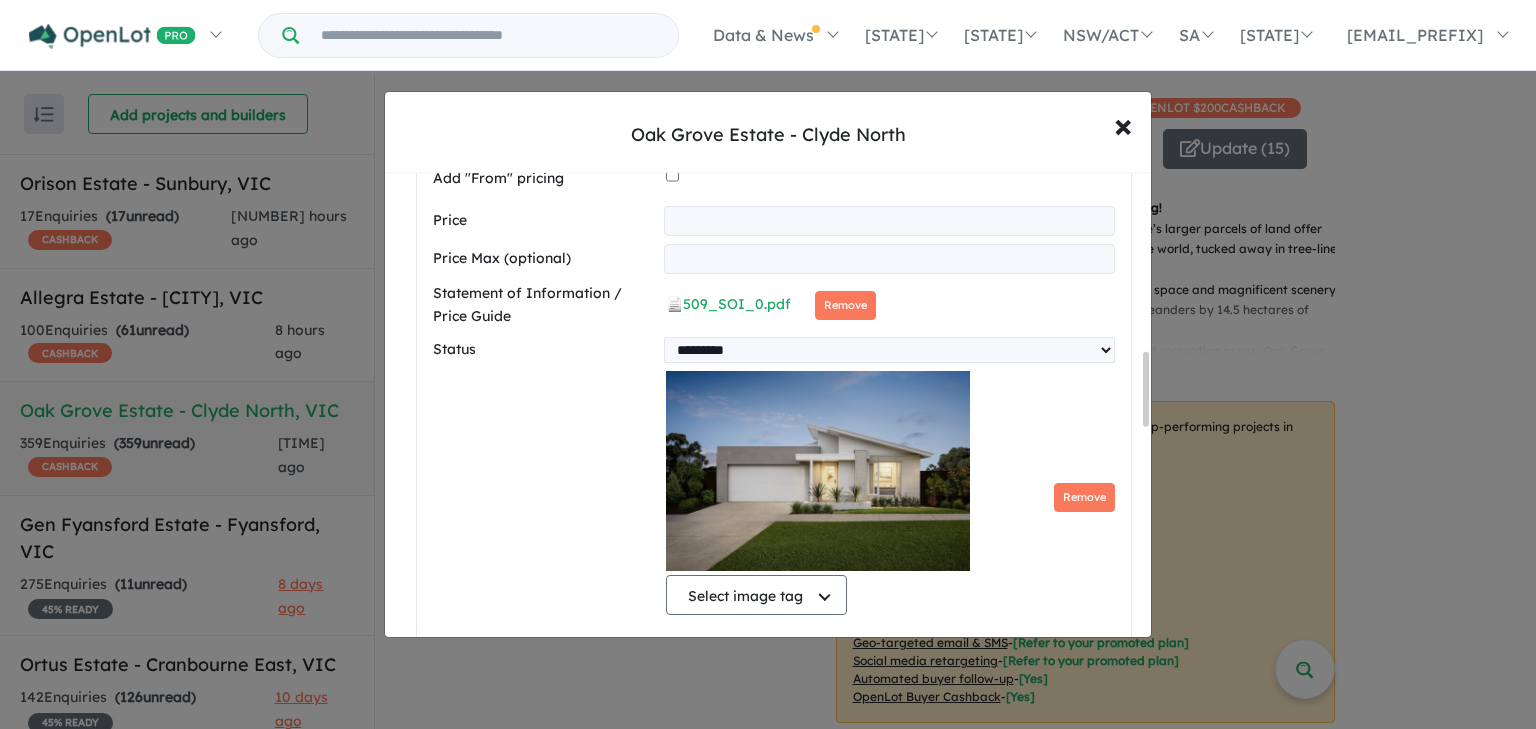 click at bounding box center (818, 471) 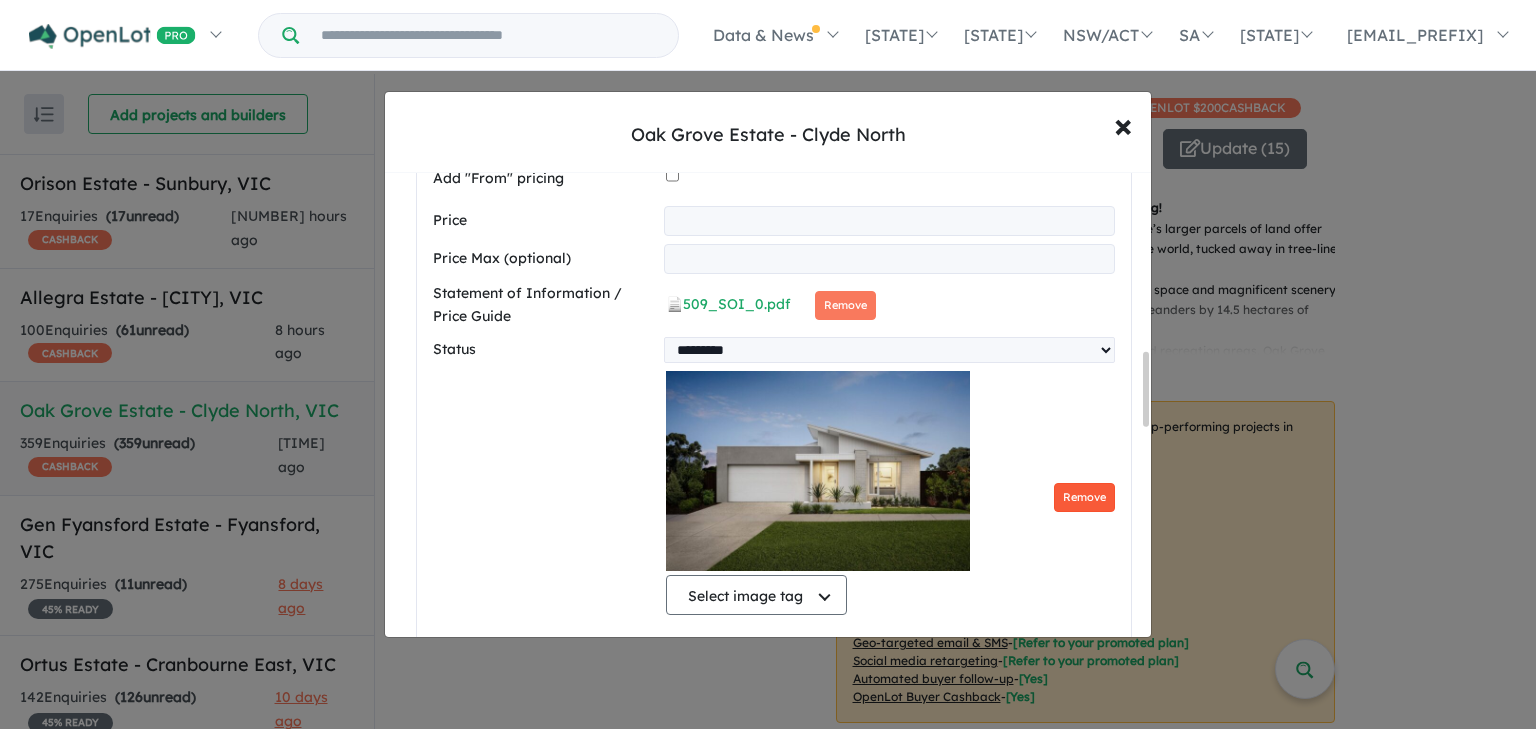 click on "Remove" at bounding box center [1084, 497] 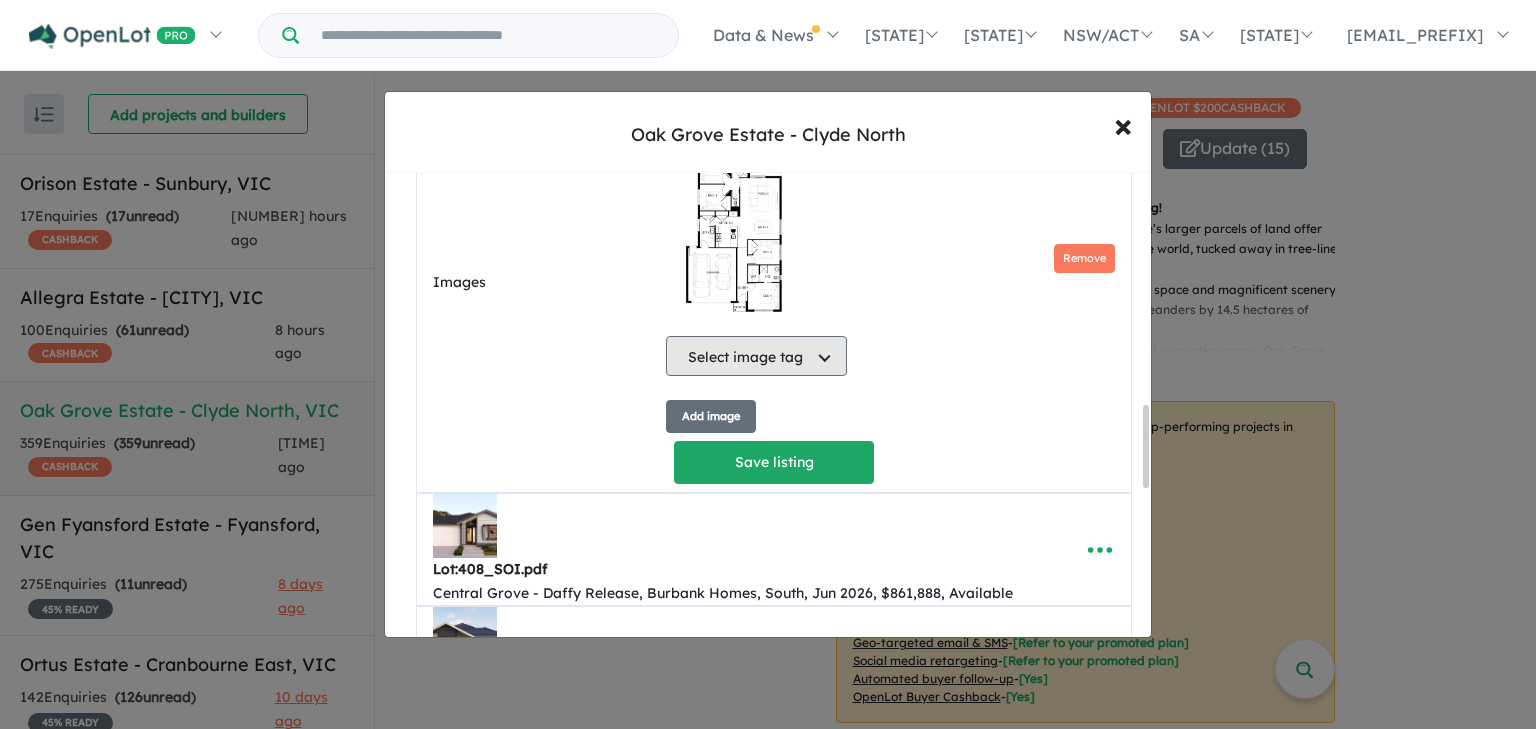 scroll, scrollTop: 1360, scrollLeft: 0, axis: vertical 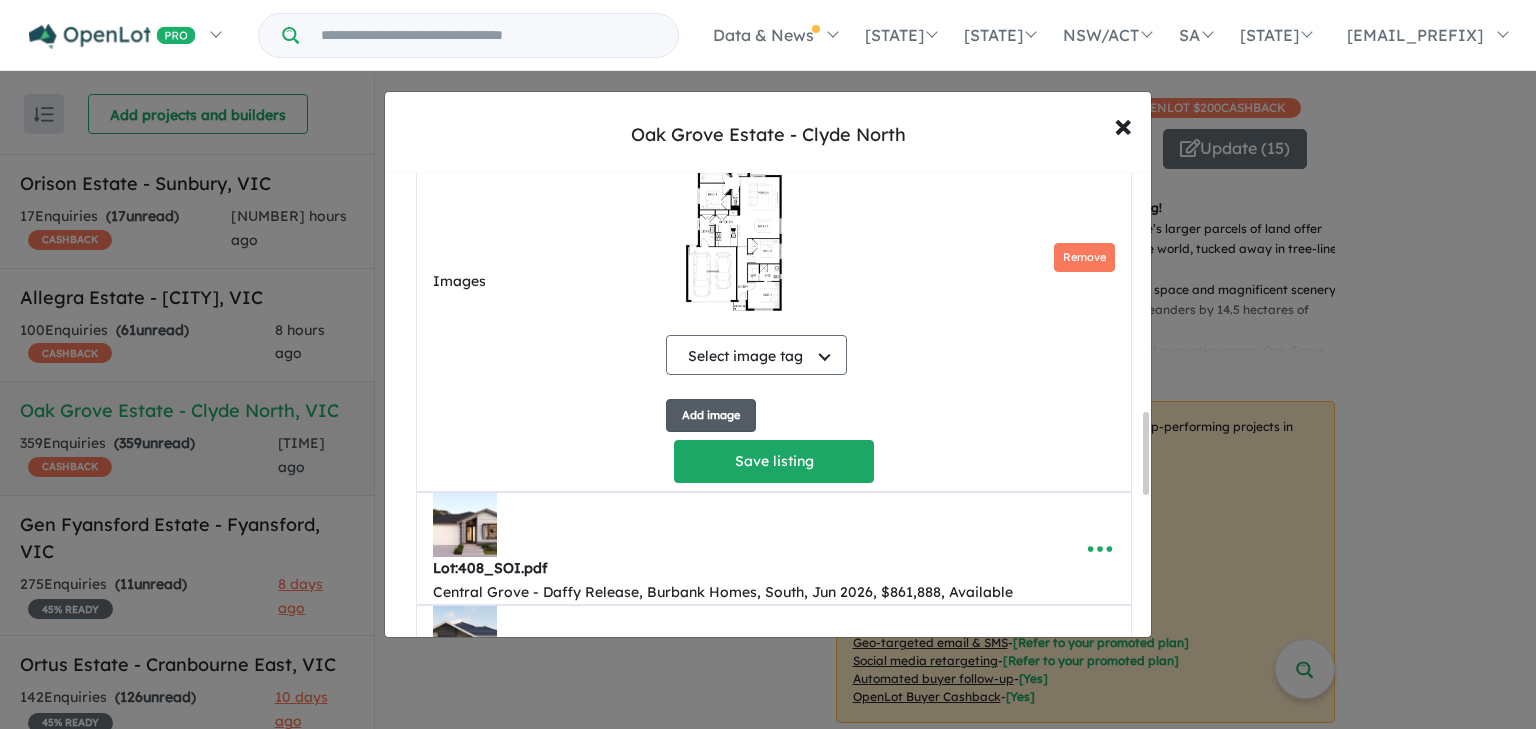 click on "Add image" at bounding box center (711, 415) 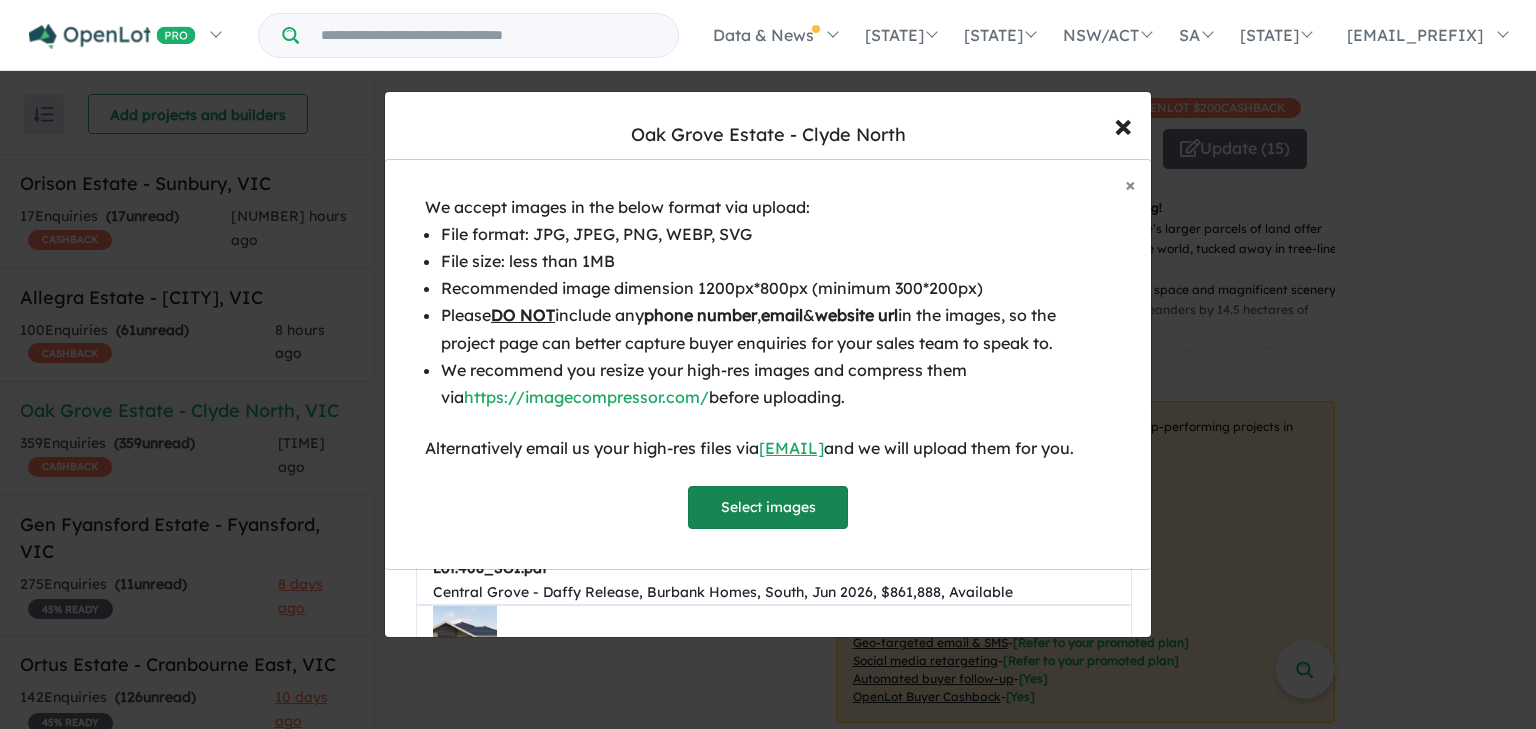 click on "Select images" at bounding box center [768, 507] 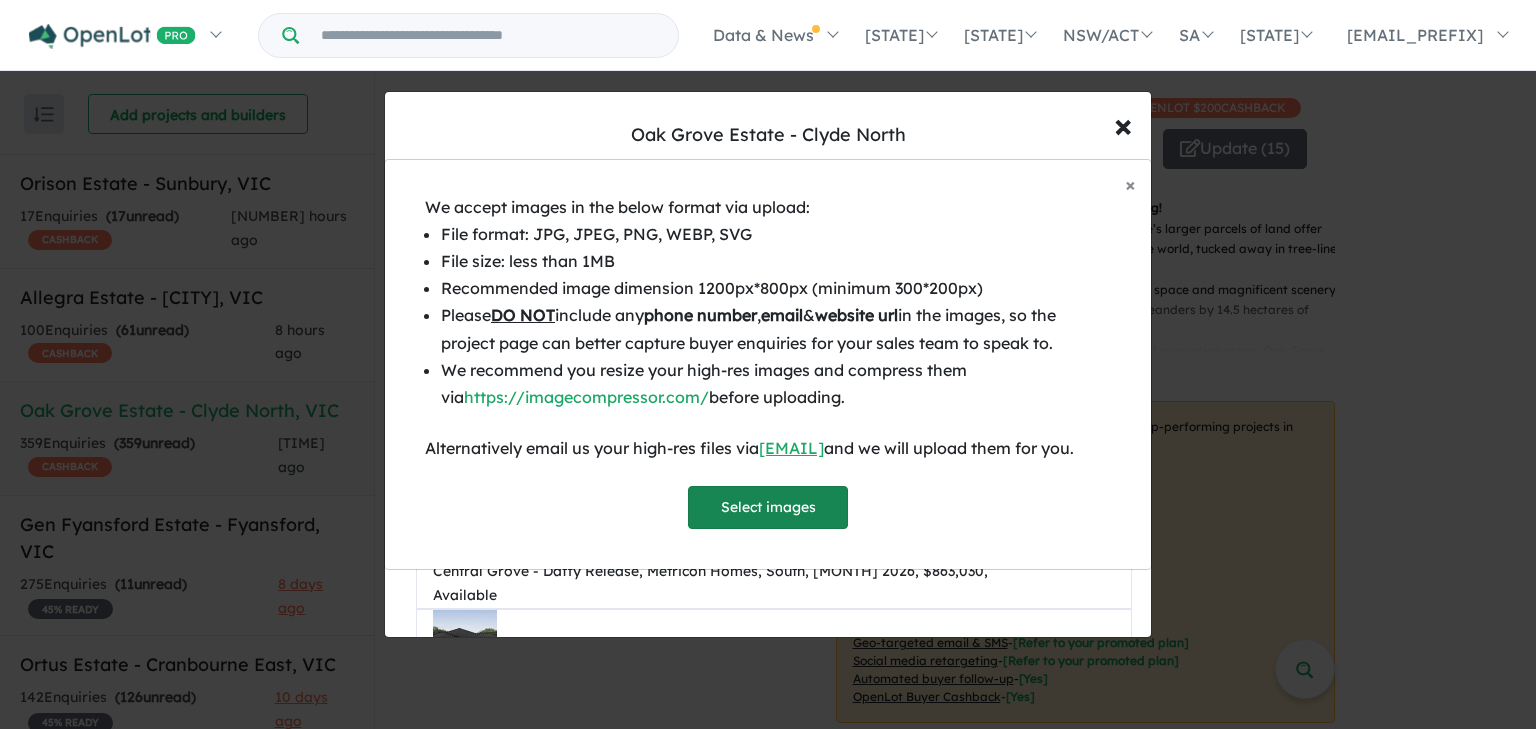 scroll, scrollTop: 1494, scrollLeft: 0, axis: vertical 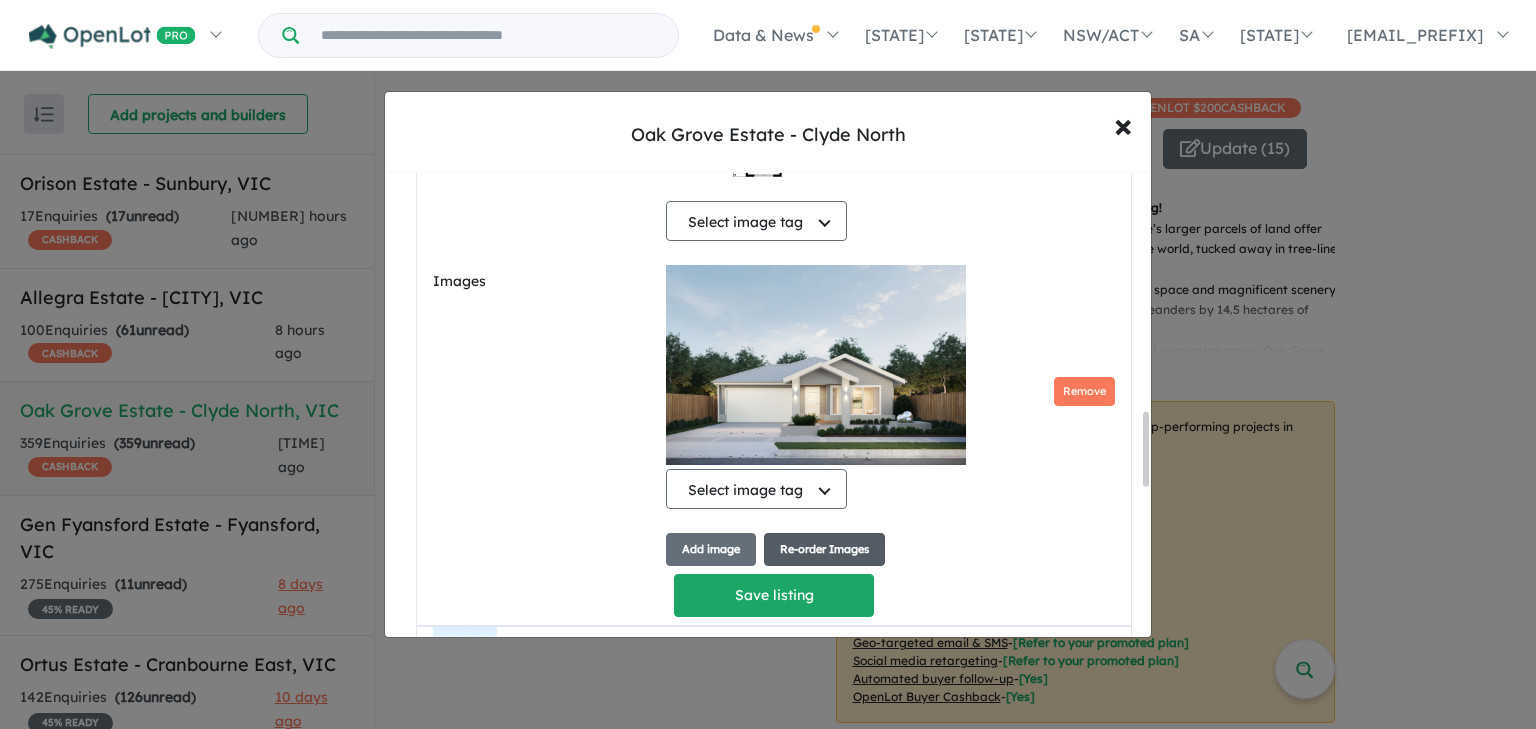 click on "Re-order Images" at bounding box center [824, 549] 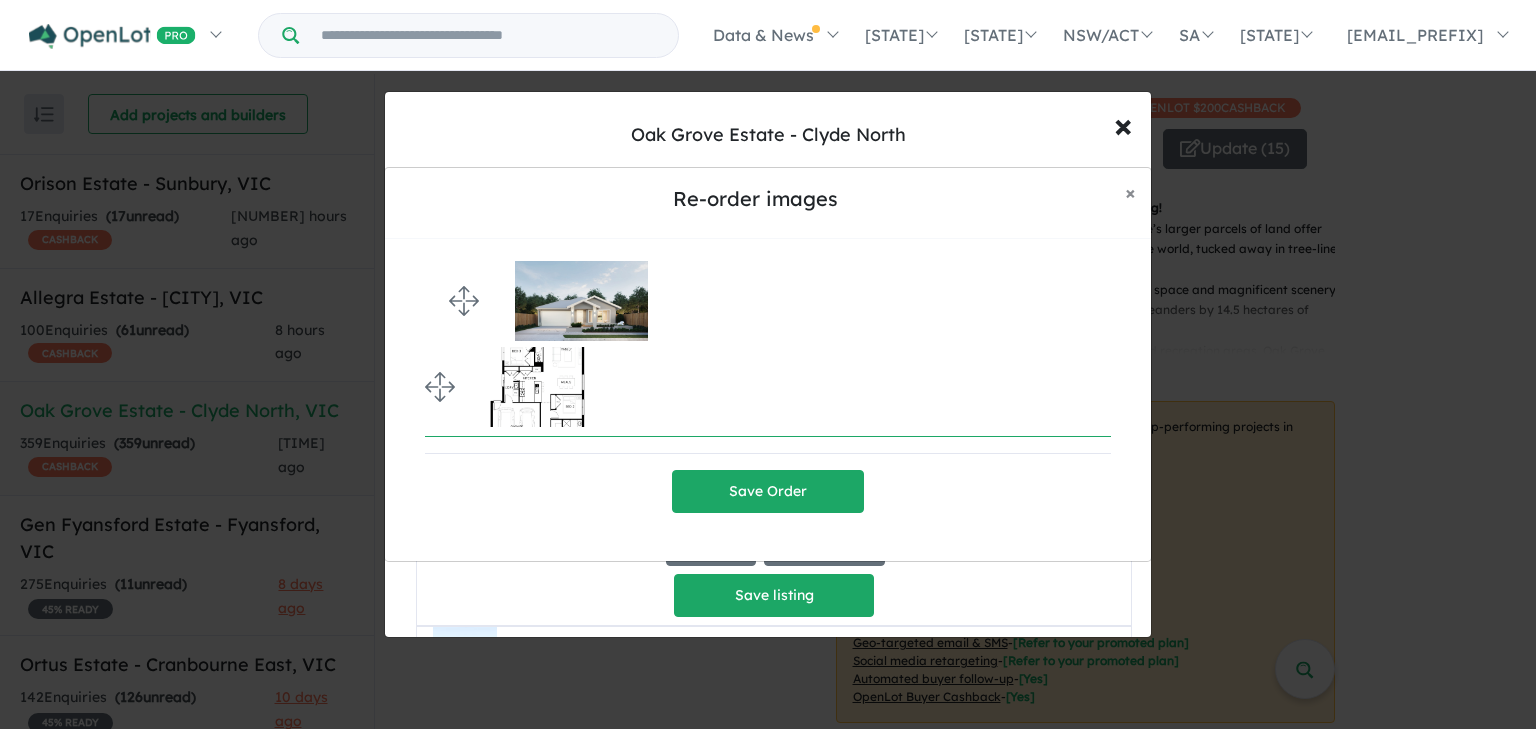 drag, startPoint x: 429, startPoint y: 387, endPoint x: 433, endPoint y: 253, distance: 134.0597 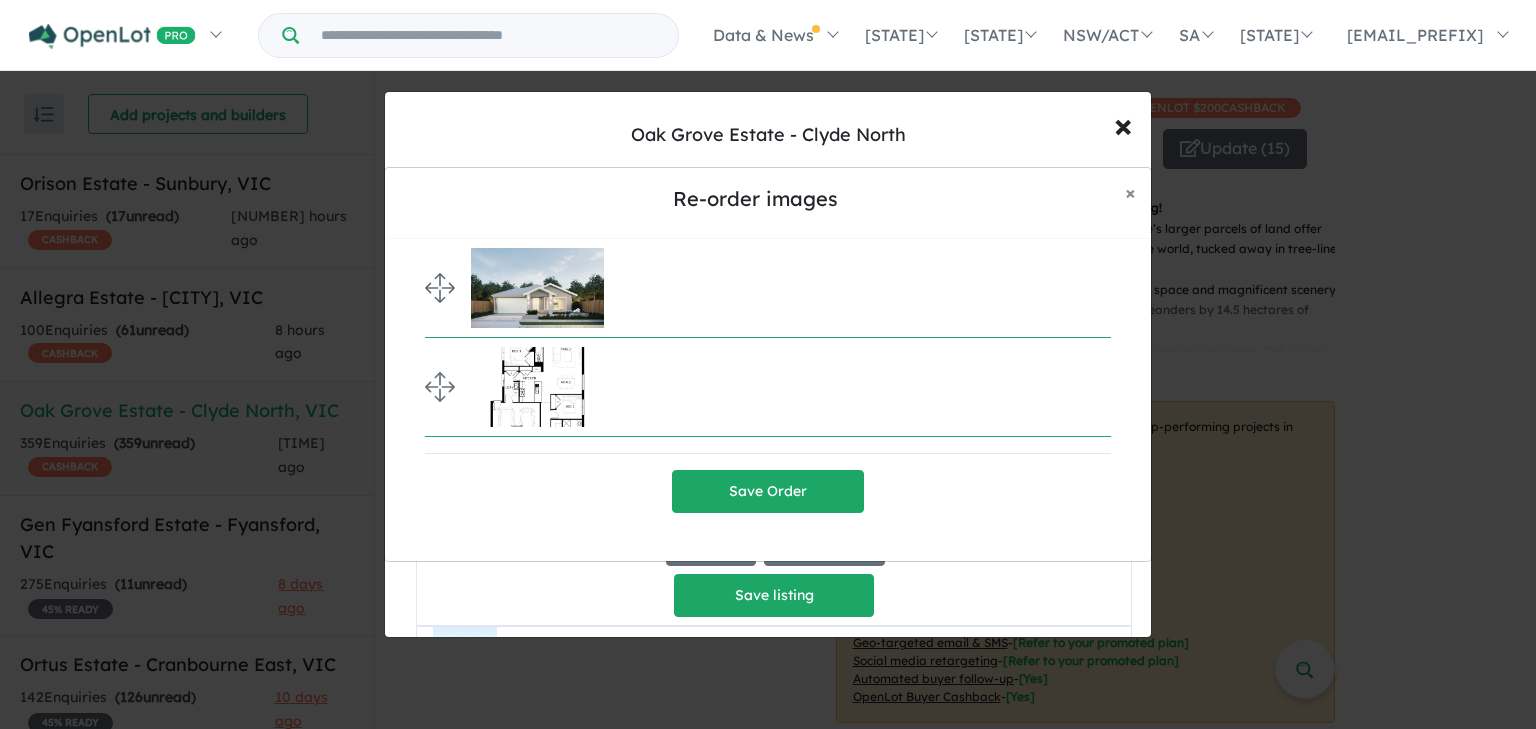 click on "Save Order" at bounding box center [768, 491] 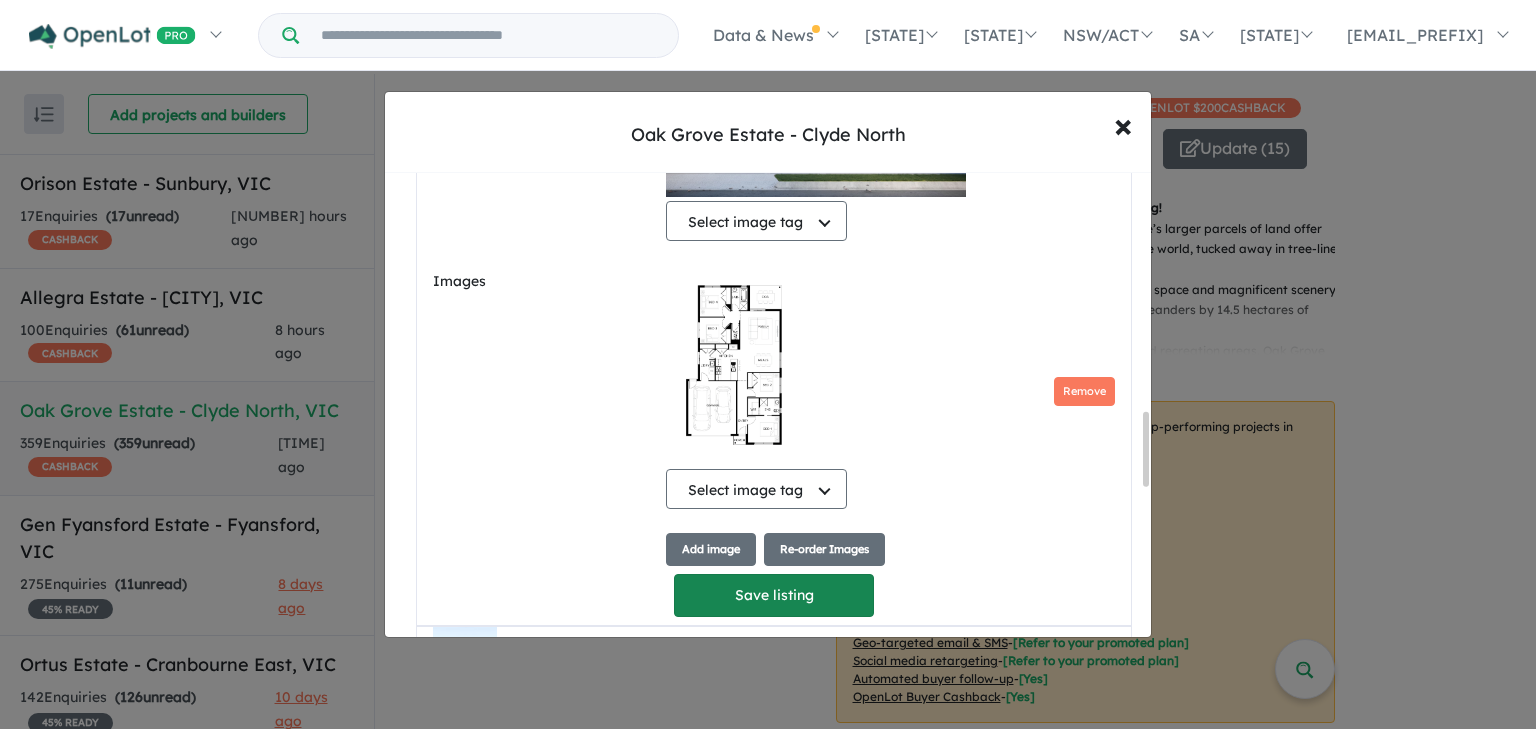 click on "Save listing" at bounding box center [774, 595] 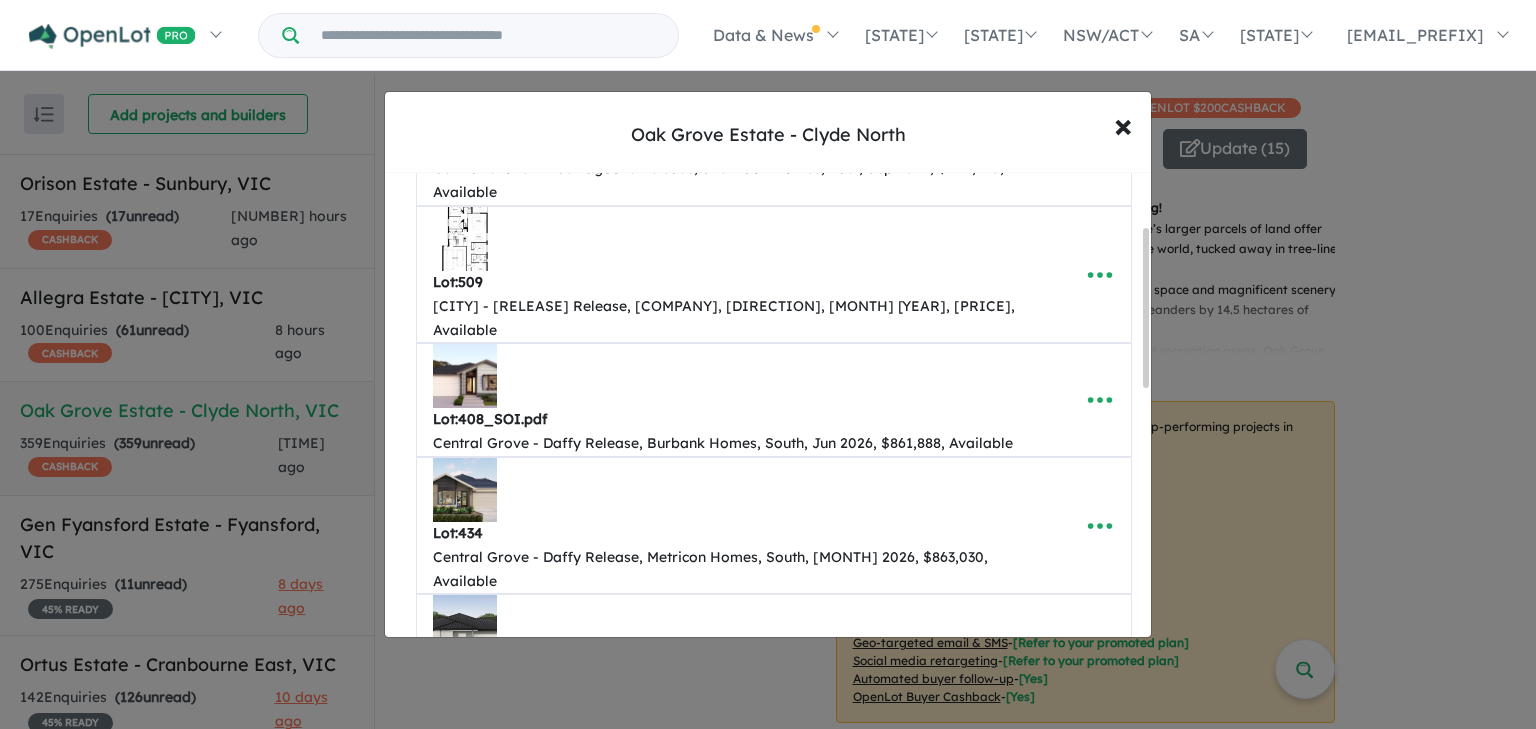 scroll, scrollTop: 0, scrollLeft: 0, axis: both 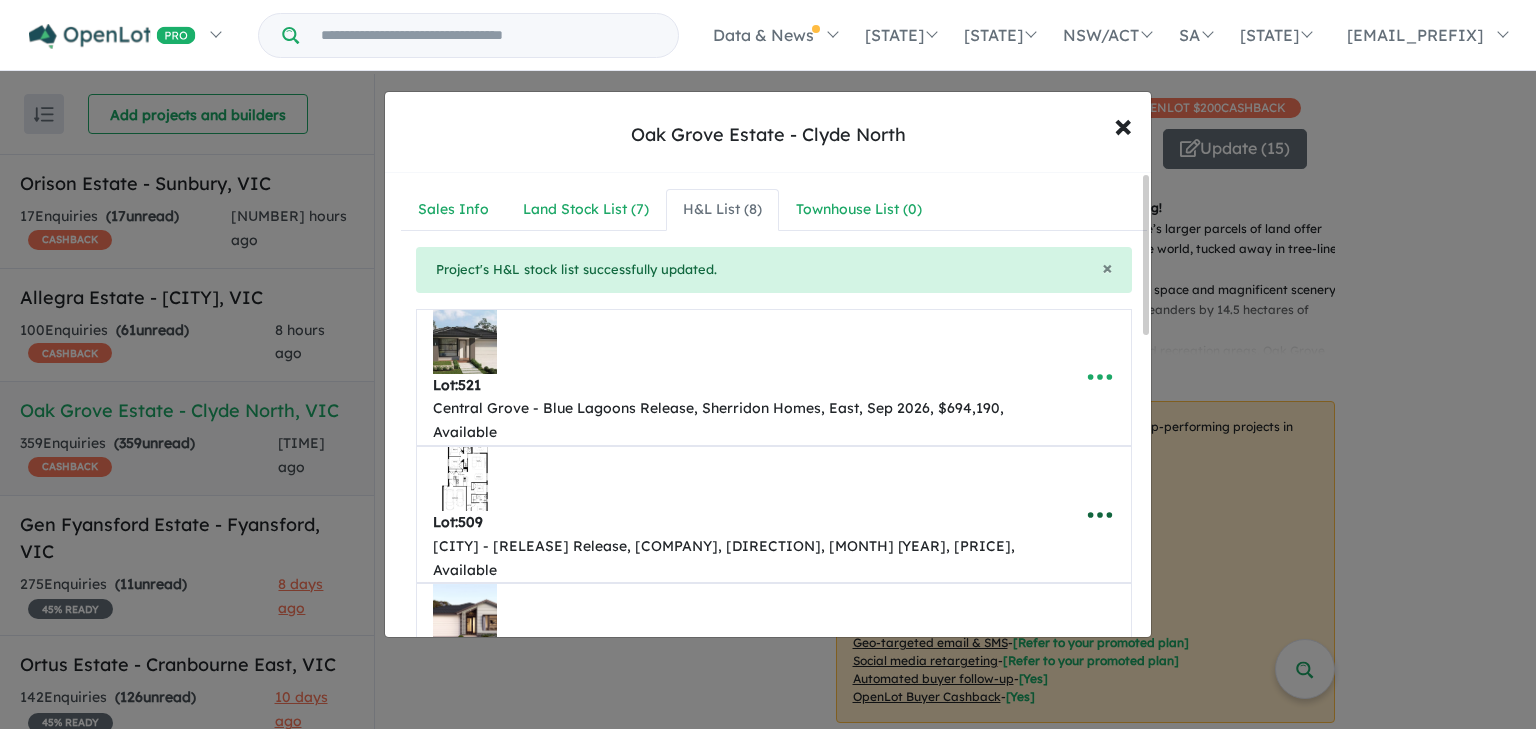 click at bounding box center (1100, 515) 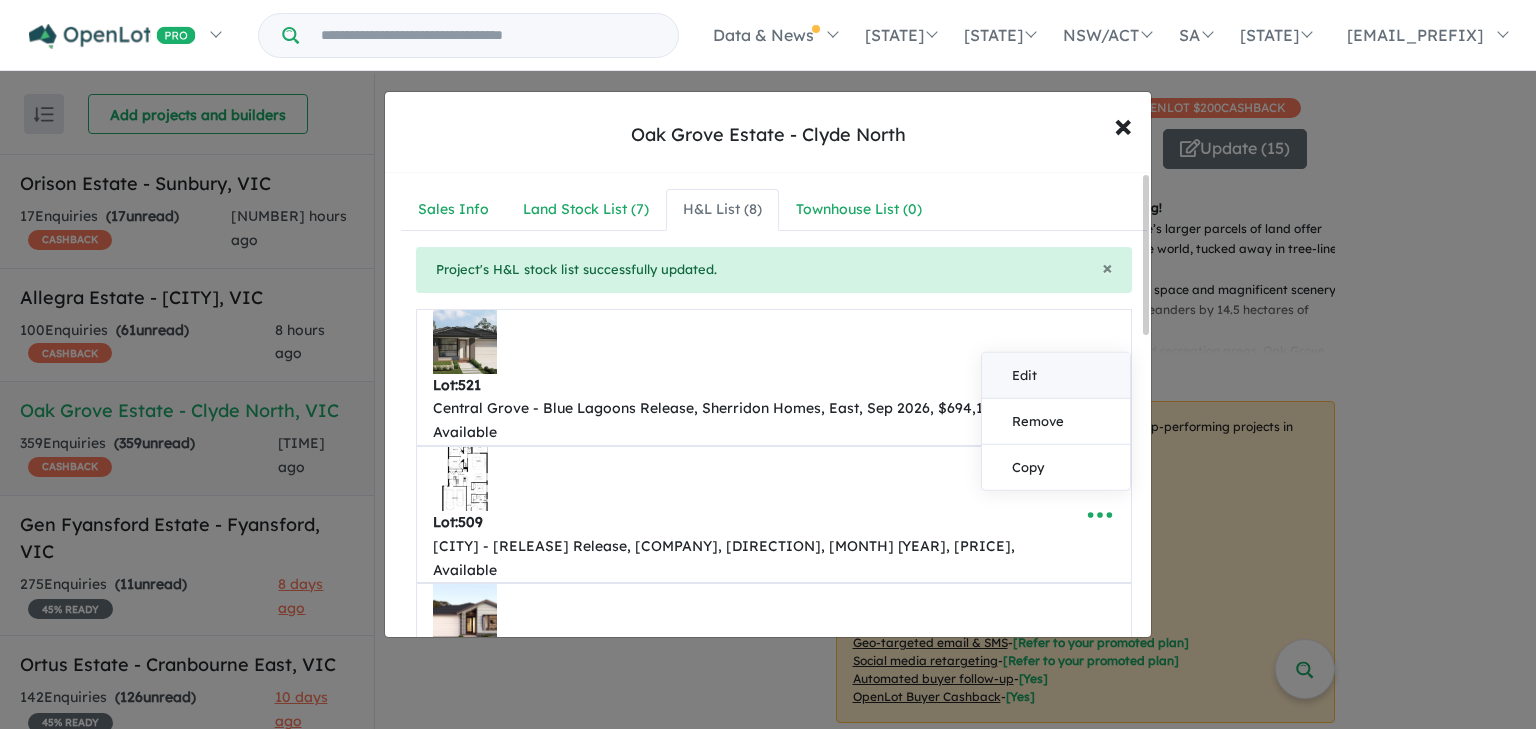 click on "Edit" at bounding box center [1056, 376] 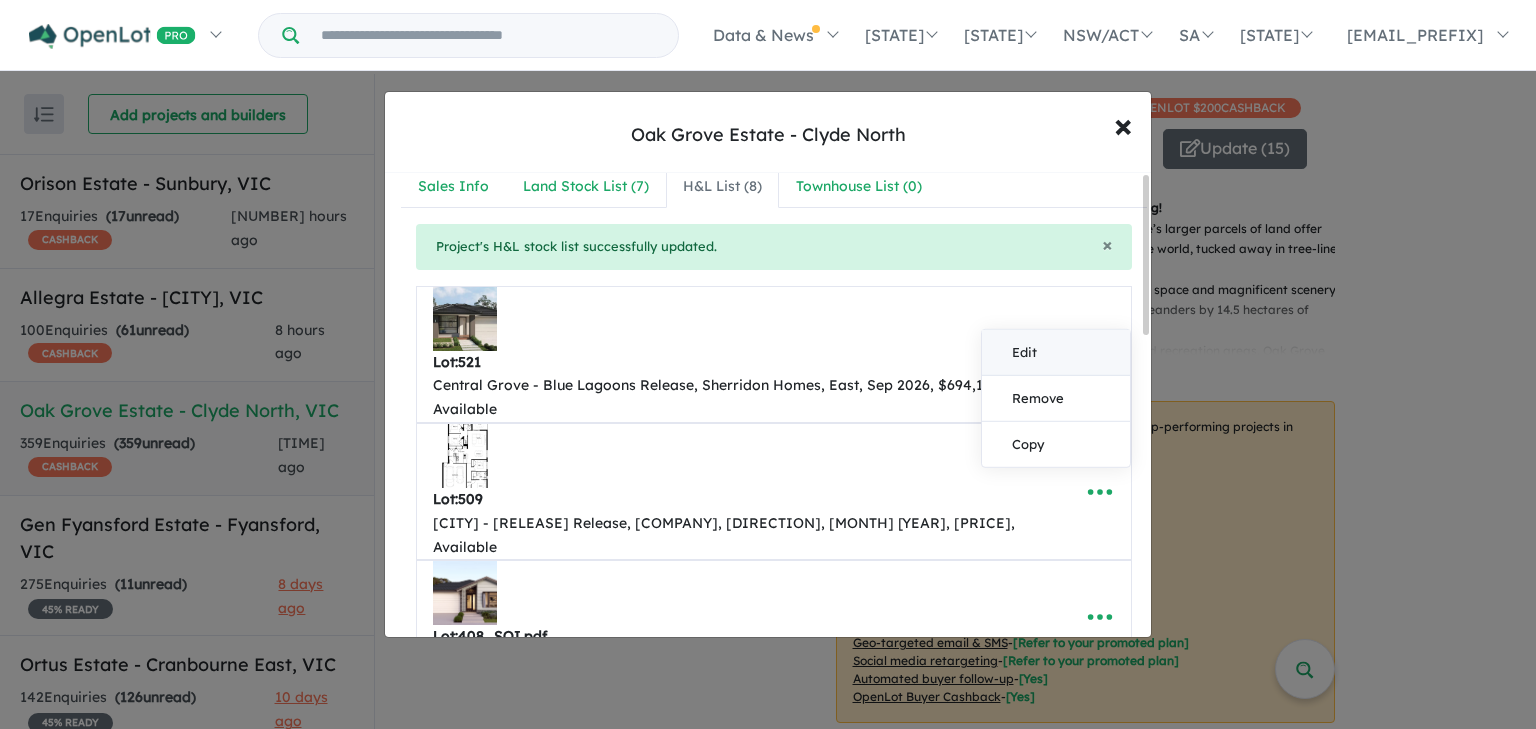 scroll, scrollTop: 5, scrollLeft: 0, axis: vertical 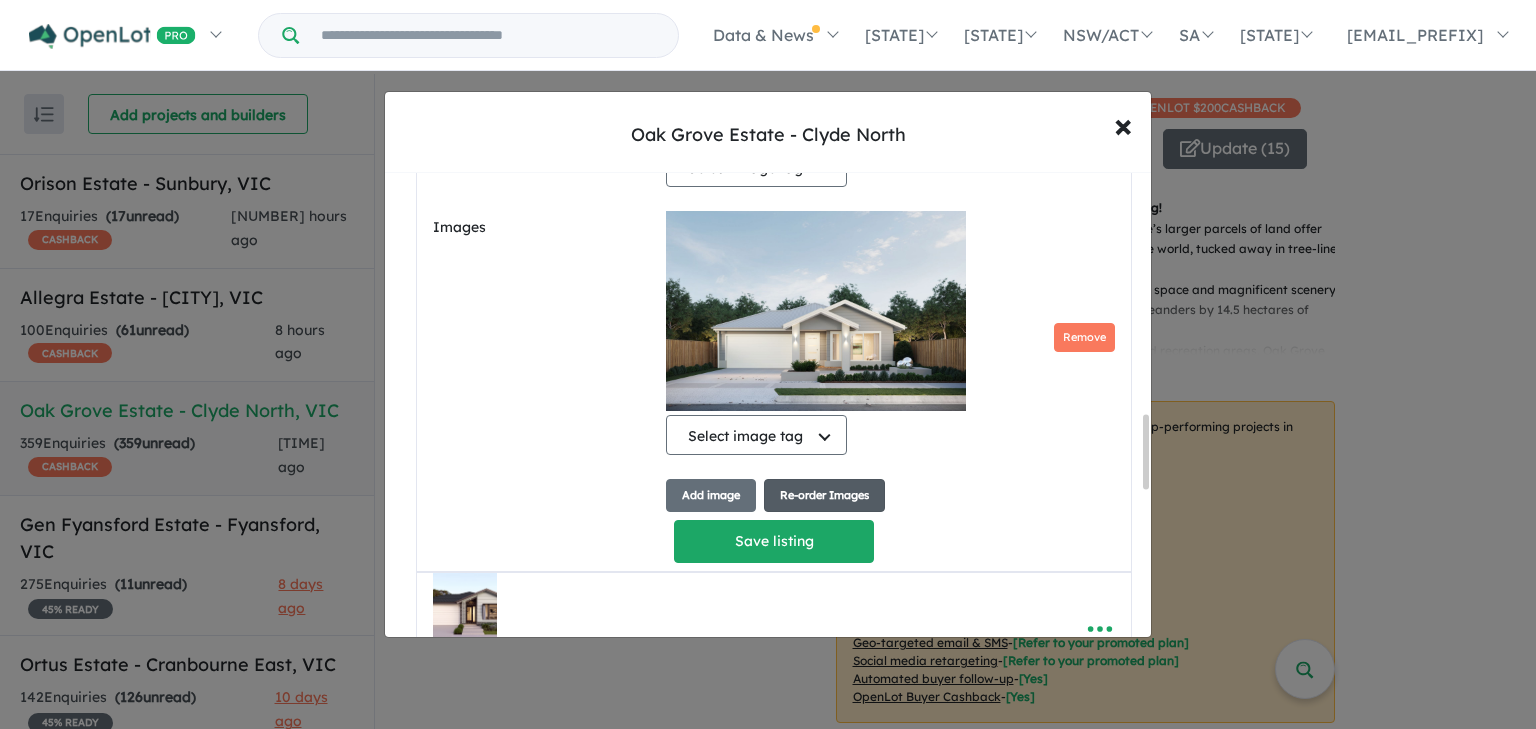 click on "Re-order Images" at bounding box center (824, 495) 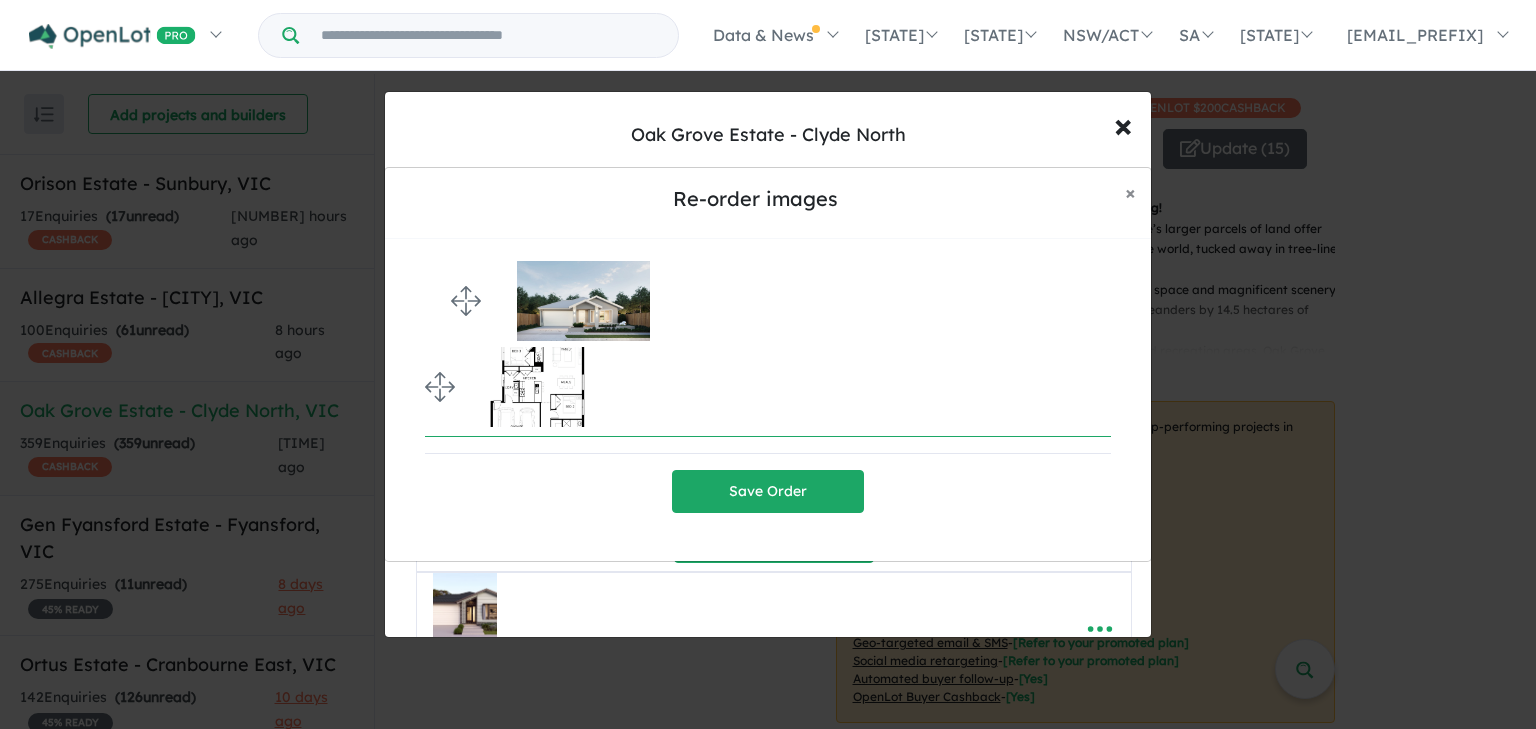 drag, startPoint x: 449, startPoint y: 387, endPoint x: 453, endPoint y: 255, distance: 132.0606 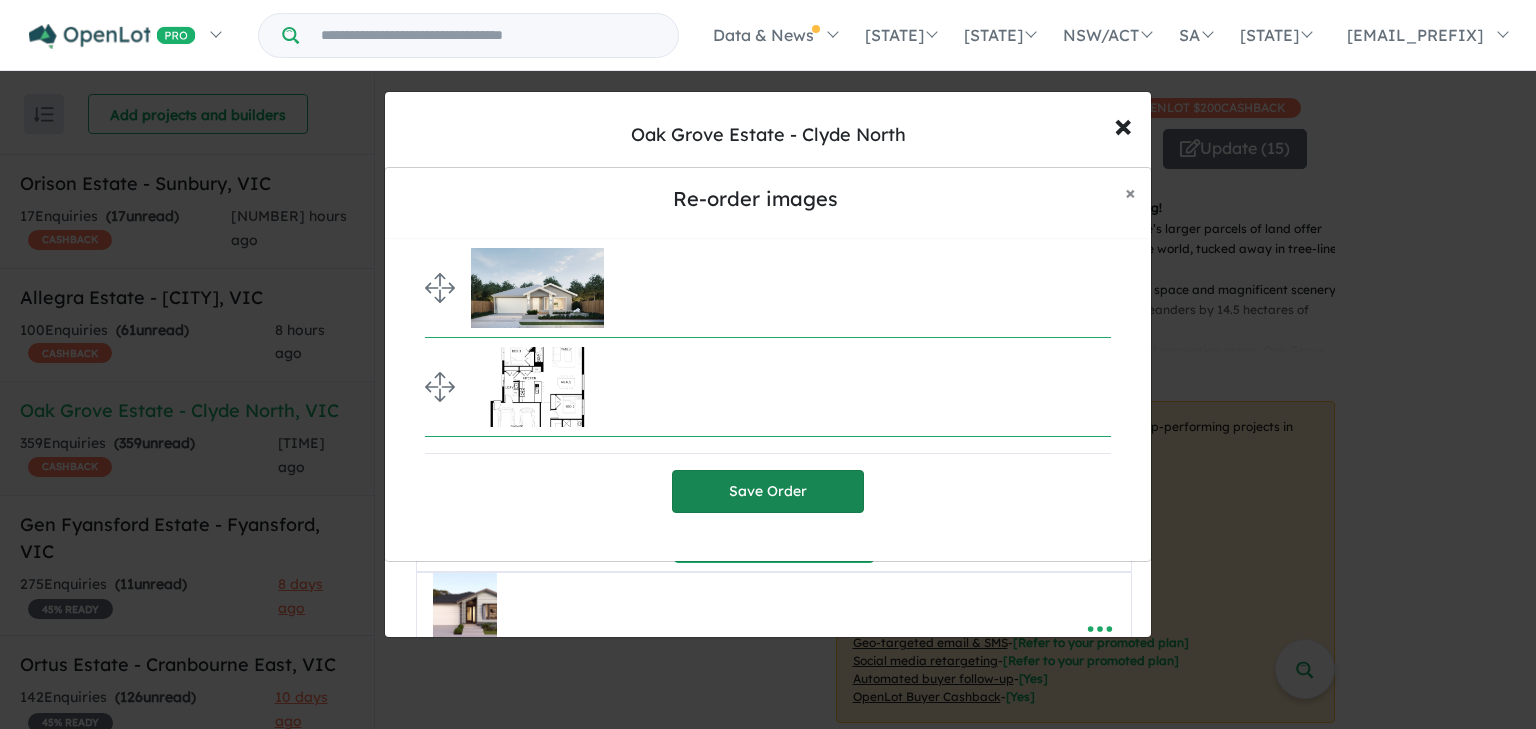 click on "Save Order" at bounding box center (768, 491) 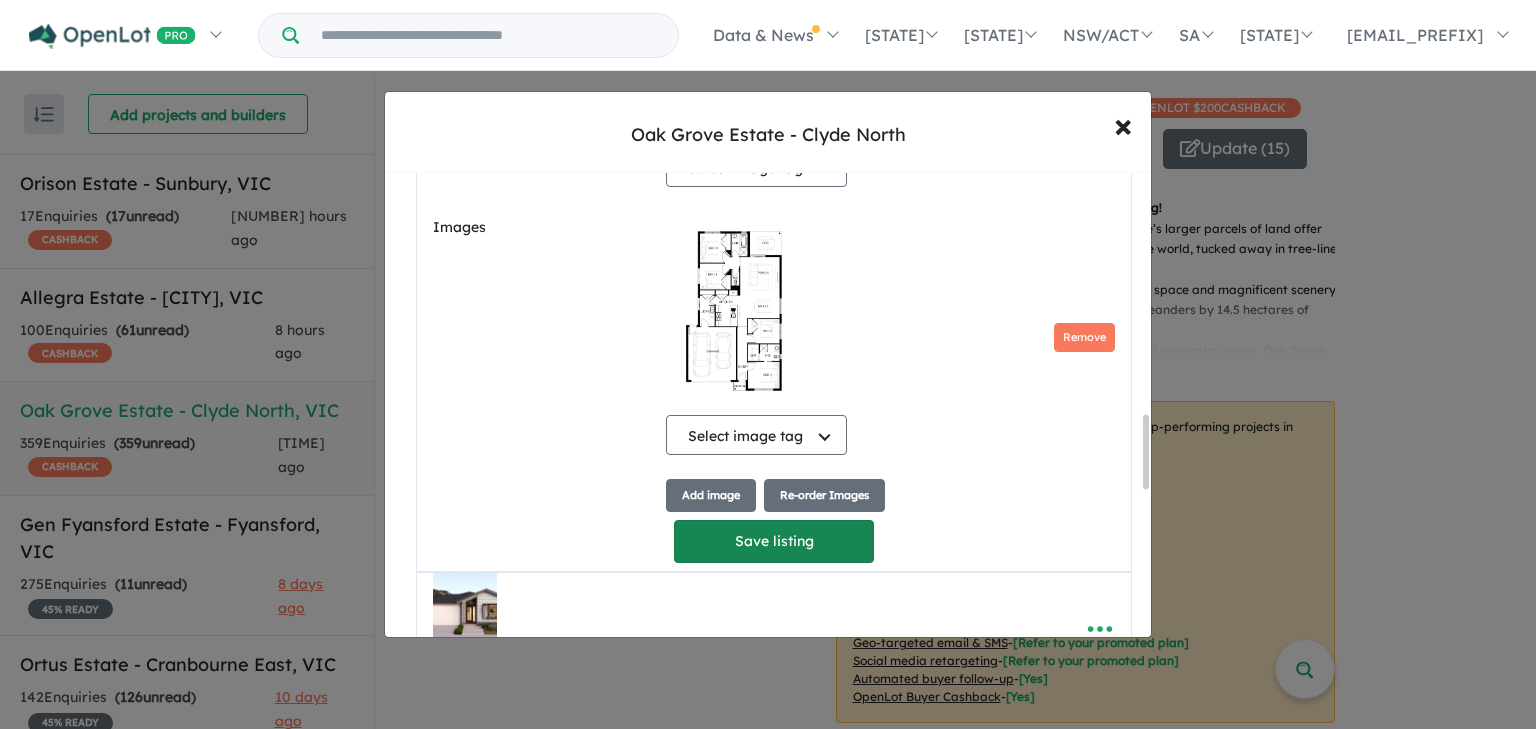 click on "Save listing" at bounding box center (774, 541) 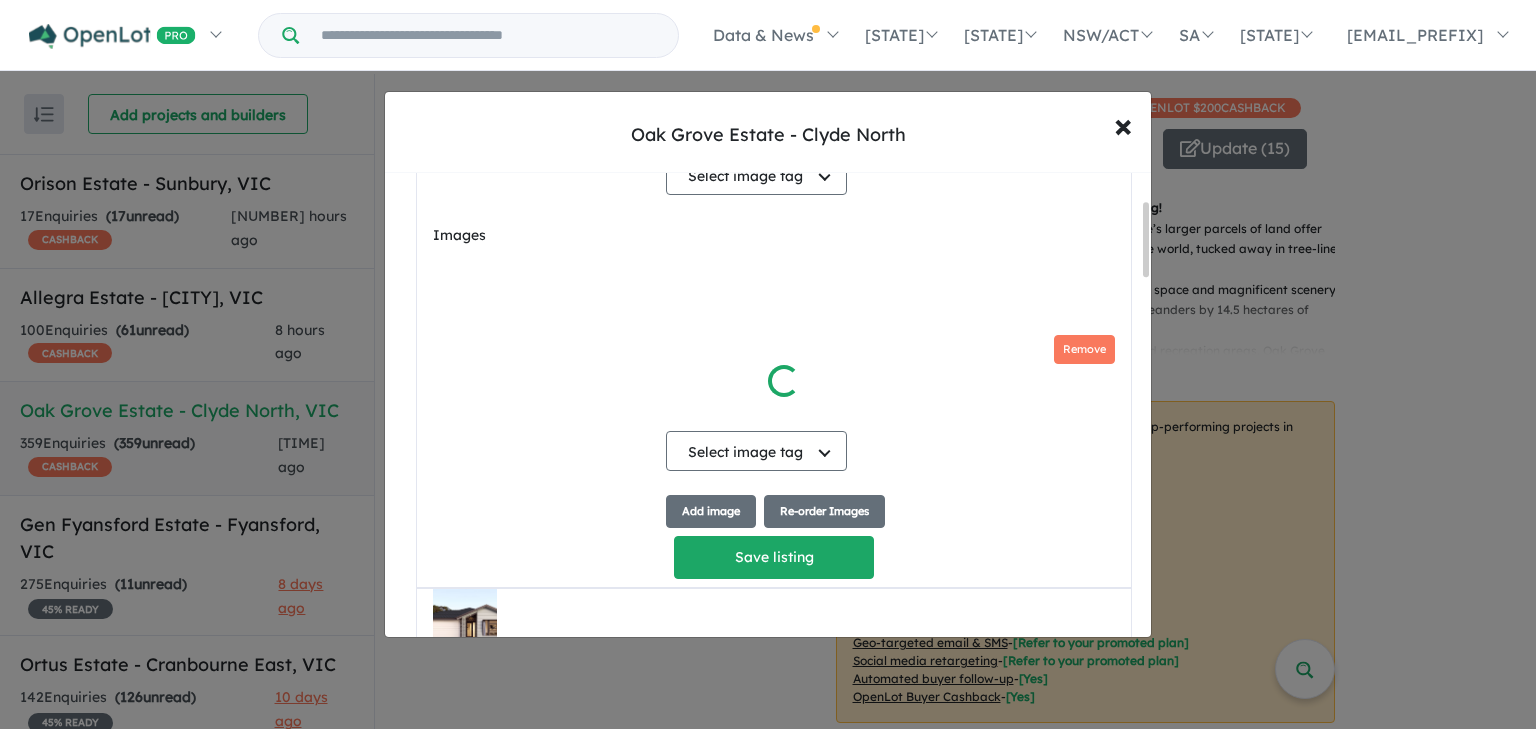 scroll, scrollTop: 204, scrollLeft: 0, axis: vertical 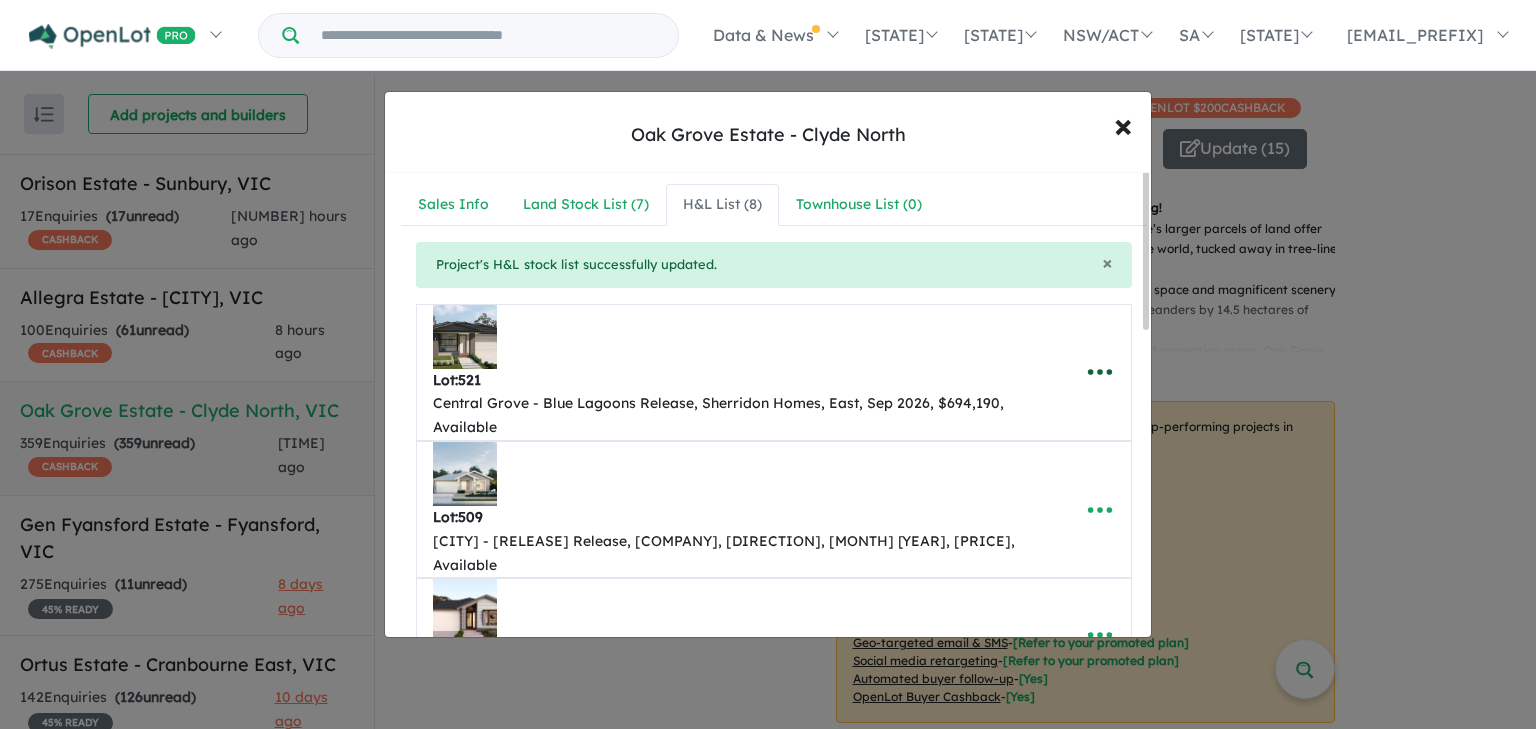 click at bounding box center (1100, 372) 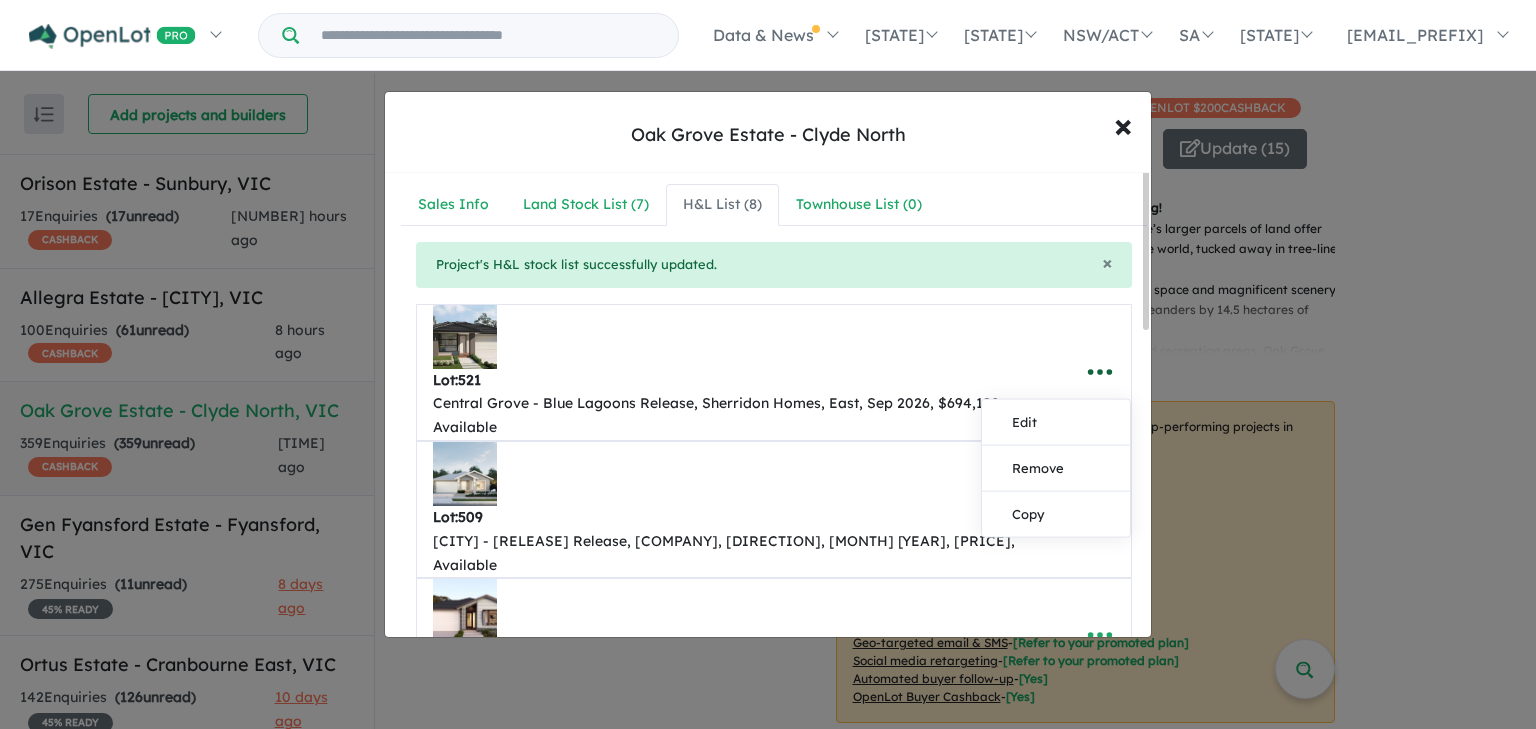 click at bounding box center [1100, 372] 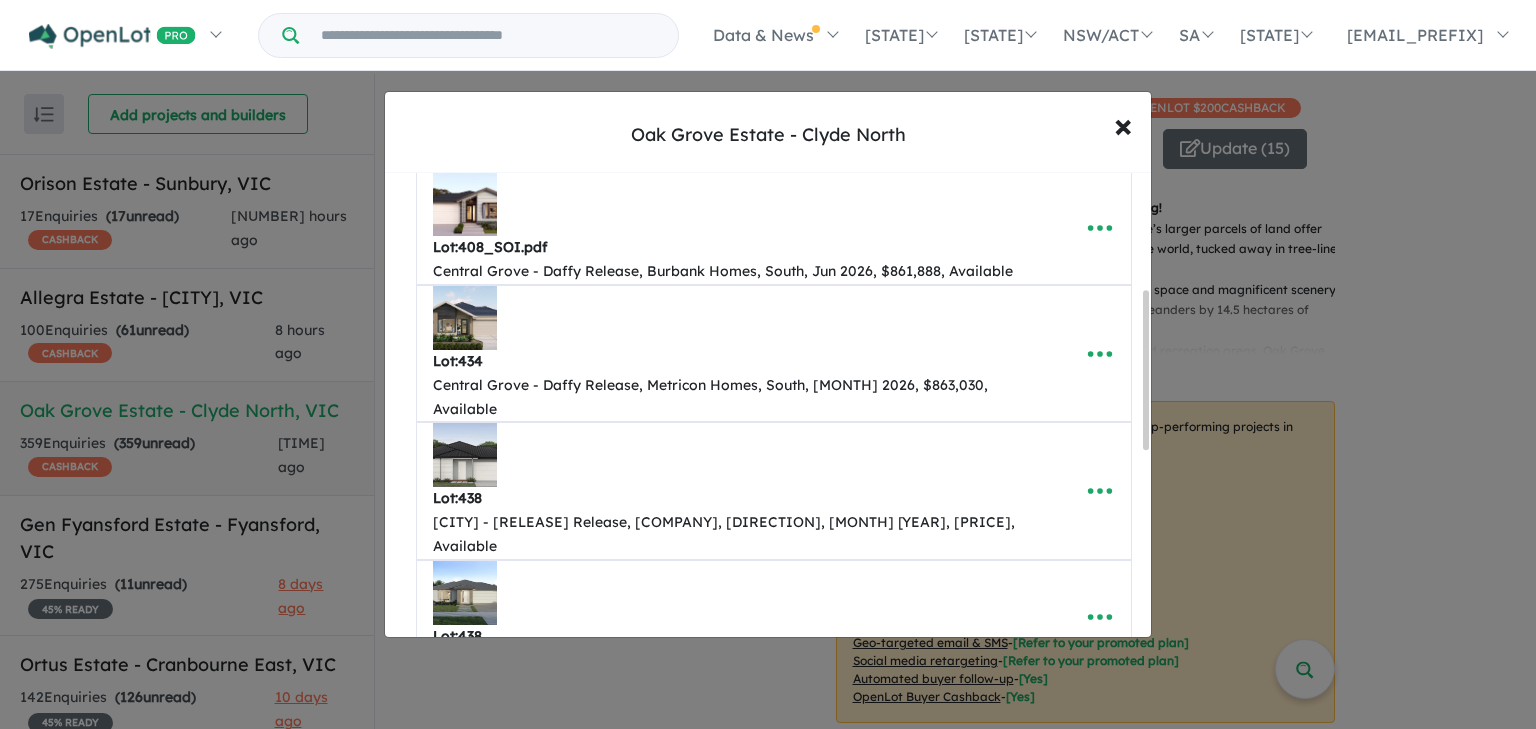 scroll, scrollTop: 167, scrollLeft: 0, axis: vertical 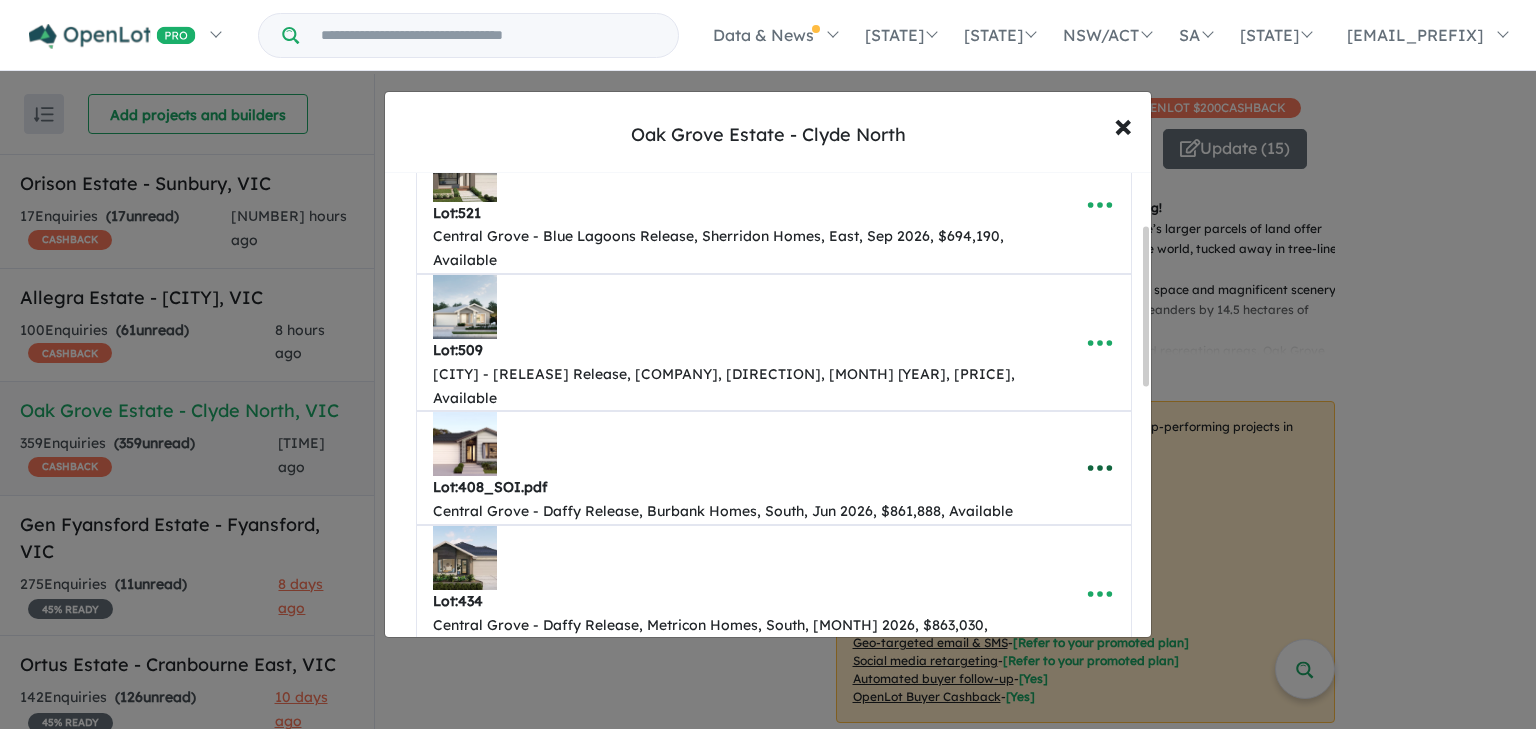 click at bounding box center (1100, 468) 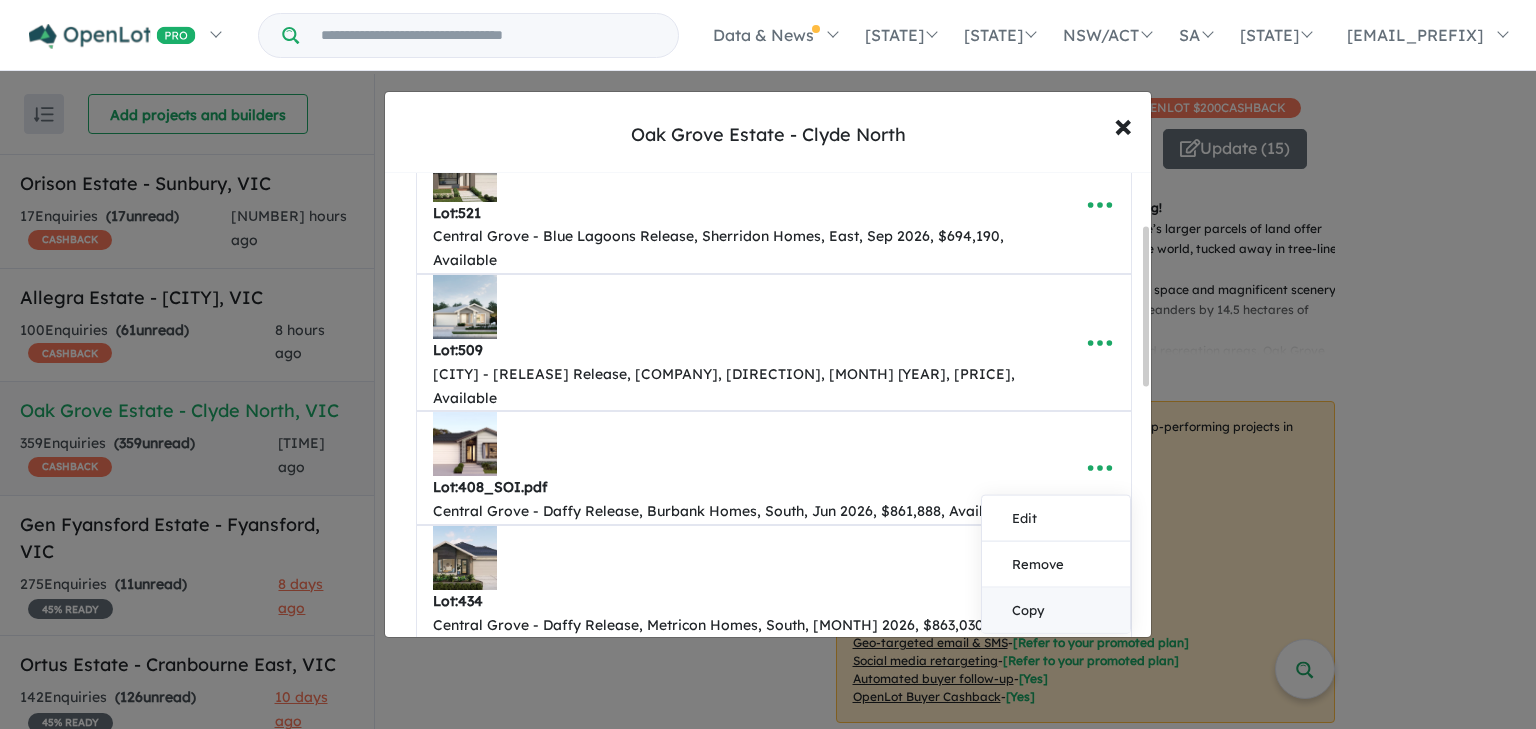click on "Copy" at bounding box center (1056, 610) 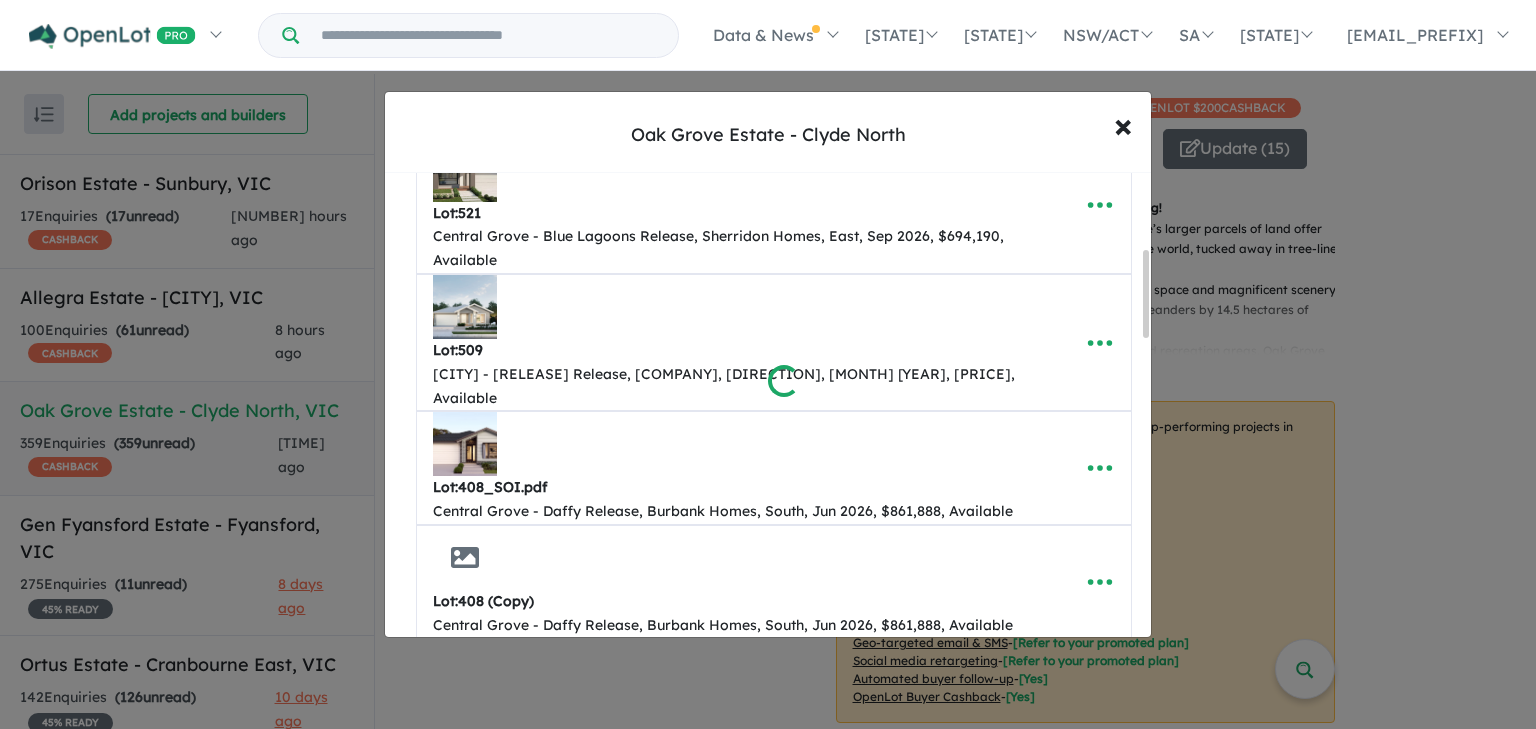 scroll, scrollTop: 431, scrollLeft: 0, axis: vertical 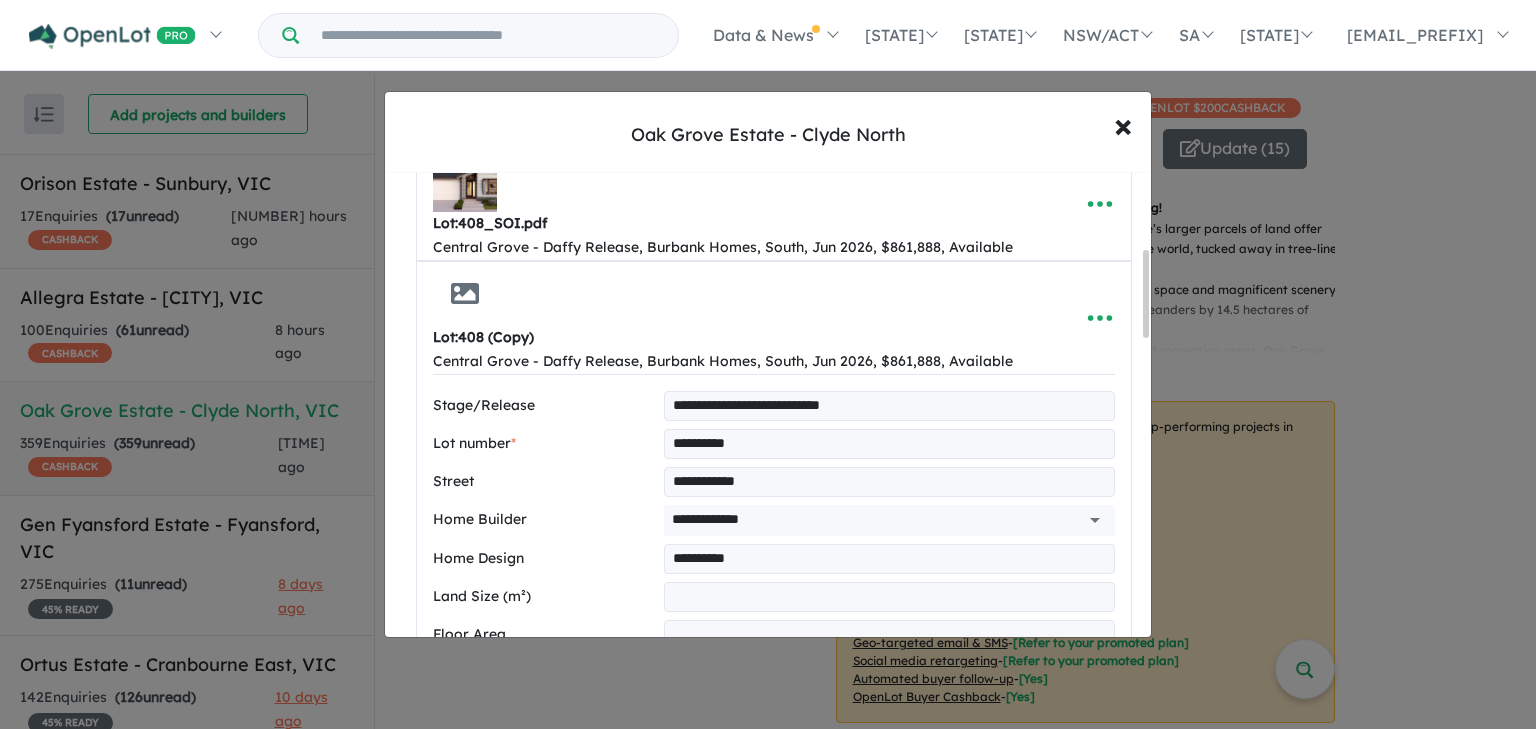 drag, startPoint x: 765, startPoint y: 447, endPoint x: 690, endPoint y: 444, distance: 75.059975 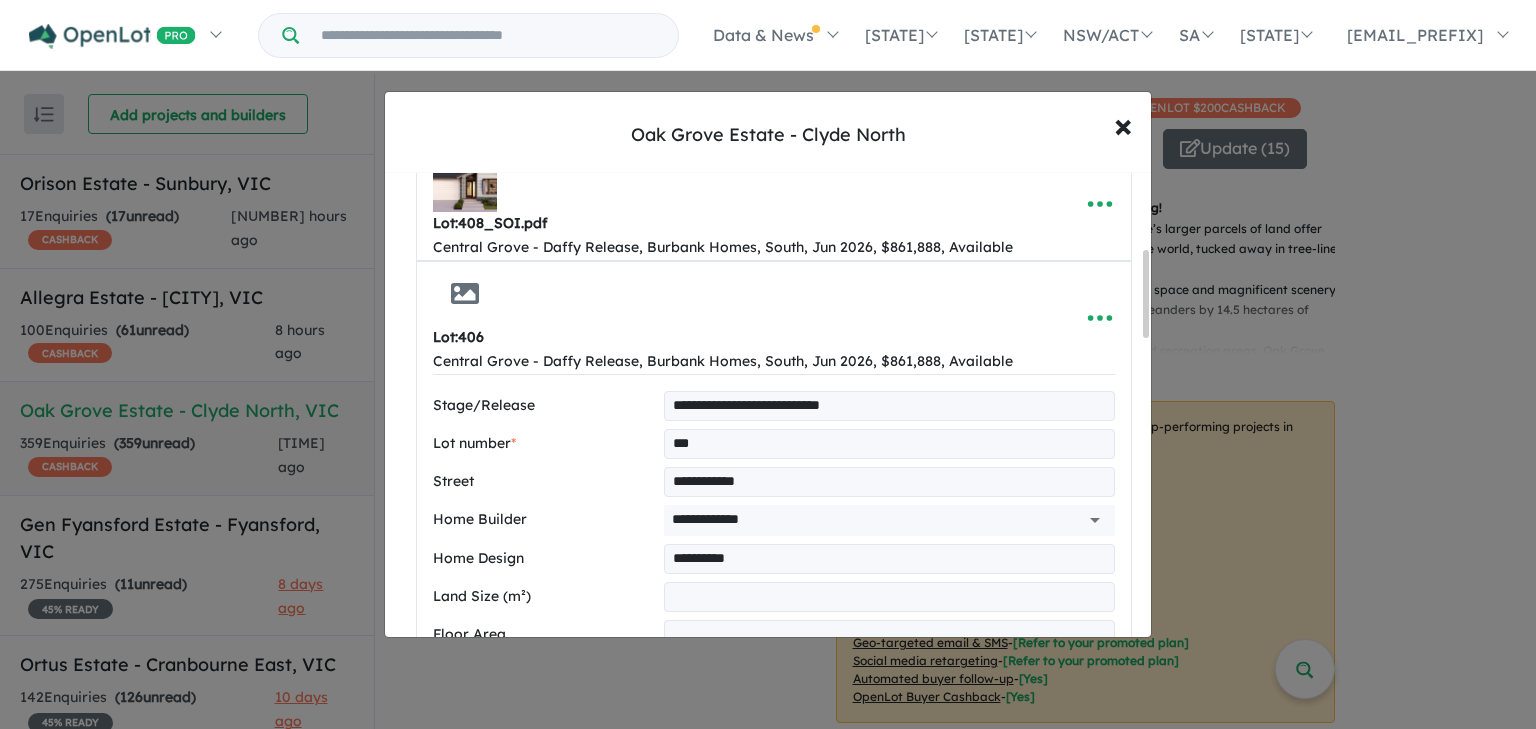 type on "***" 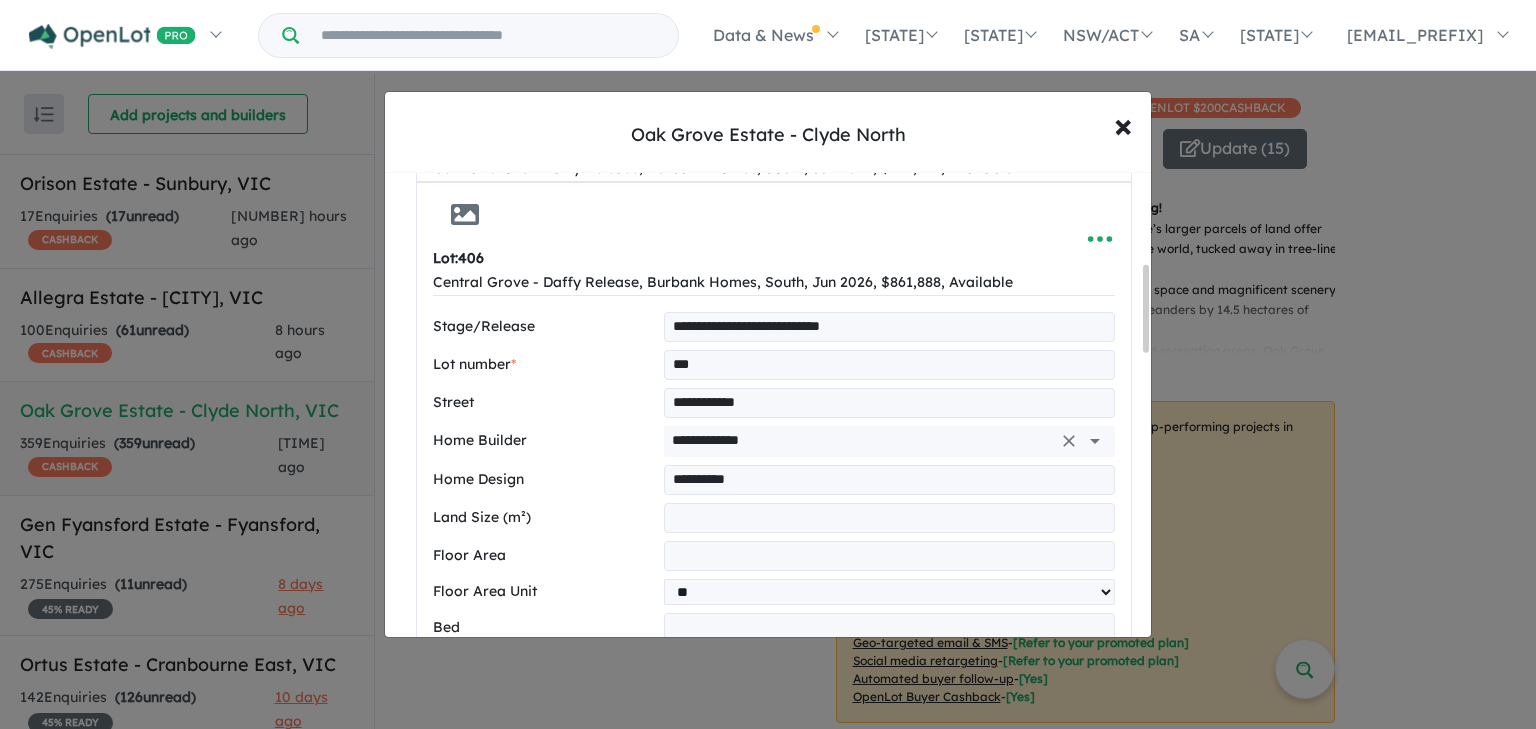 scroll, scrollTop: 511, scrollLeft: 0, axis: vertical 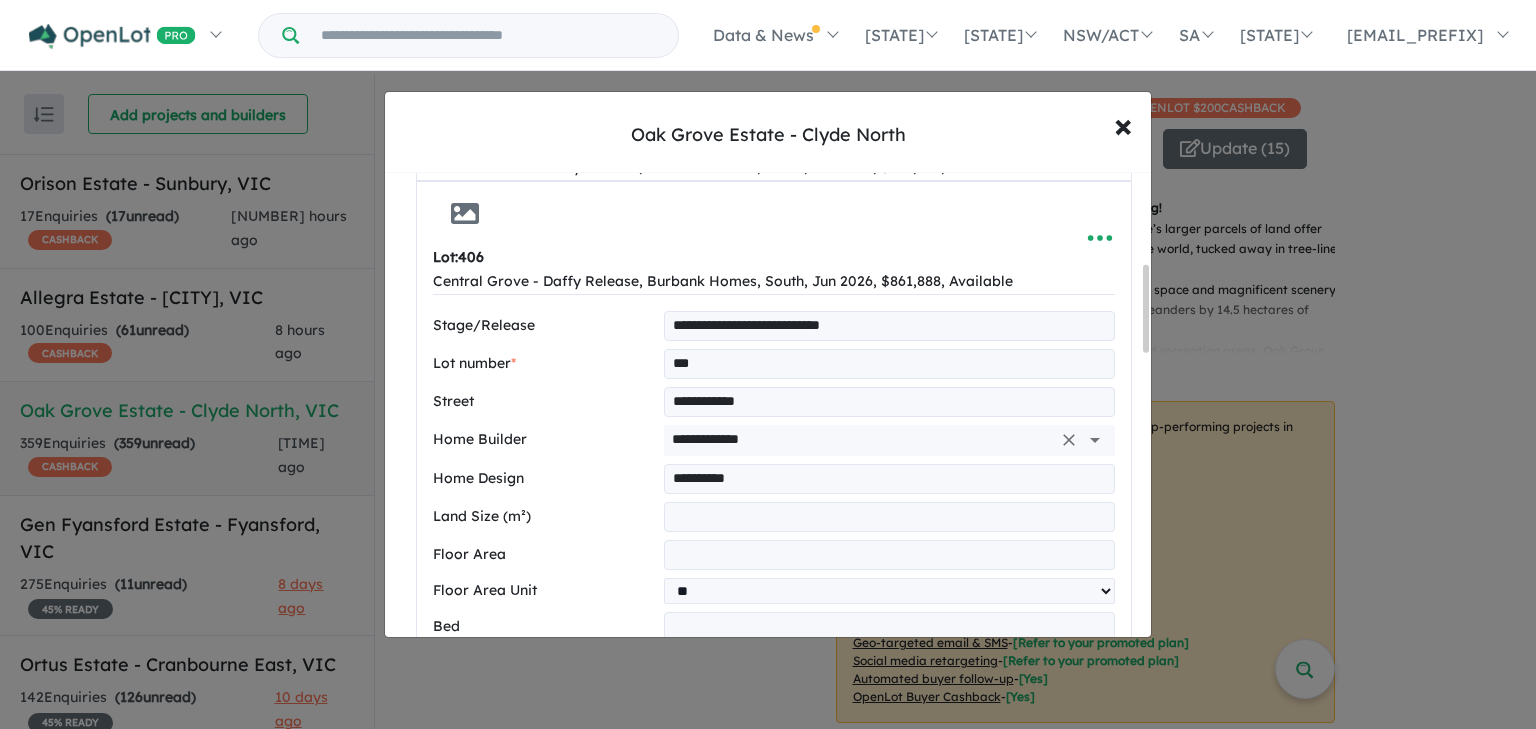 click on "**********" at bounding box center [861, 440] 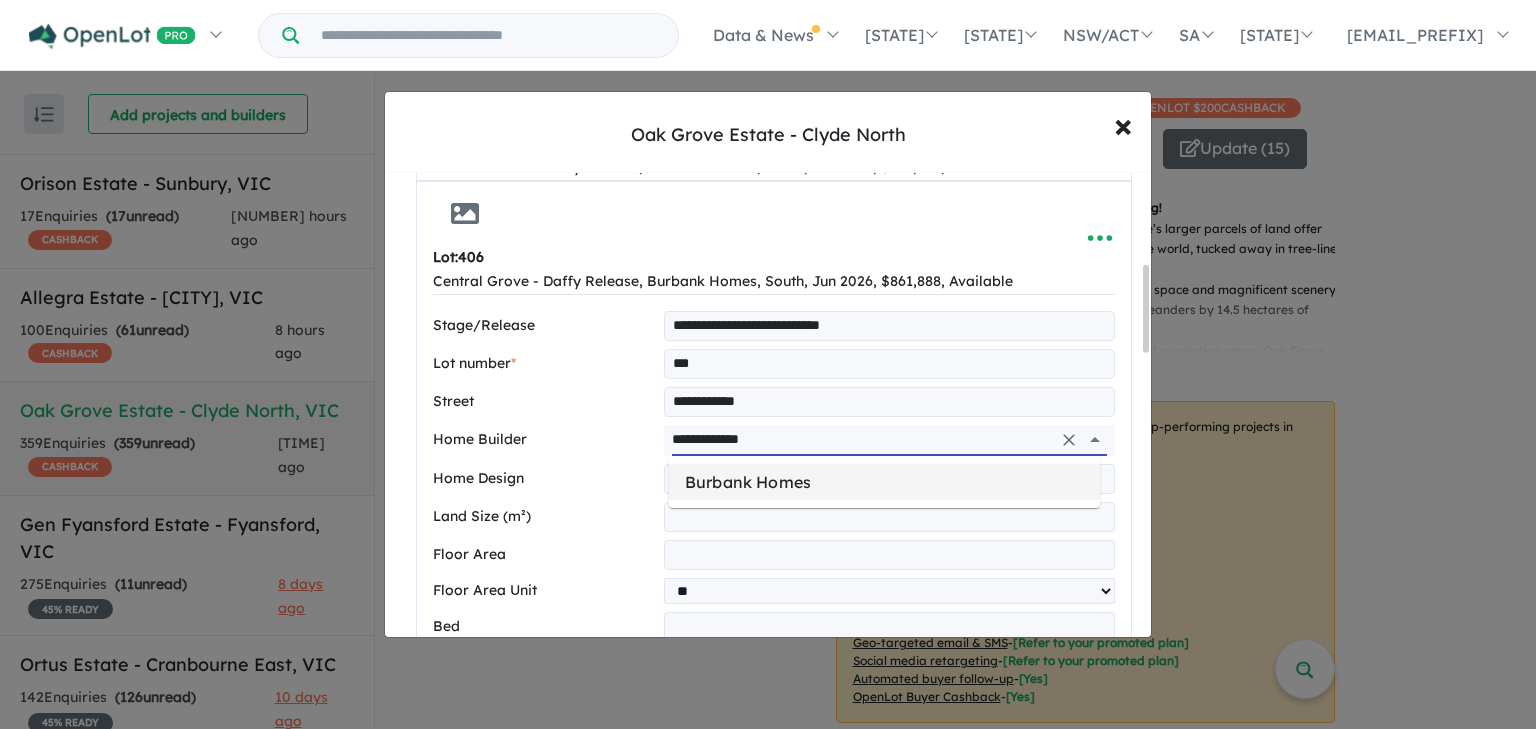 click at bounding box center [1095, 440] 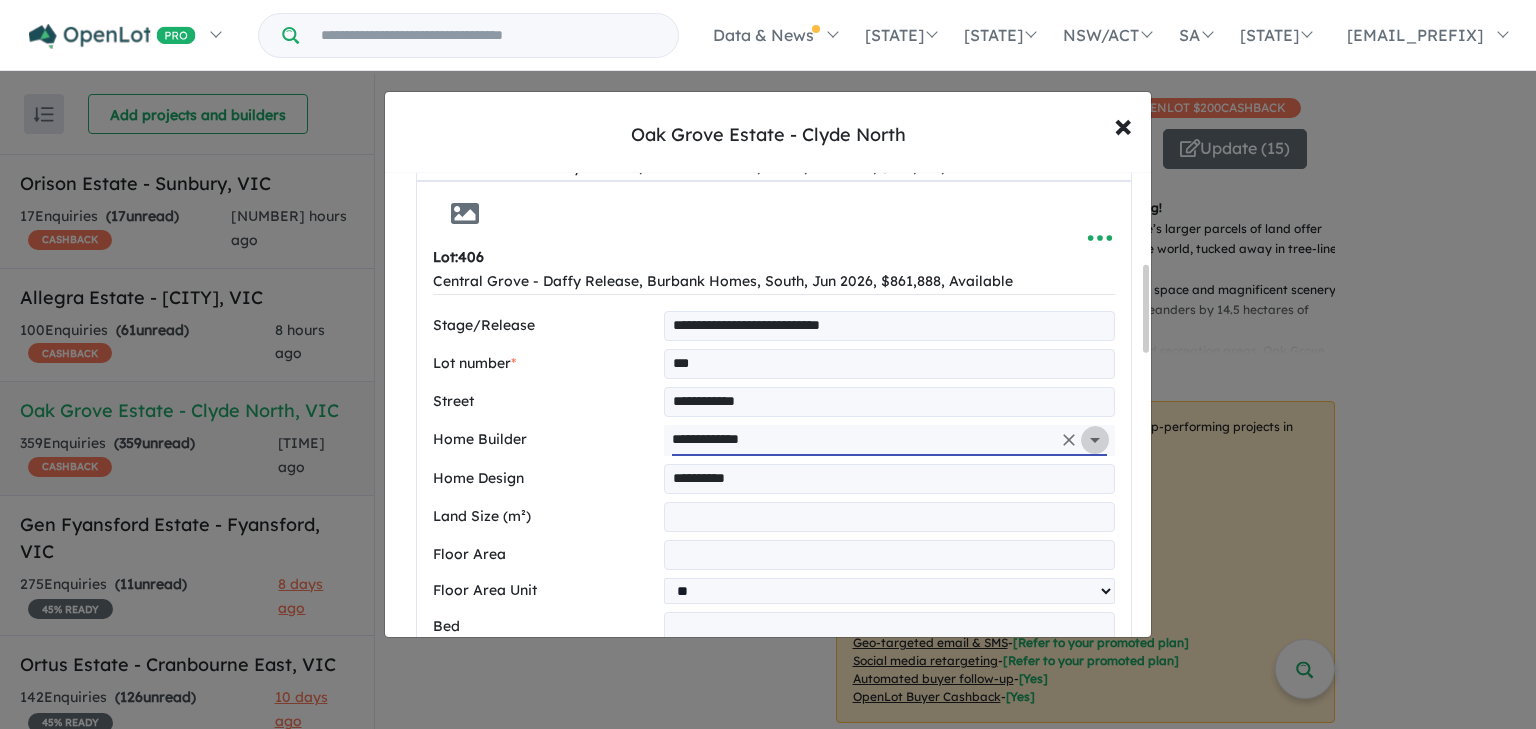 click at bounding box center [1095, 440] 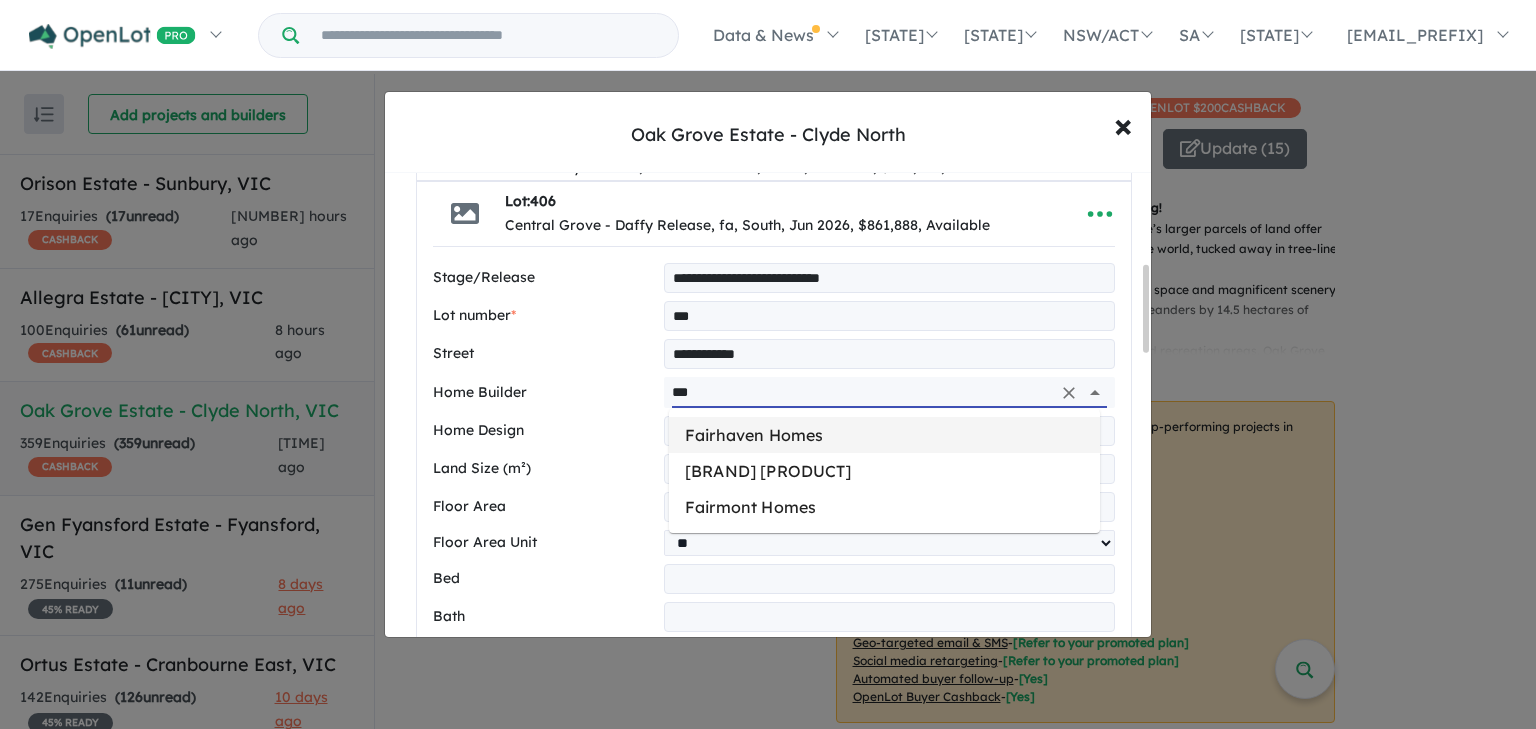 click on "Fairhaven Homes" at bounding box center [884, 435] 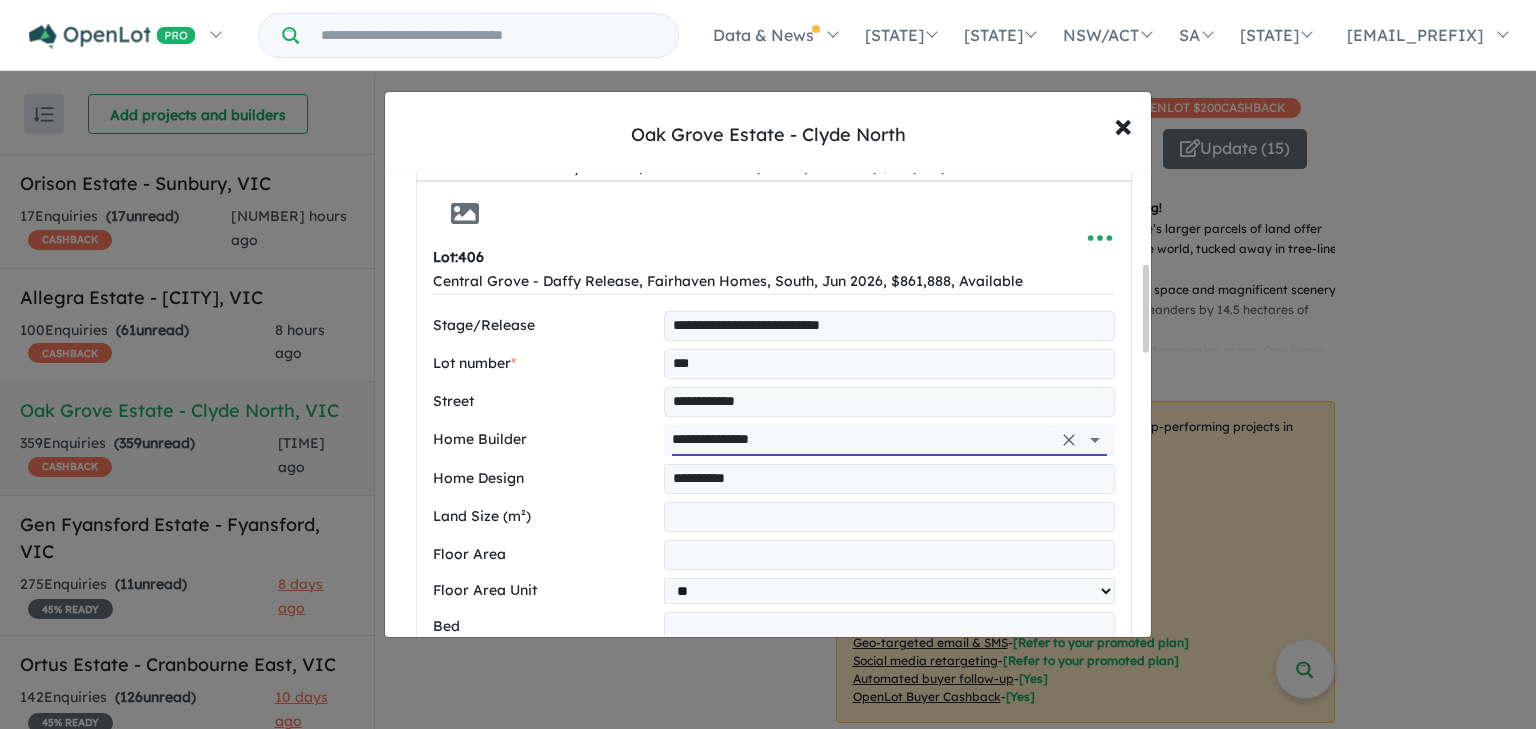 type on "**********" 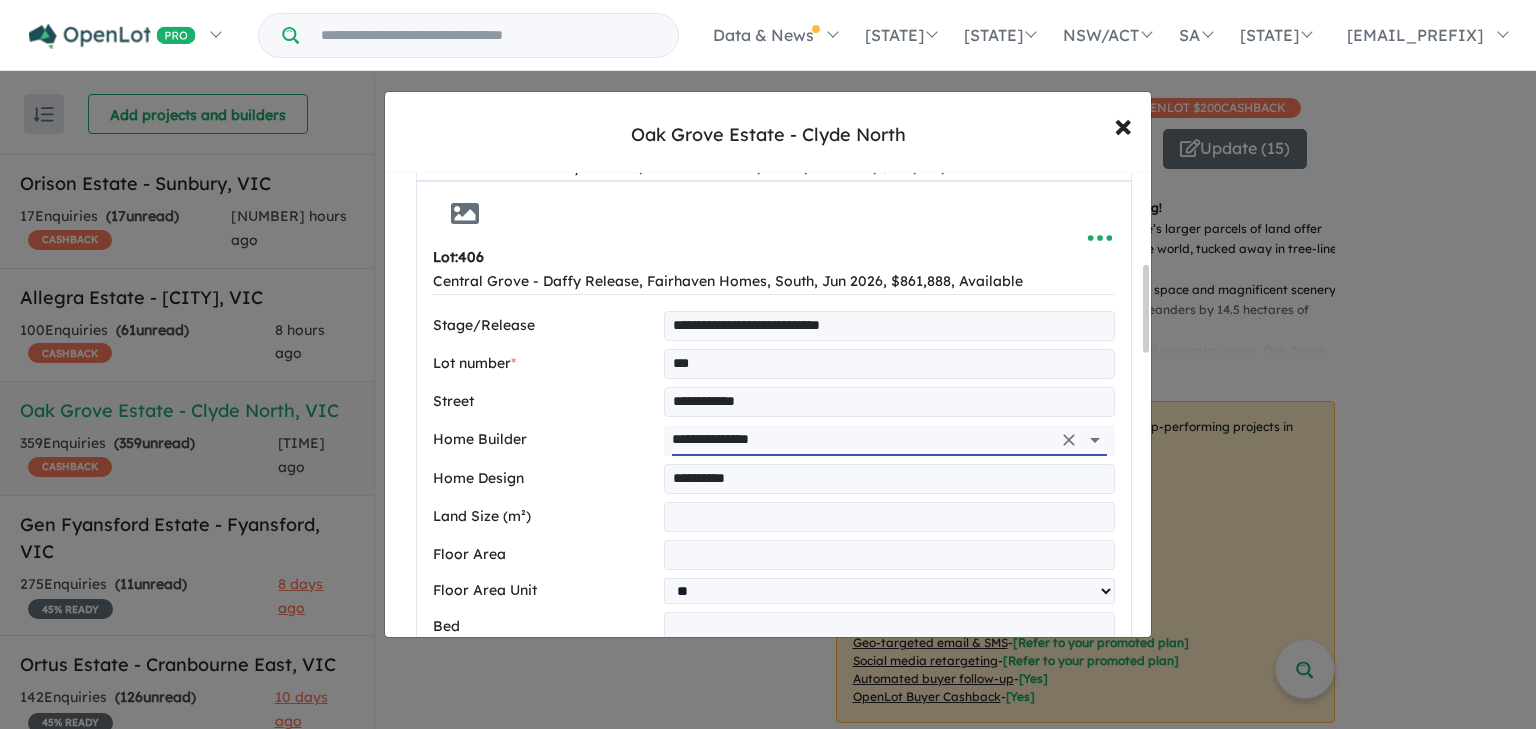 drag, startPoint x: 793, startPoint y: 484, endPoint x: 553, endPoint y: 448, distance: 242.68498 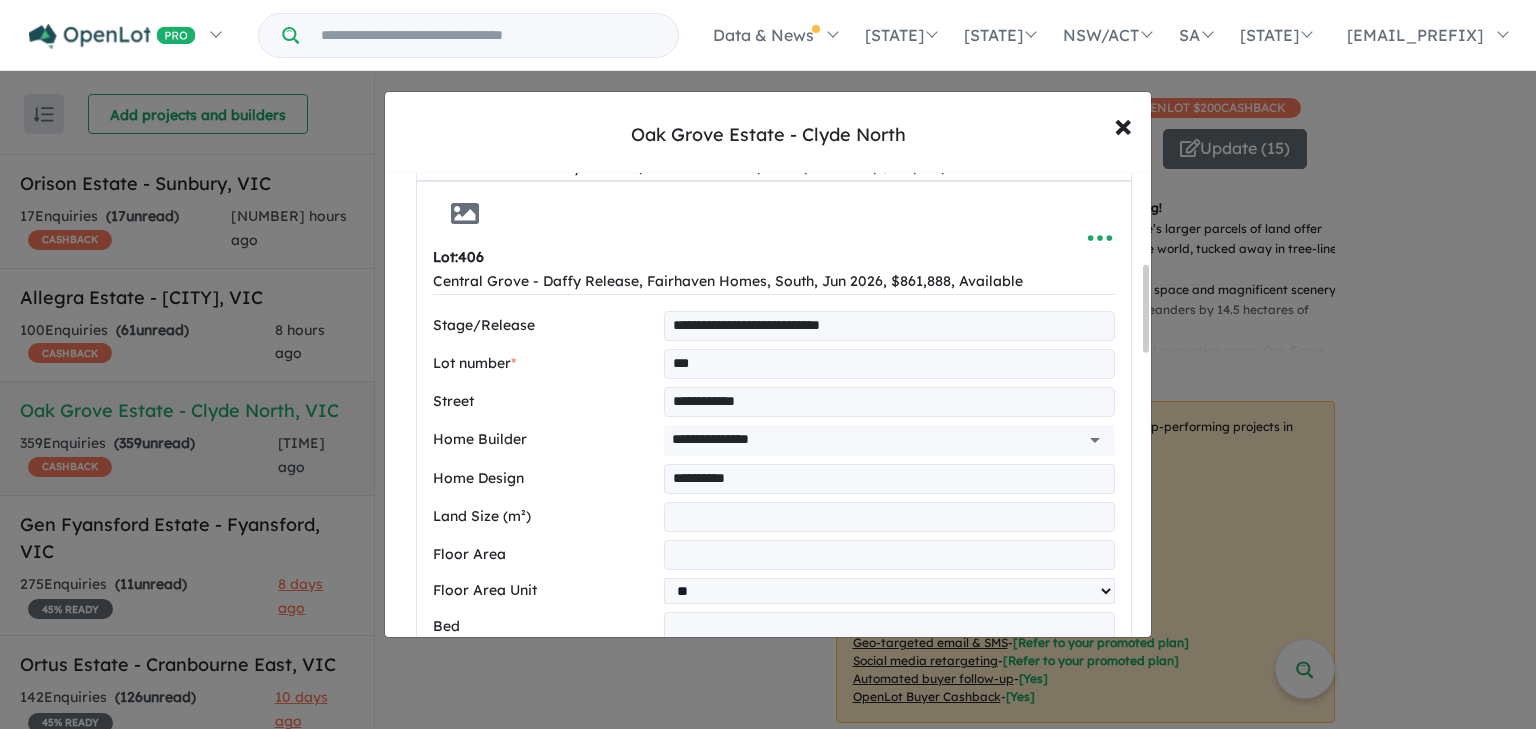 paste on "*" 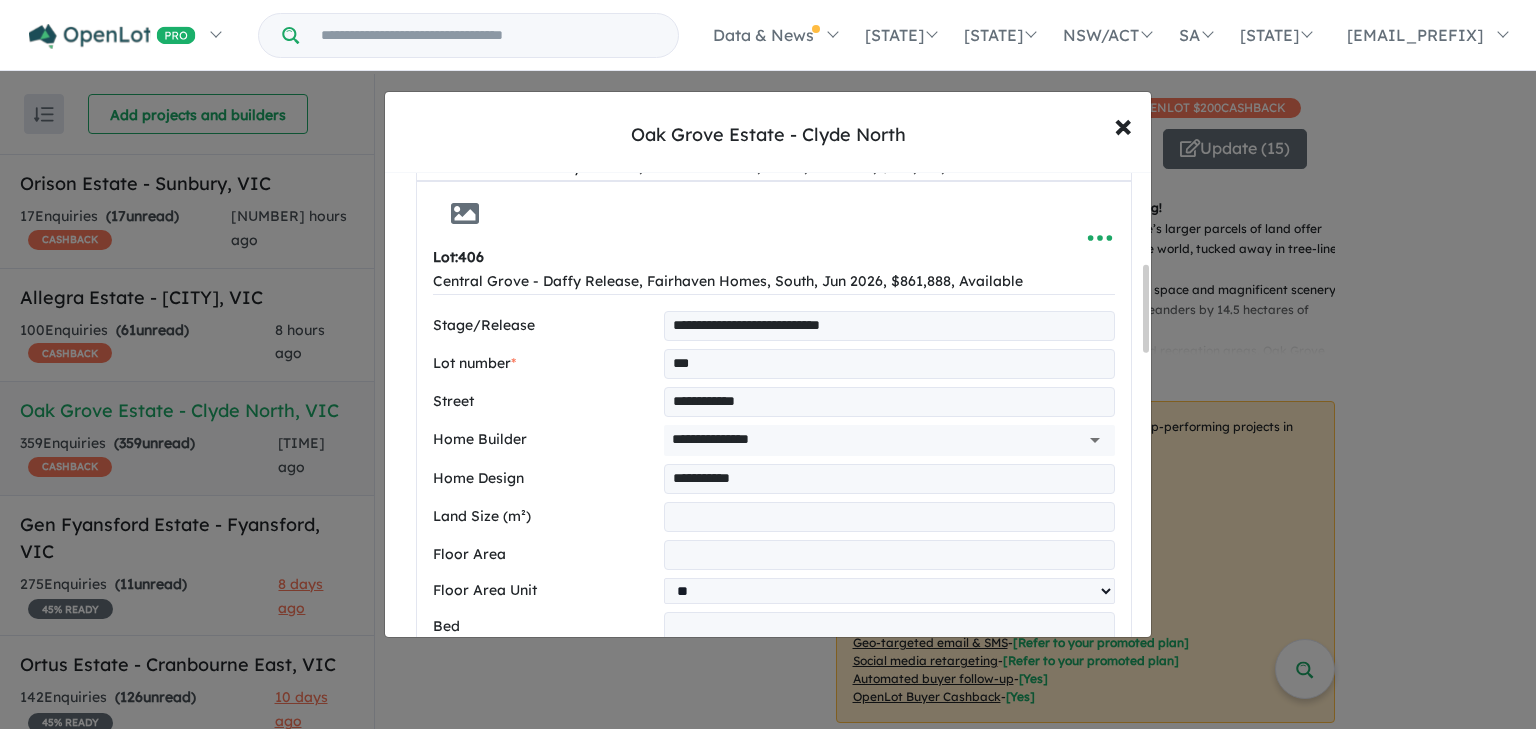 type on "**********" 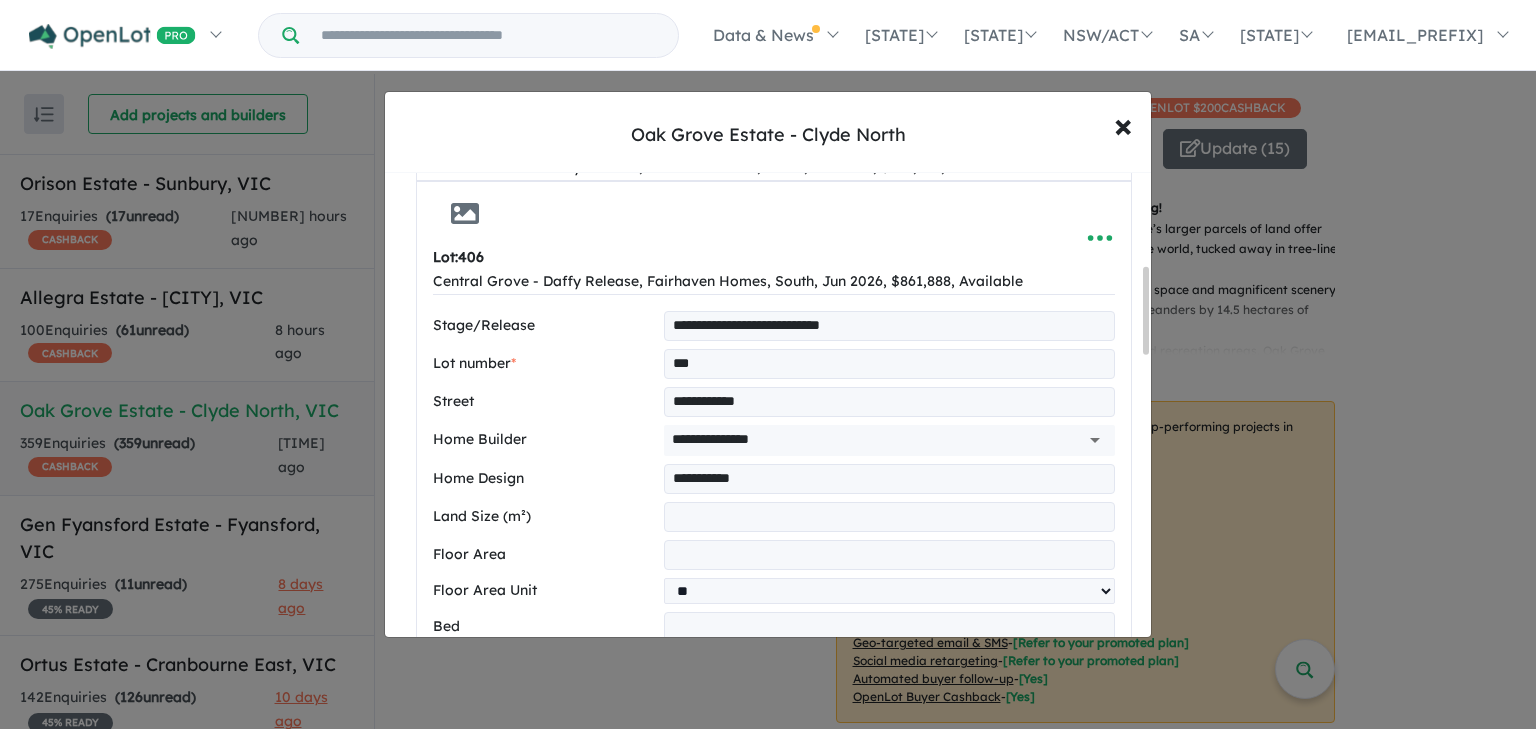 scroll, scrollTop: 591, scrollLeft: 0, axis: vertical 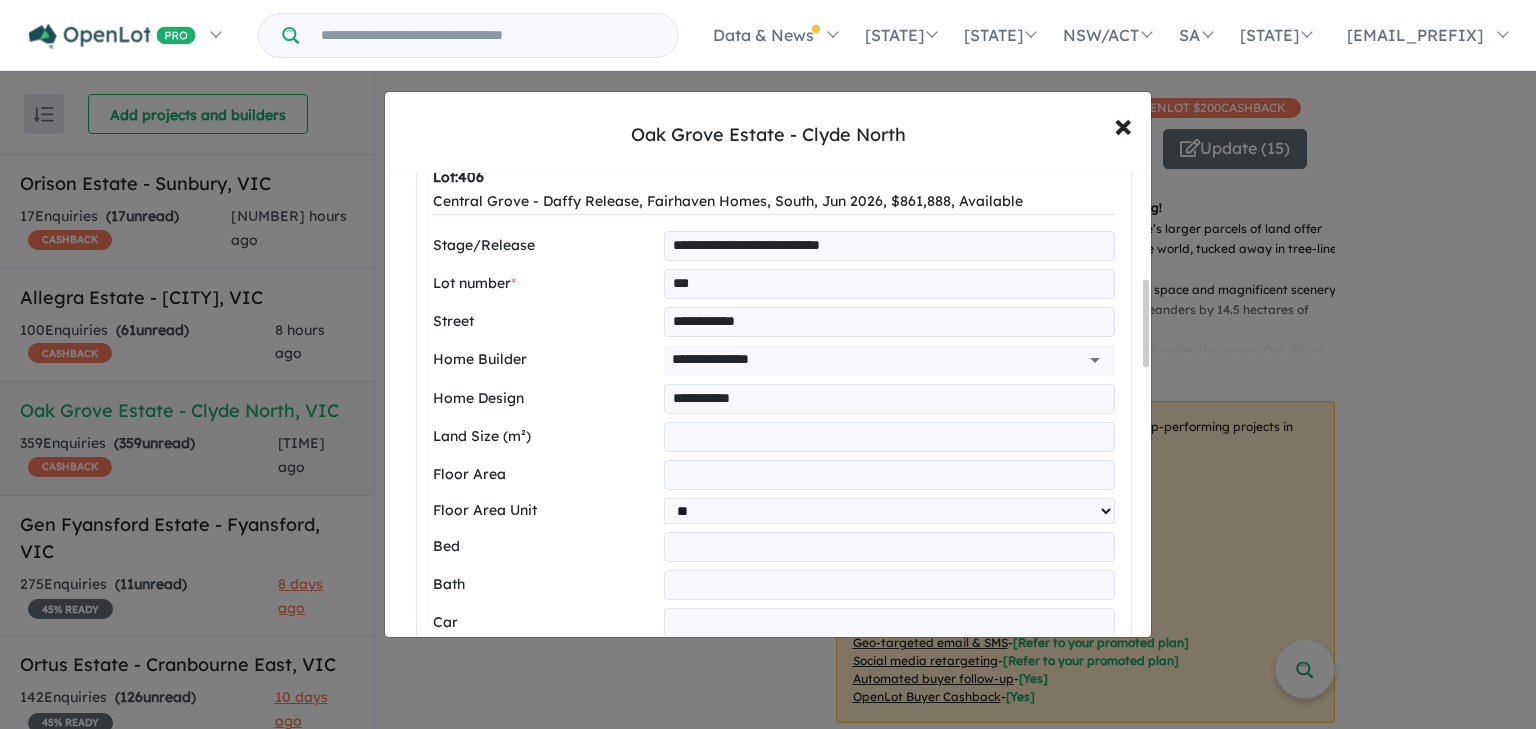 click on "**" at bounding box center [889, 475] 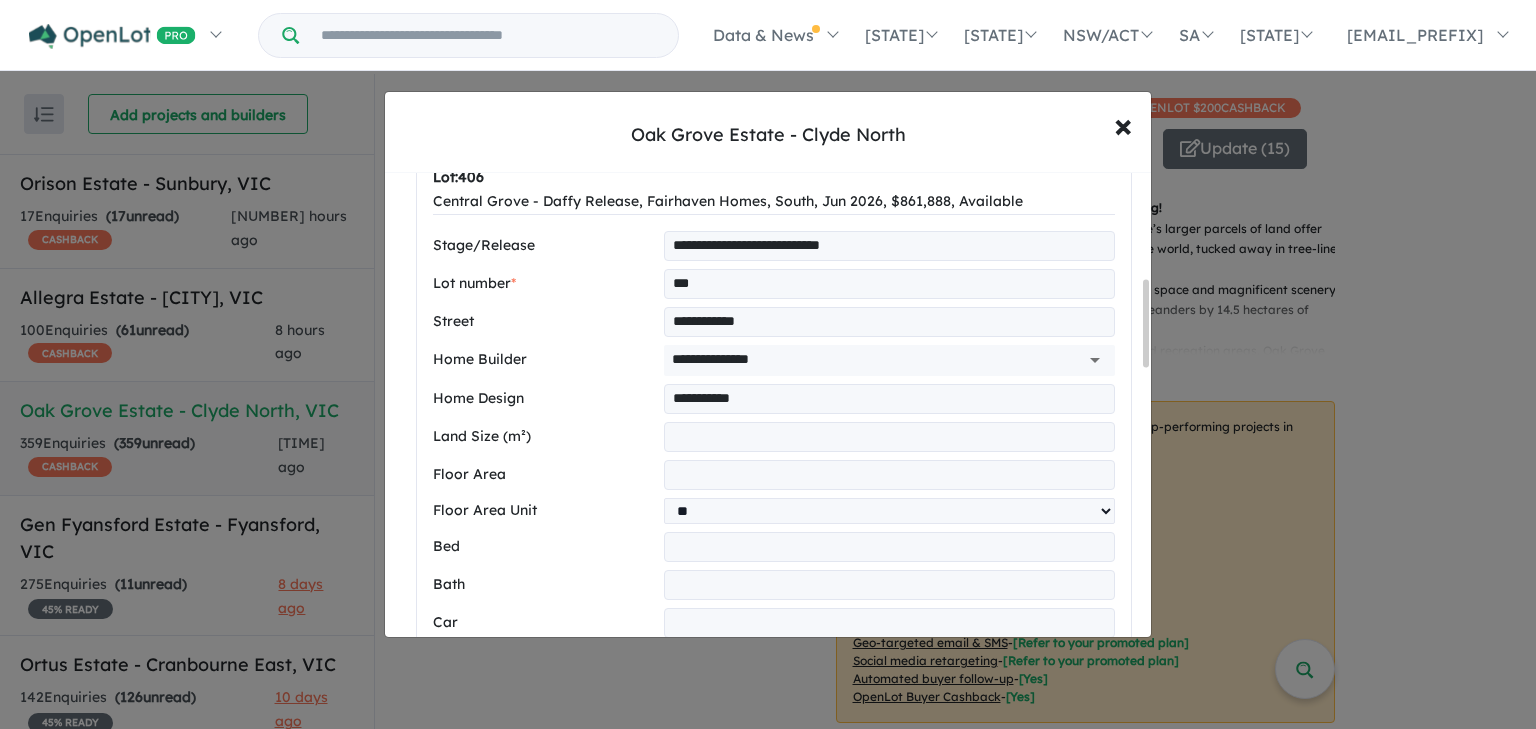 type on "***" 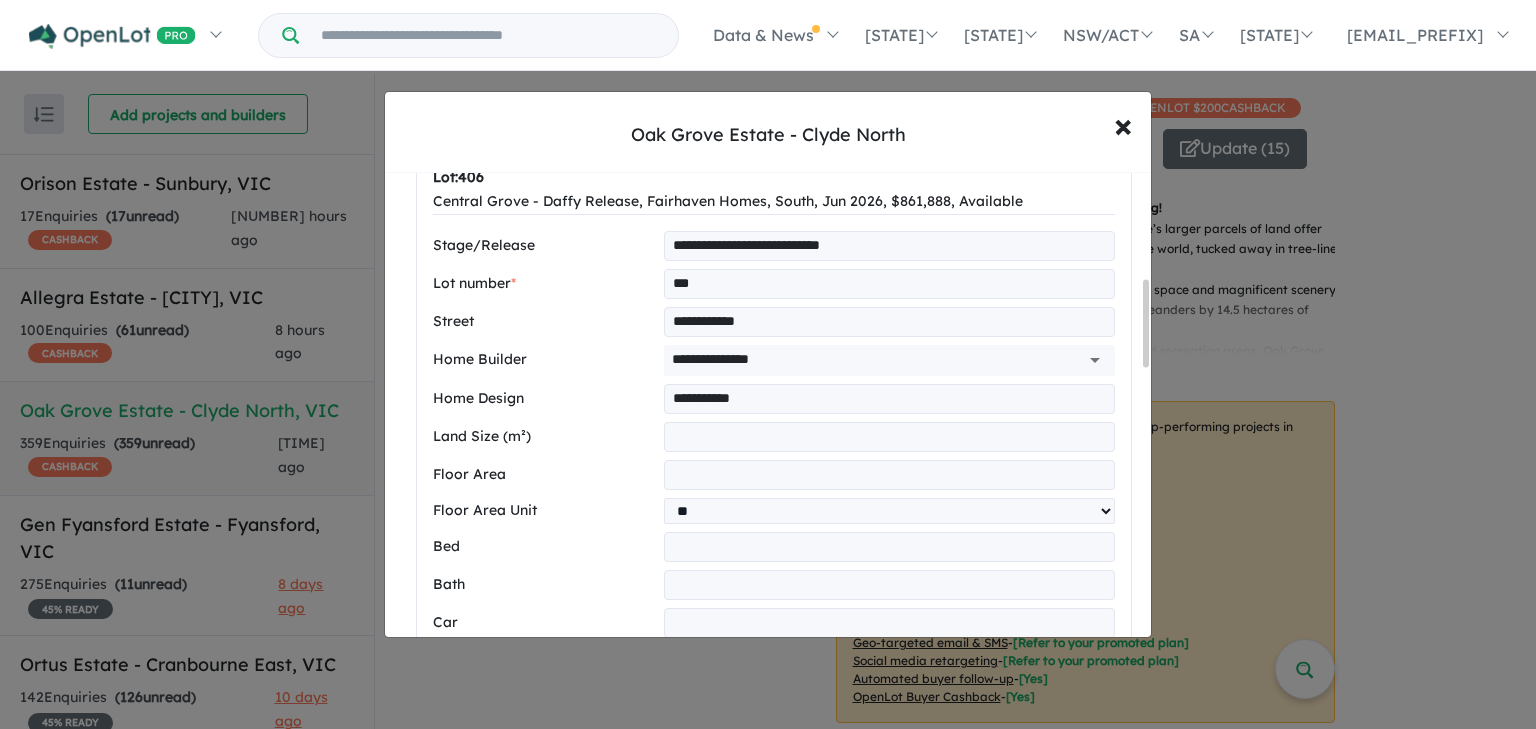 click on "**" at bounding box center (889, 475) 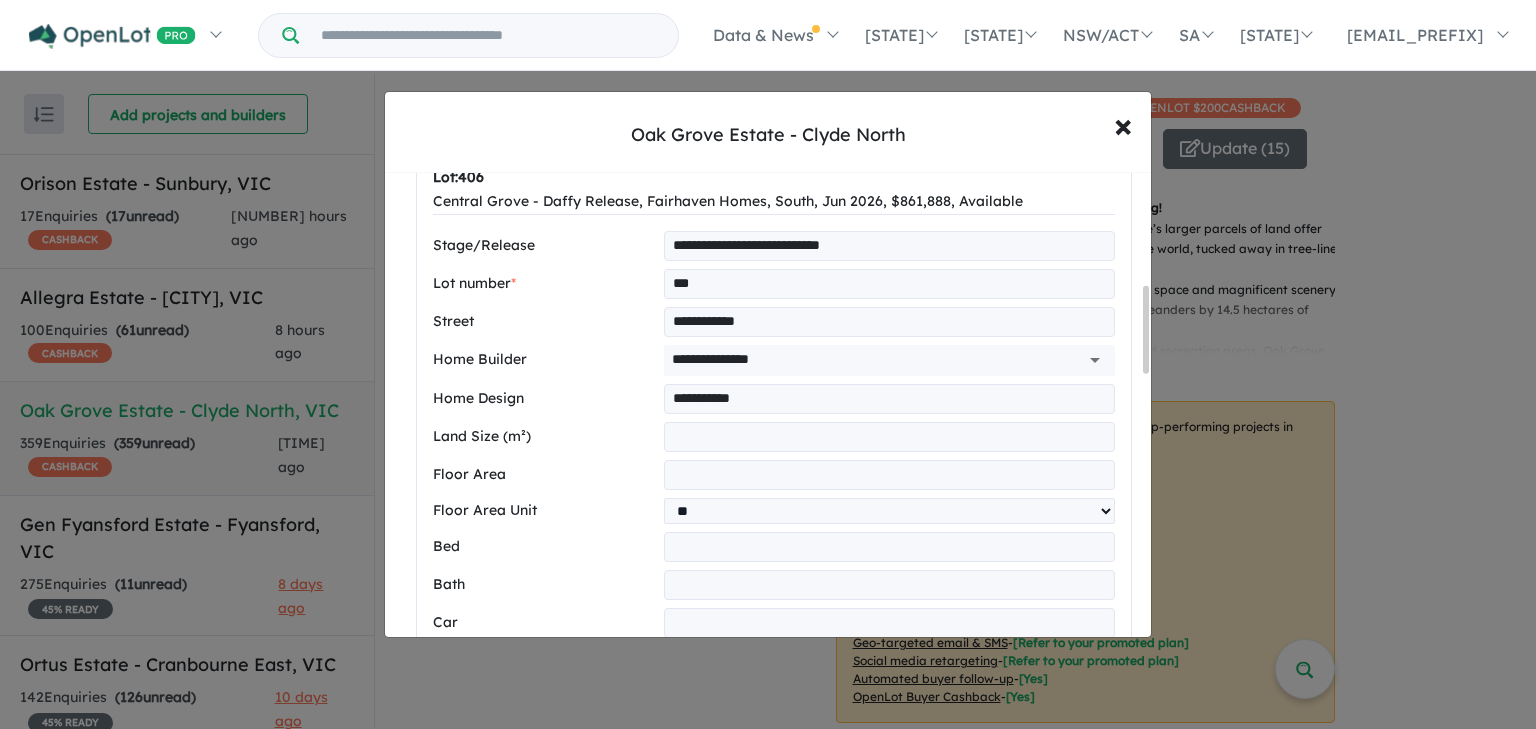 scroll, scrollTop: 671, scrollLeft: 0, axis: vertical 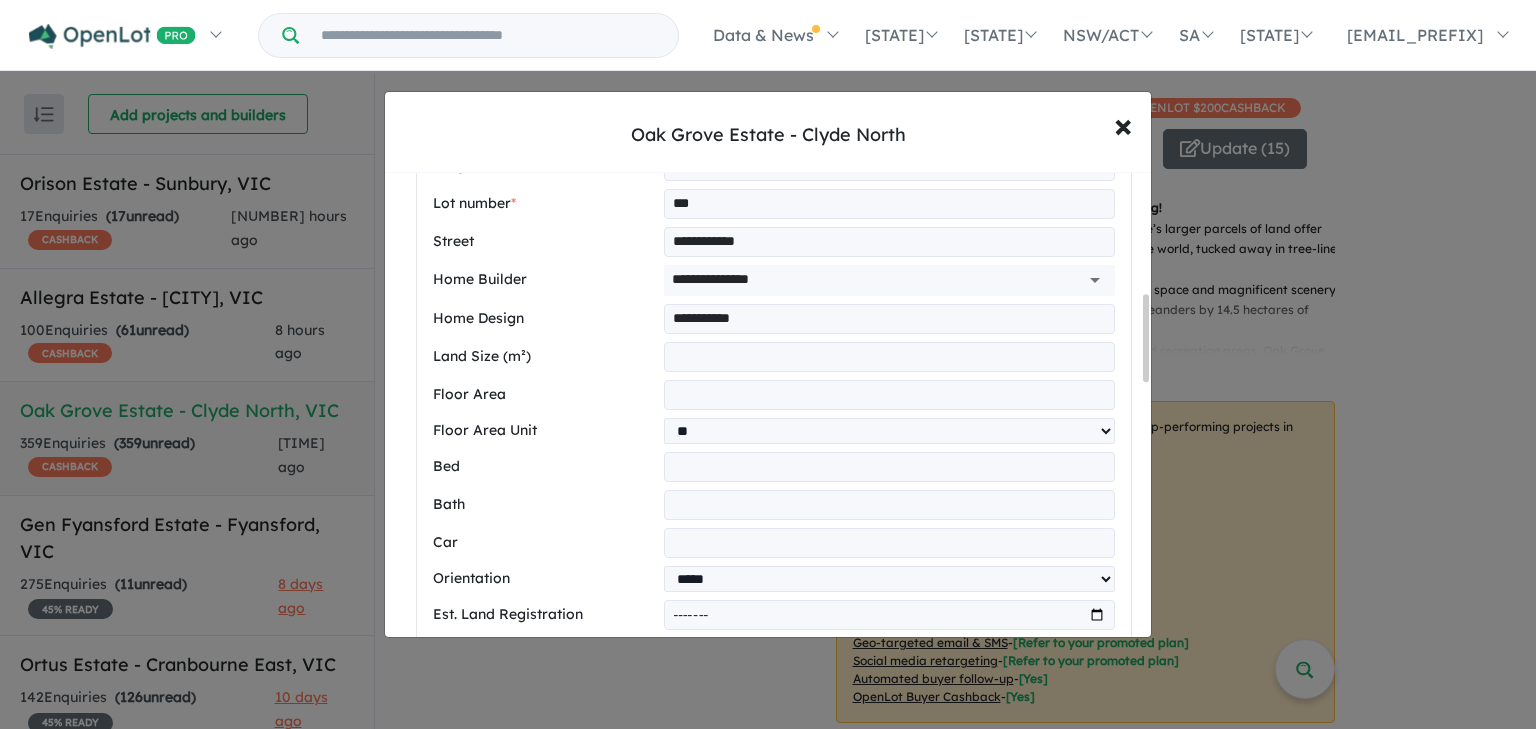 click on "**" at bounding box center [889, 395] 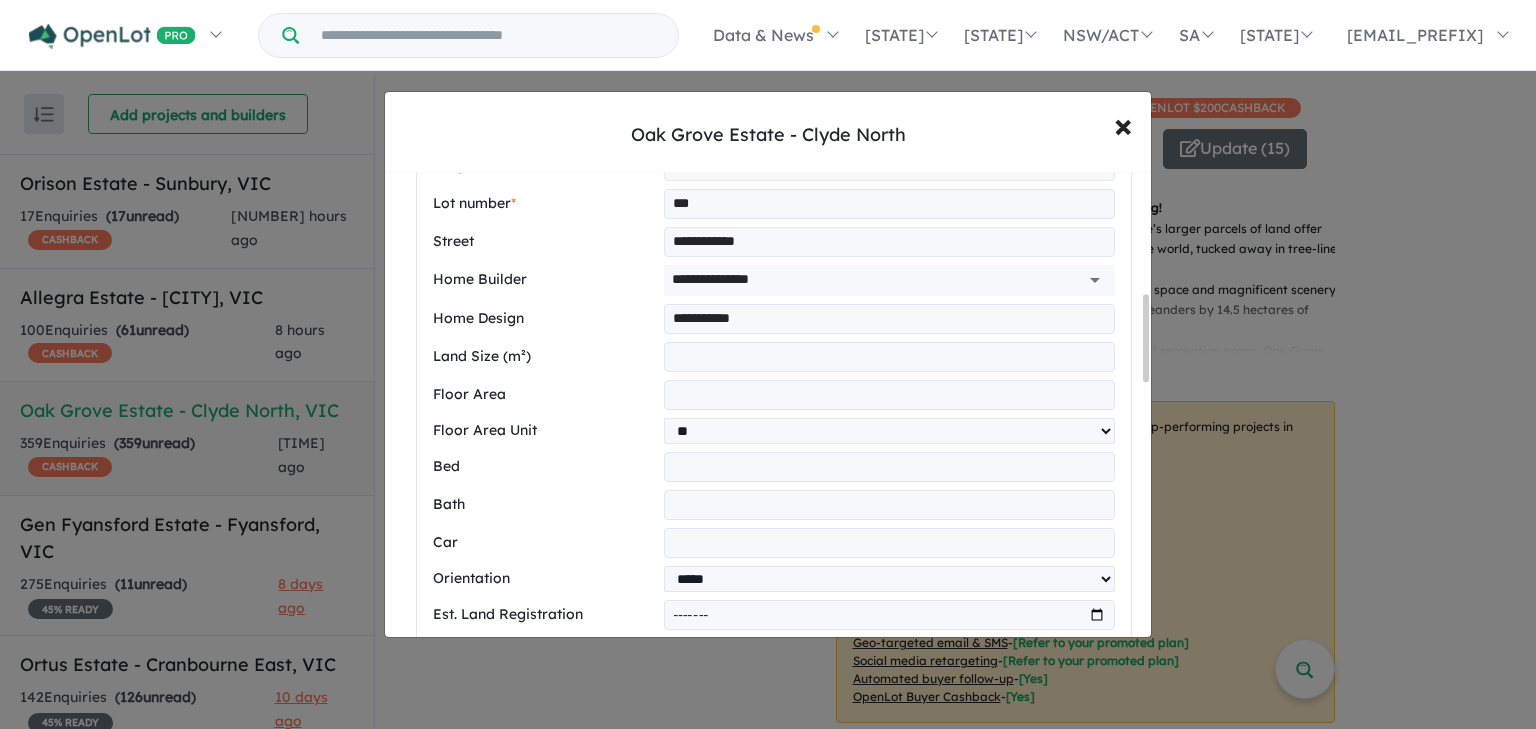 type on "**" 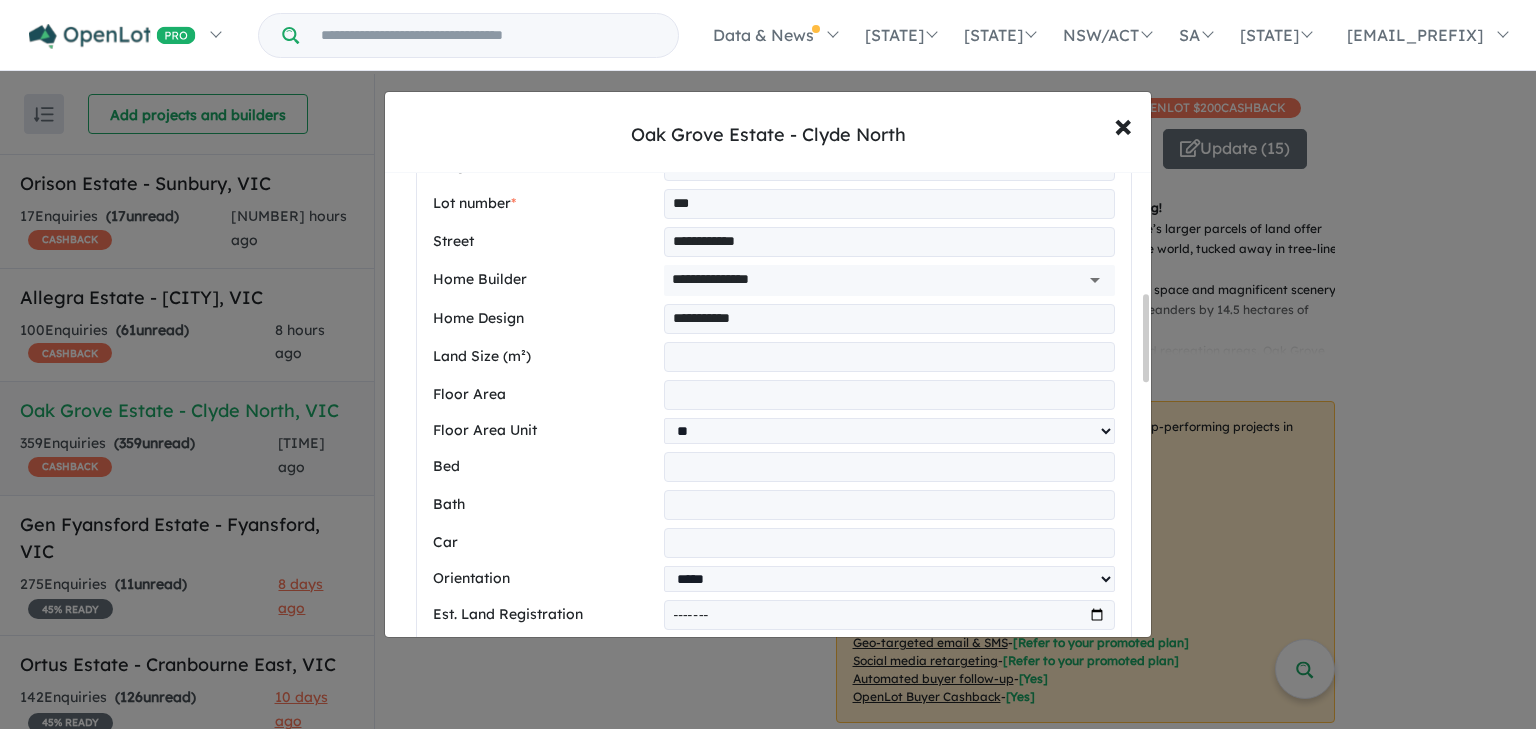 drag, startPoint x: 760, startPoint y: 472, endPoint x: 536, endPoint y: 471, distance: 224.00223 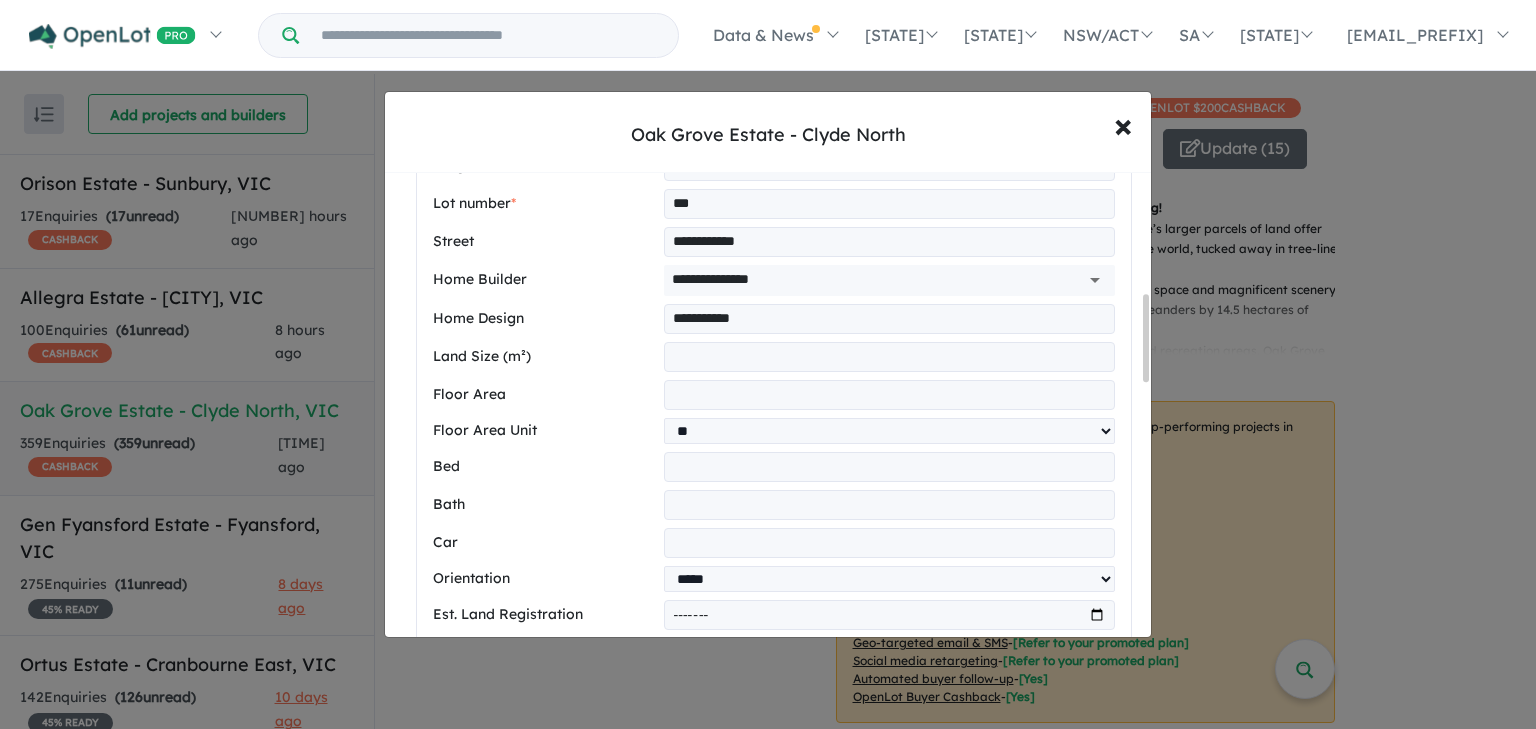 type on "*" 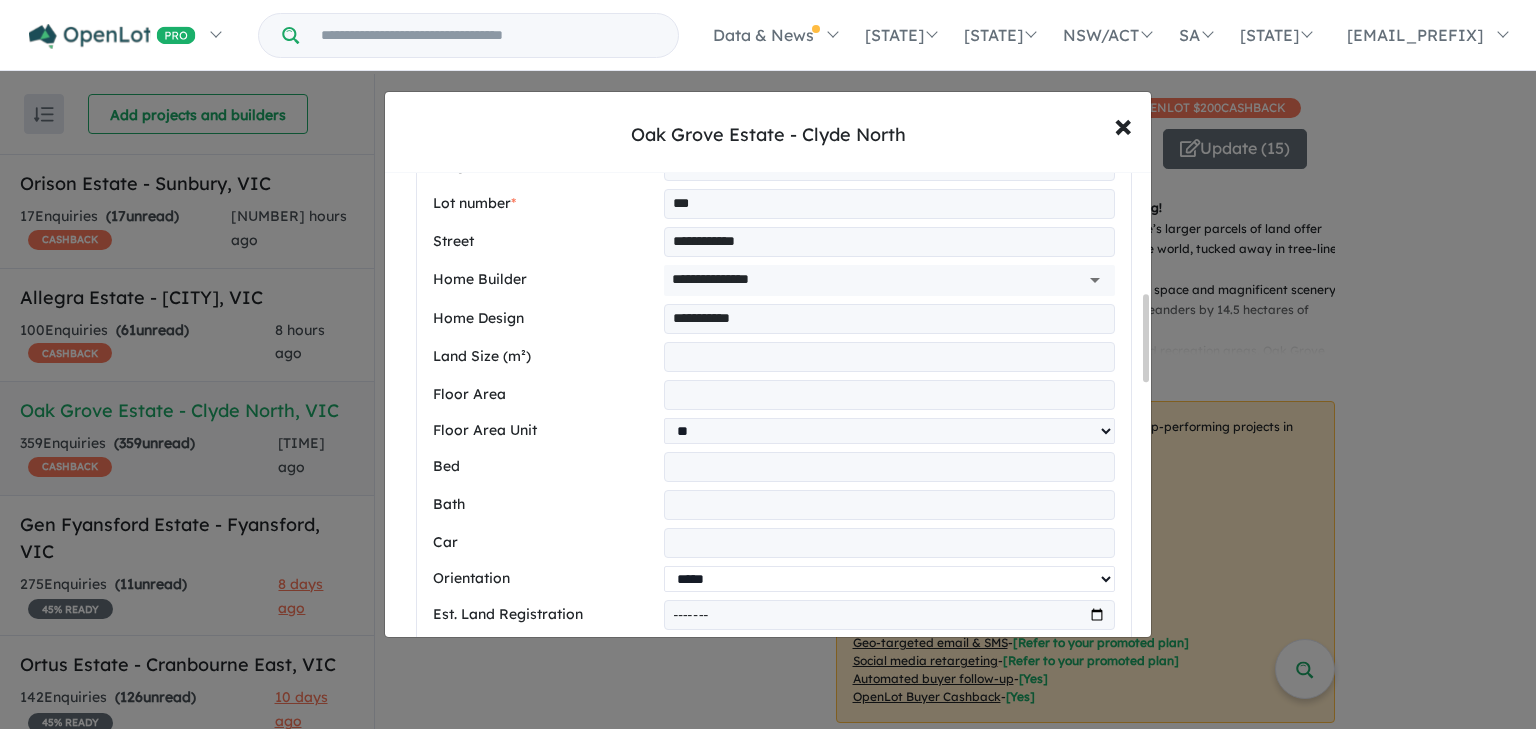 click on "**********" at bounding box center [889, 579] 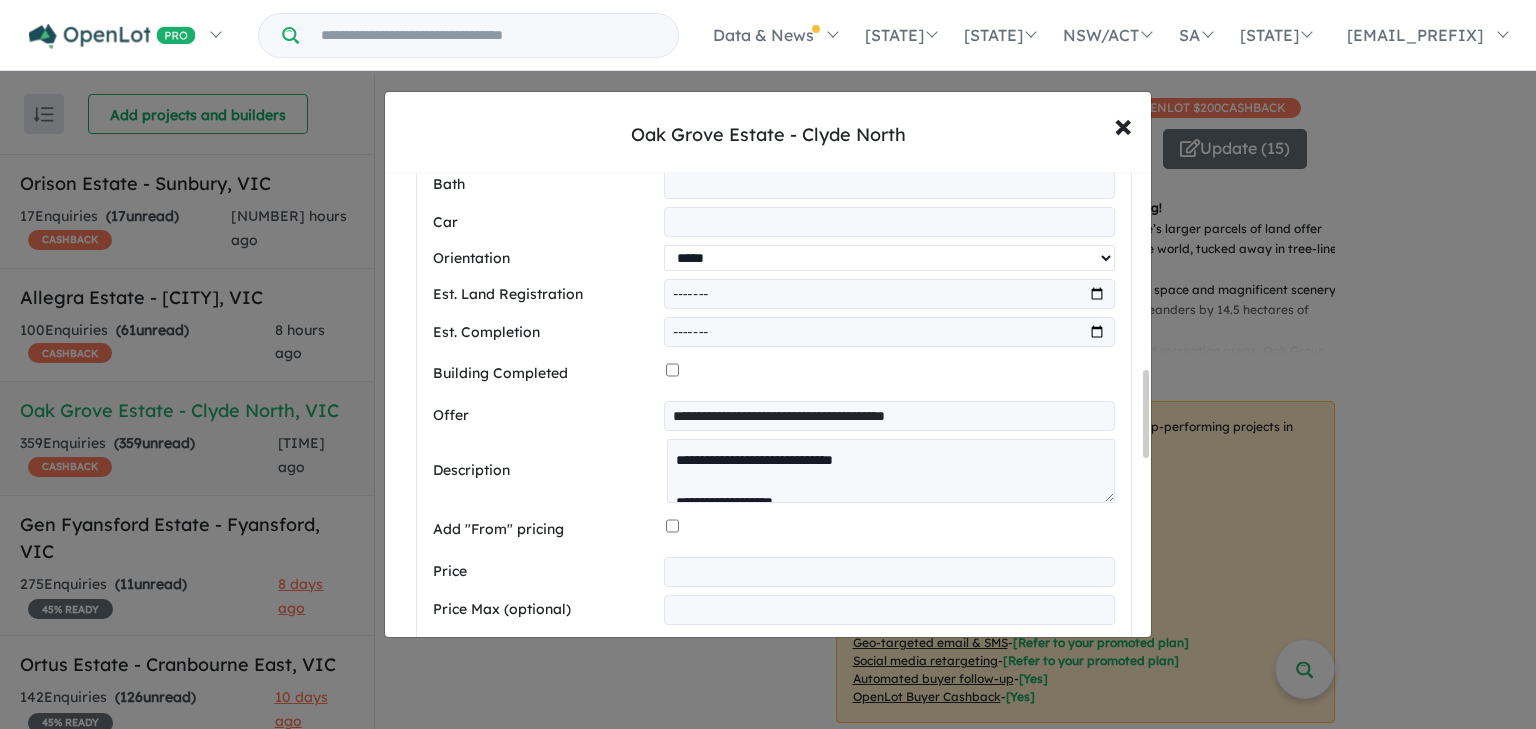 scroll, scrollTop: 1151, scrollLeft: 0, axis: vertical 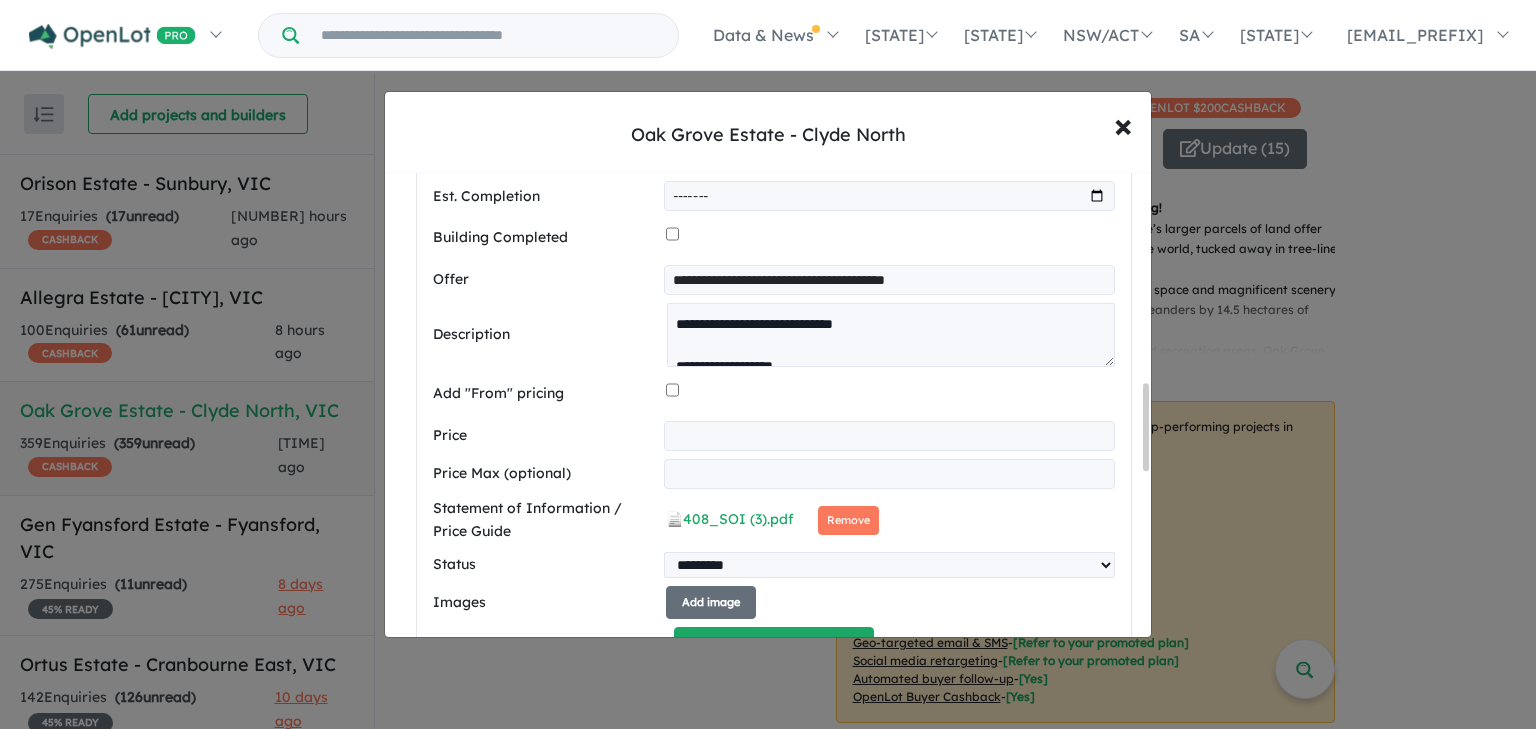 click on "**********" at bounding box center [889, 280] 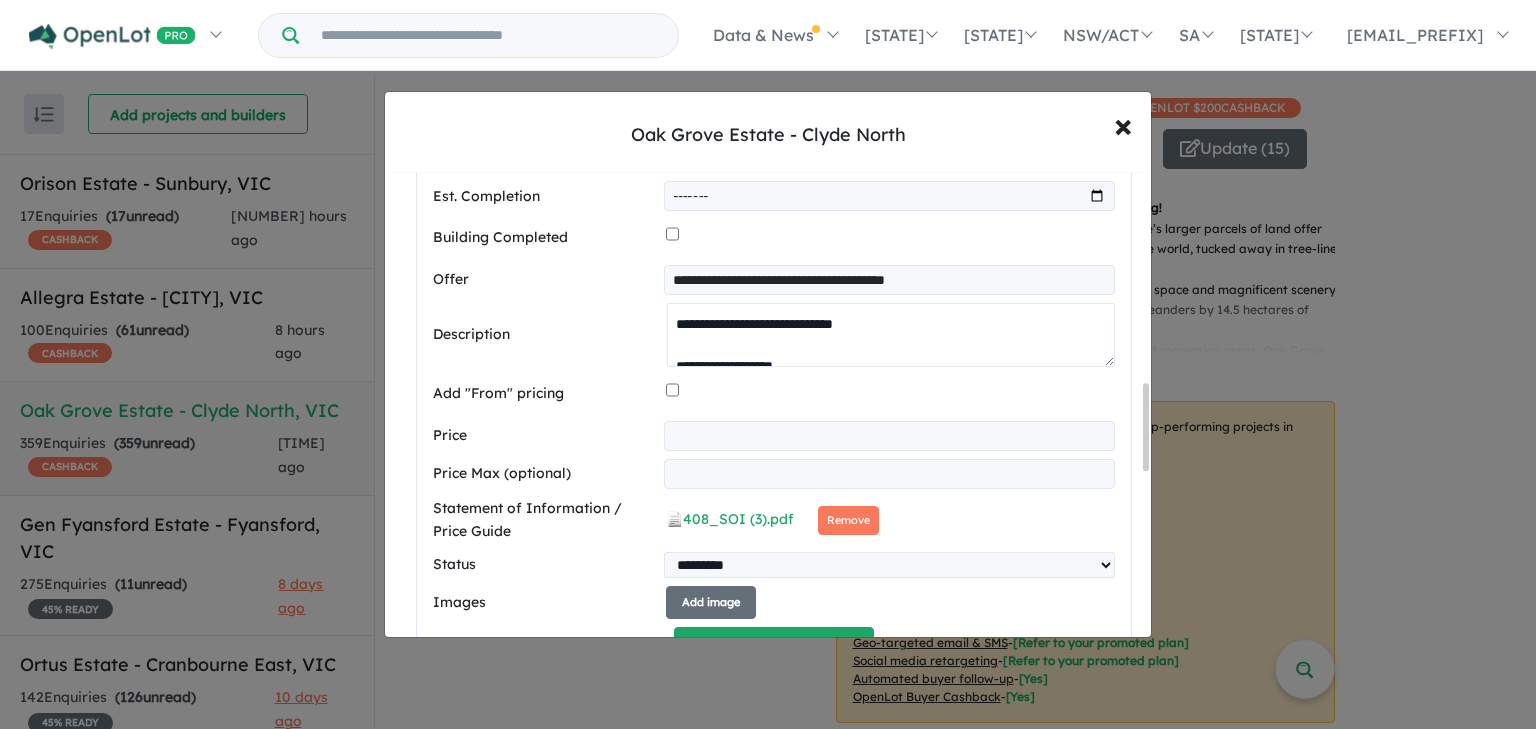 click on "**********" at bounding box center (891, 335) 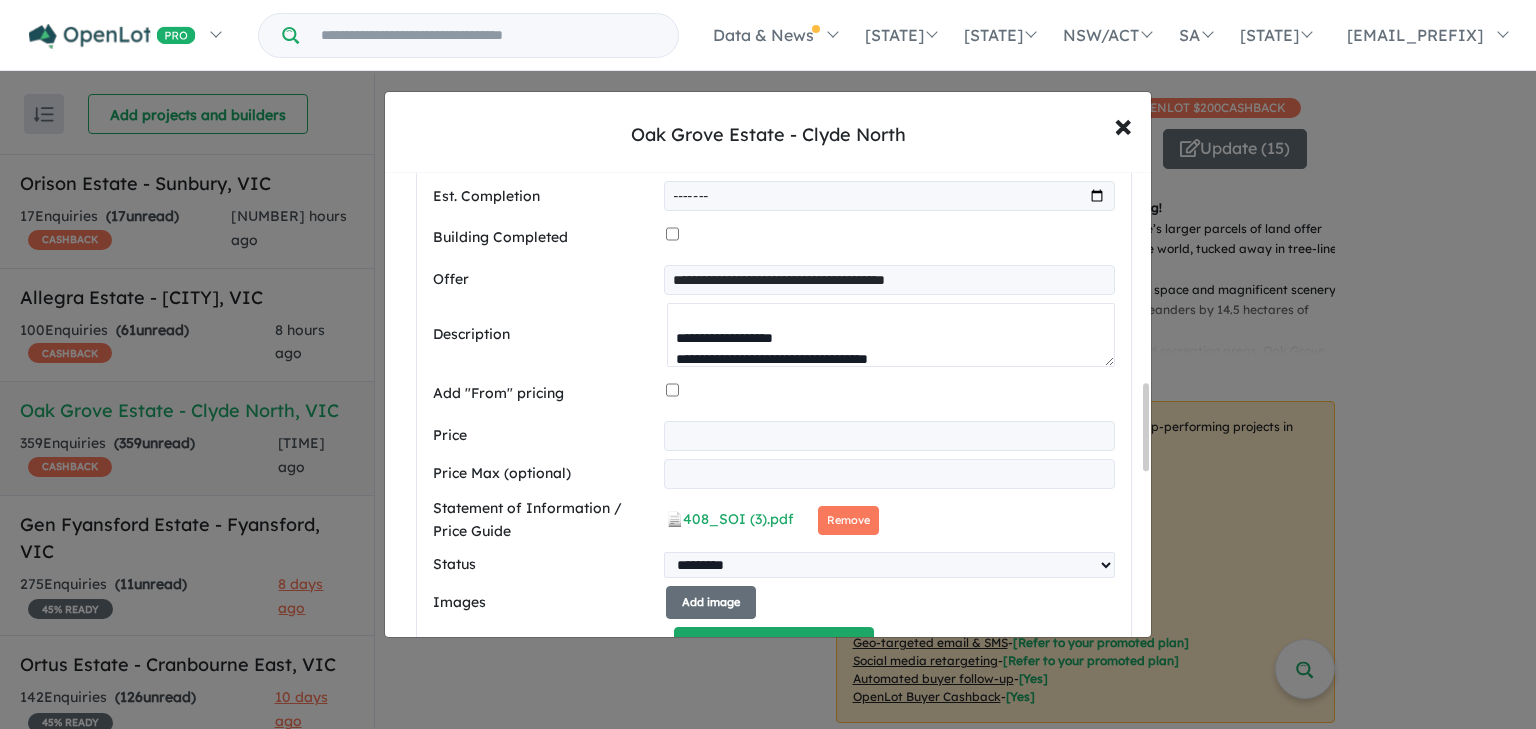 scroll, scrollTop: 80, scrollLeft: 0, axis: vertical 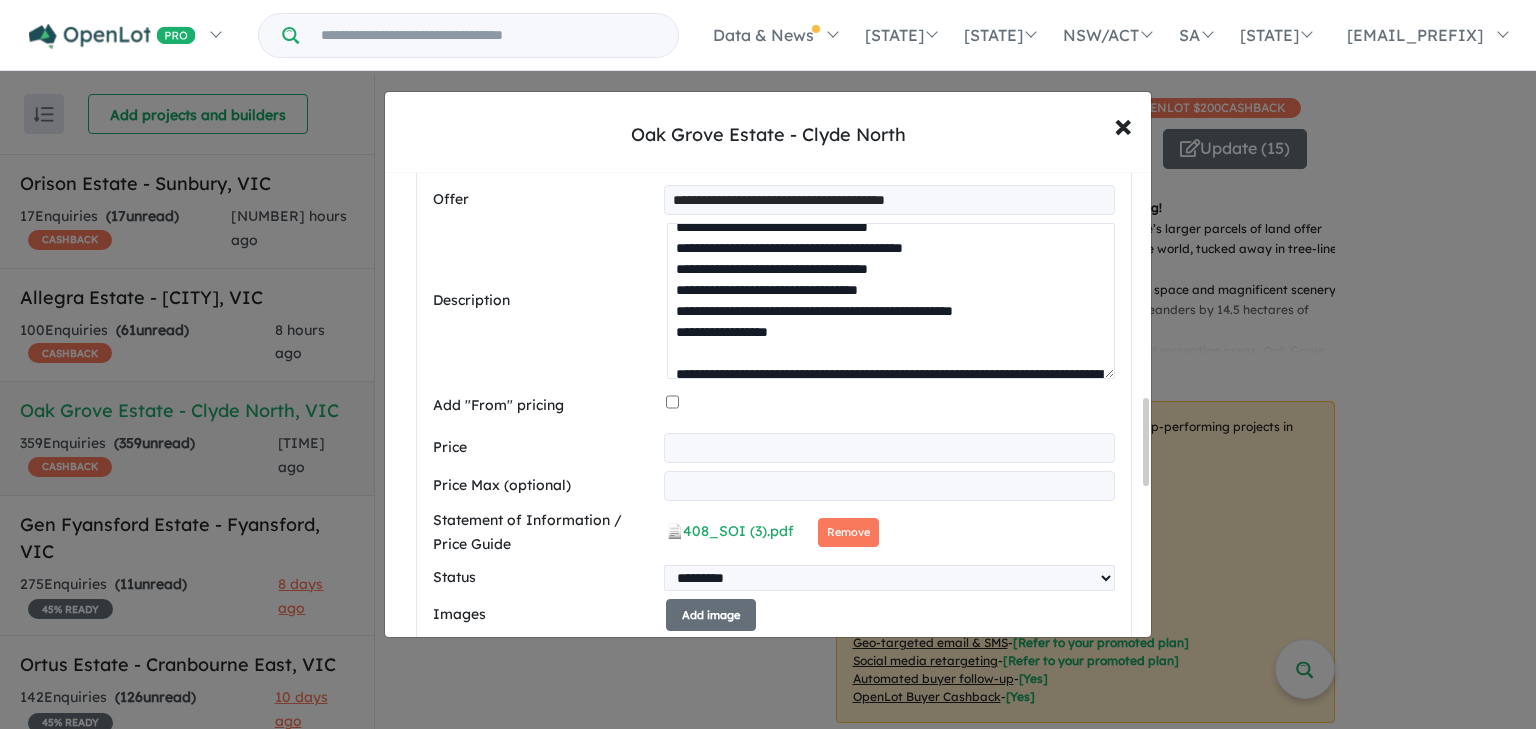 drag, startPoint x: 1107, startPoint y: 259, endPoint x: 1046, endPoint y: 464, distance: 213.88315 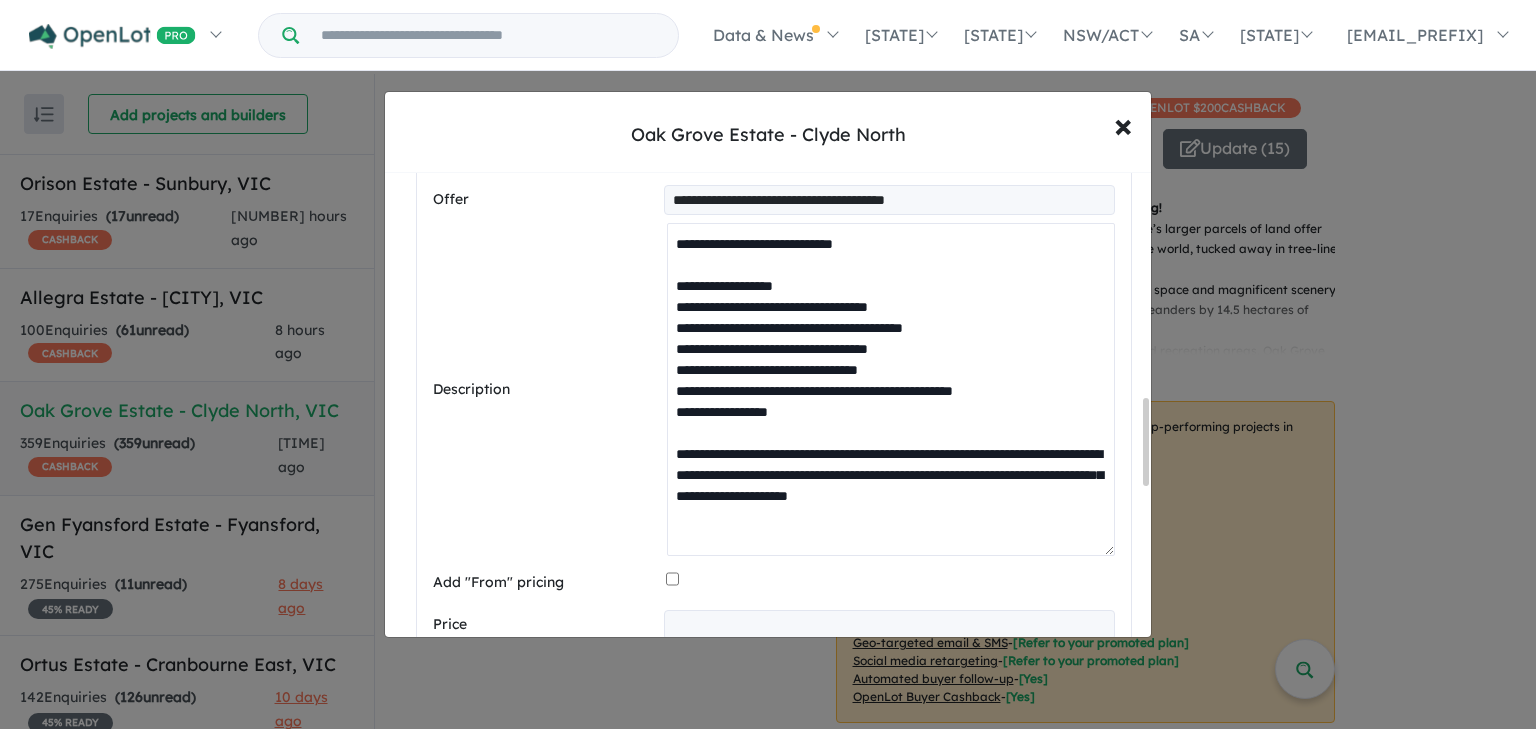 drag, startPoint x: 780, startPoint y: 374, endPoint x: 671, endPoint y: 284, distance: 141.35417 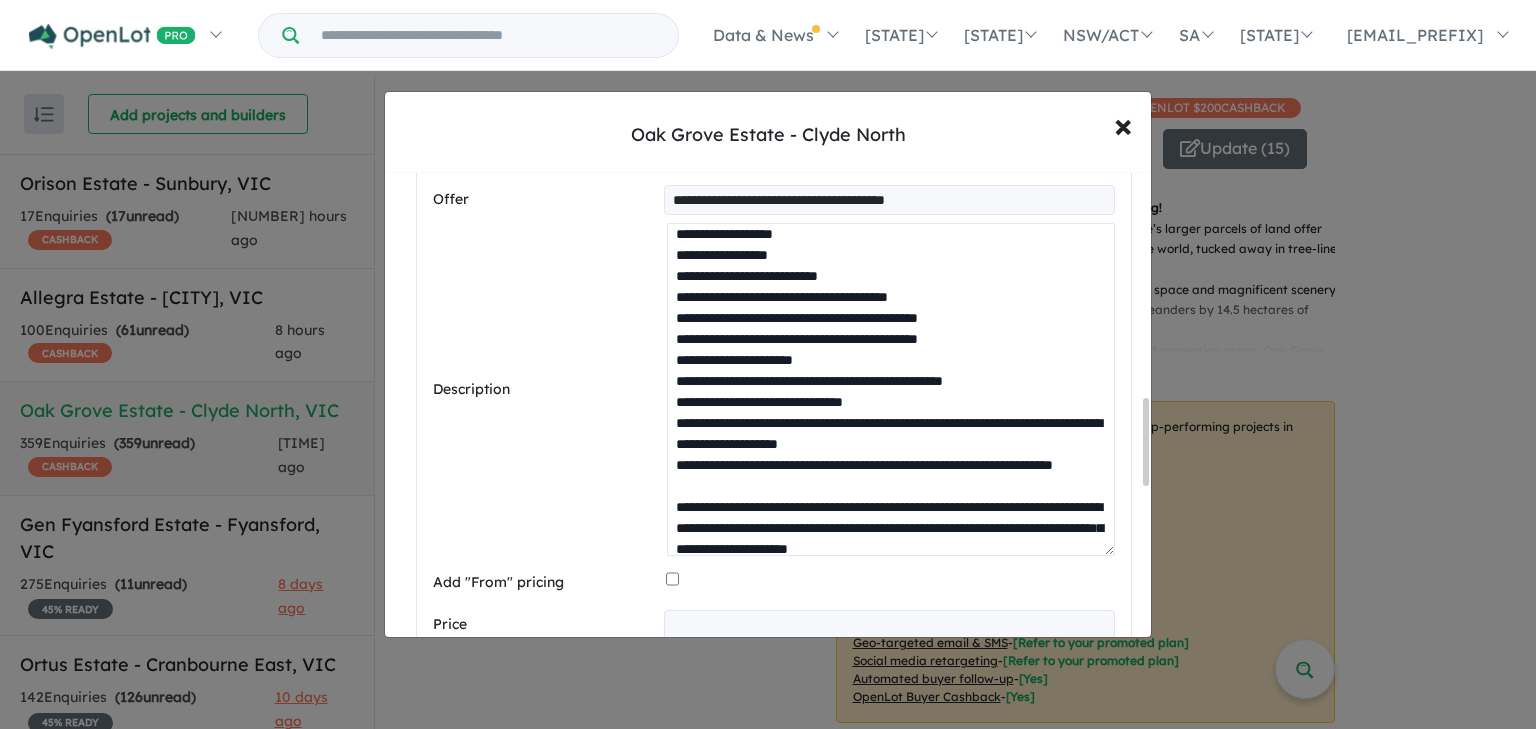 scroll, scrollTop: 108, scrollLeft: 0, axis: vertical 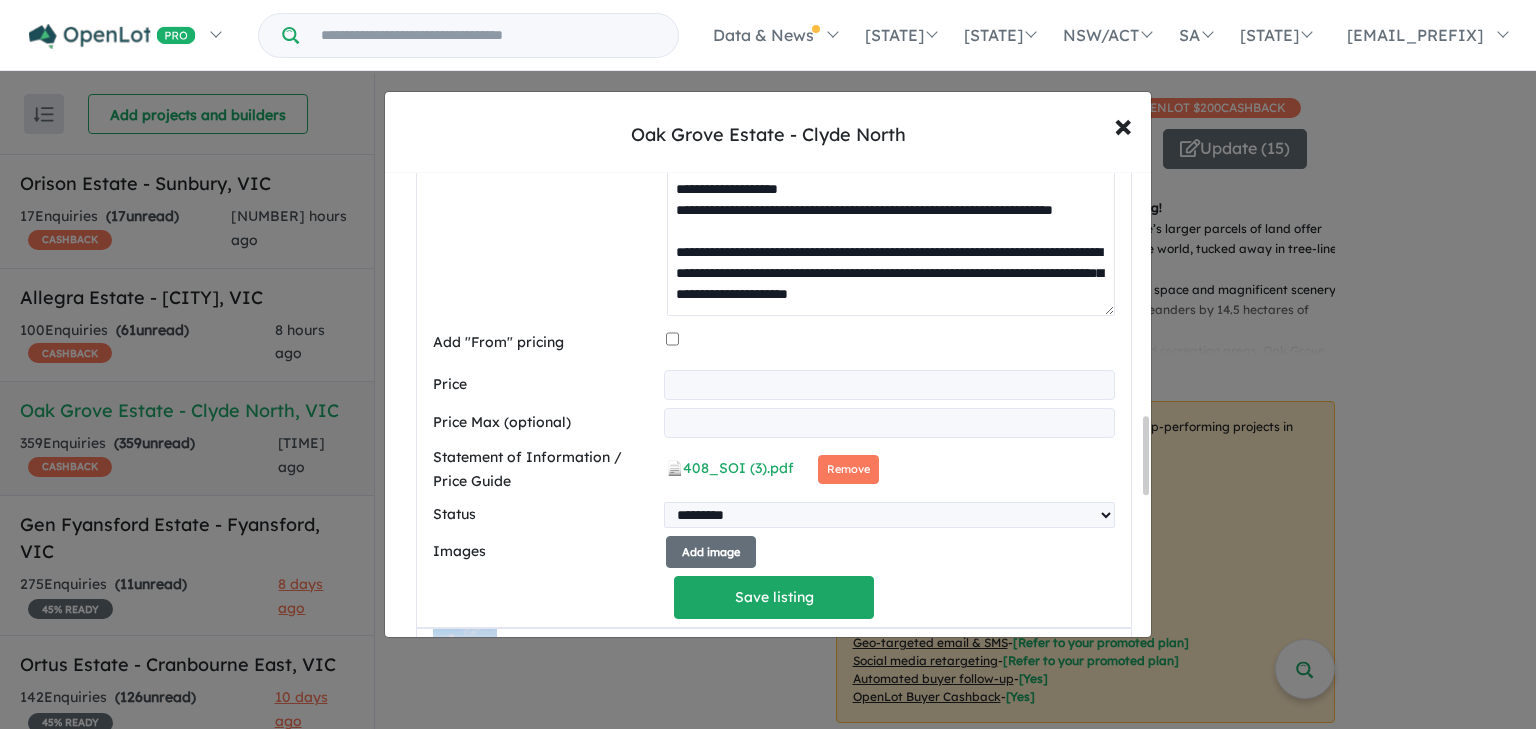 type on "**********" 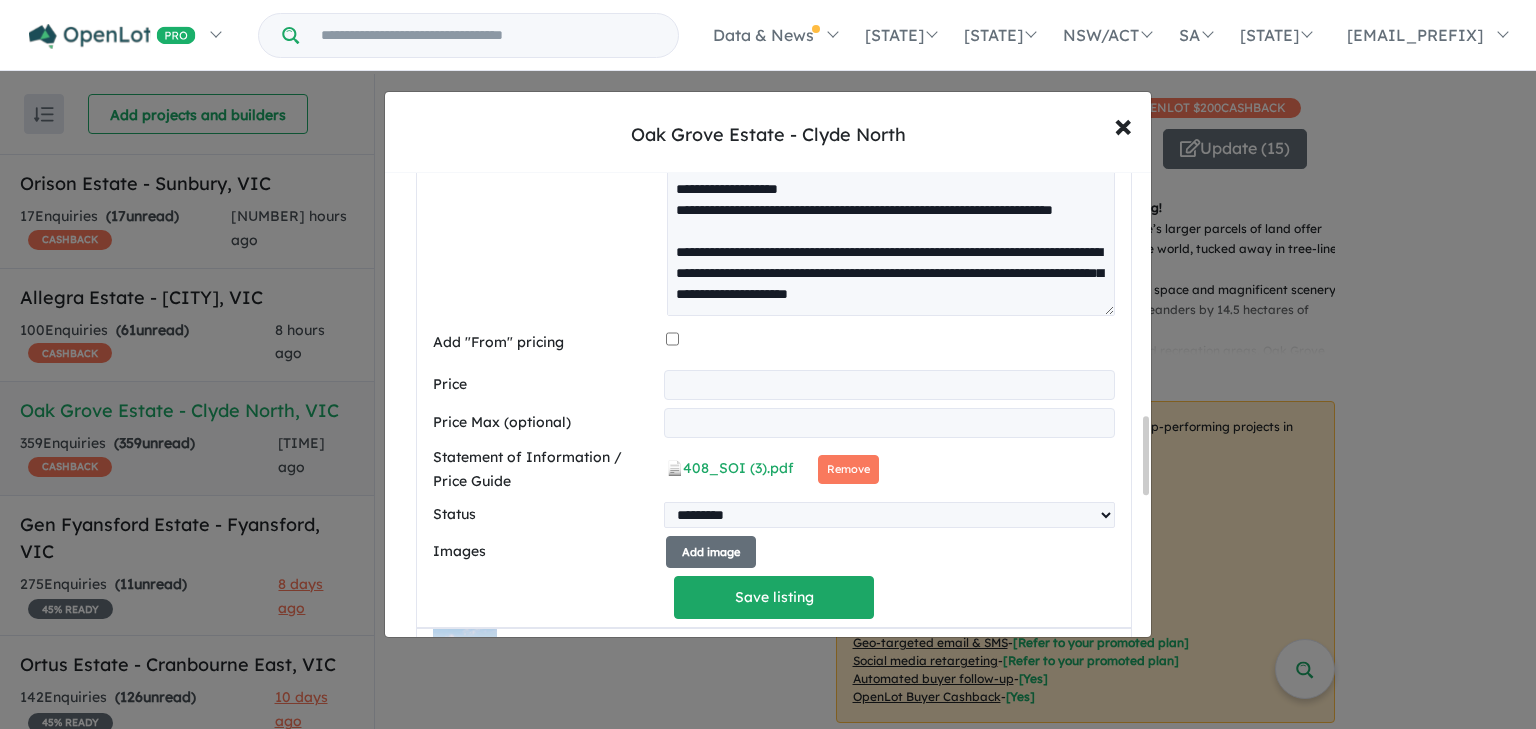 drag, startPoint x: 487, startPoint y: 359, endPoint x: 313, endPoint y: 367, distance: 174.1838 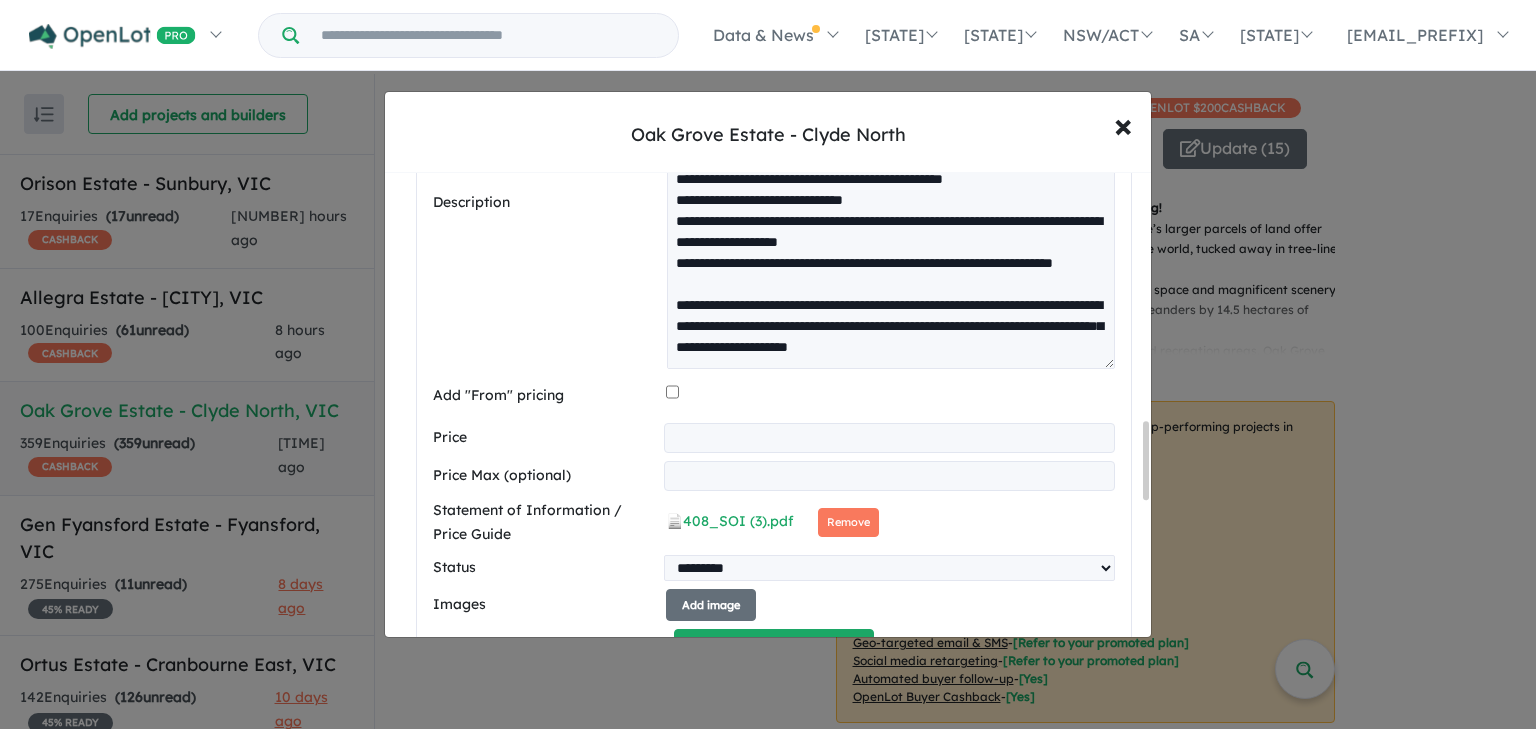scroll, scrollTop: 1471, scrollLeft: 0, axis: vertical 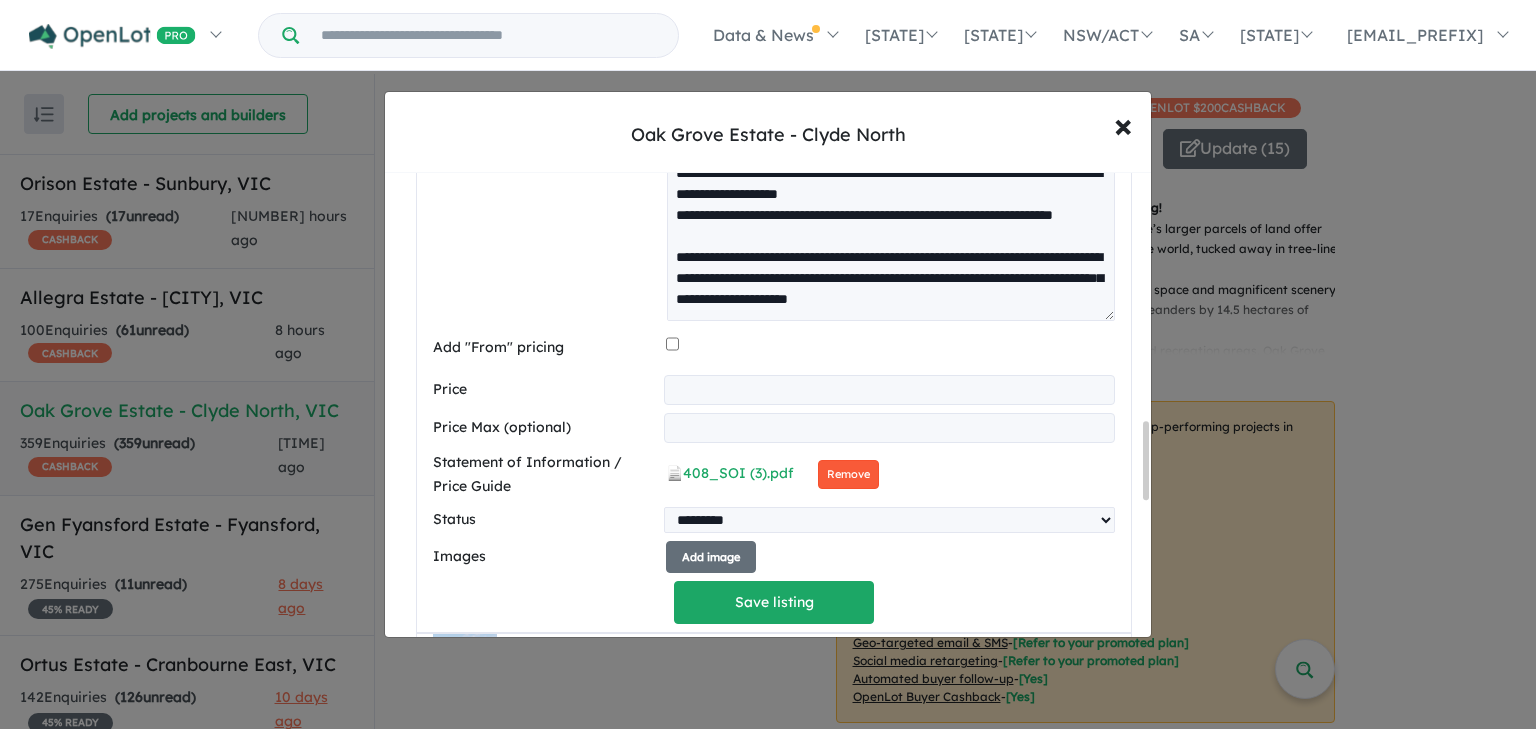 type on "******" 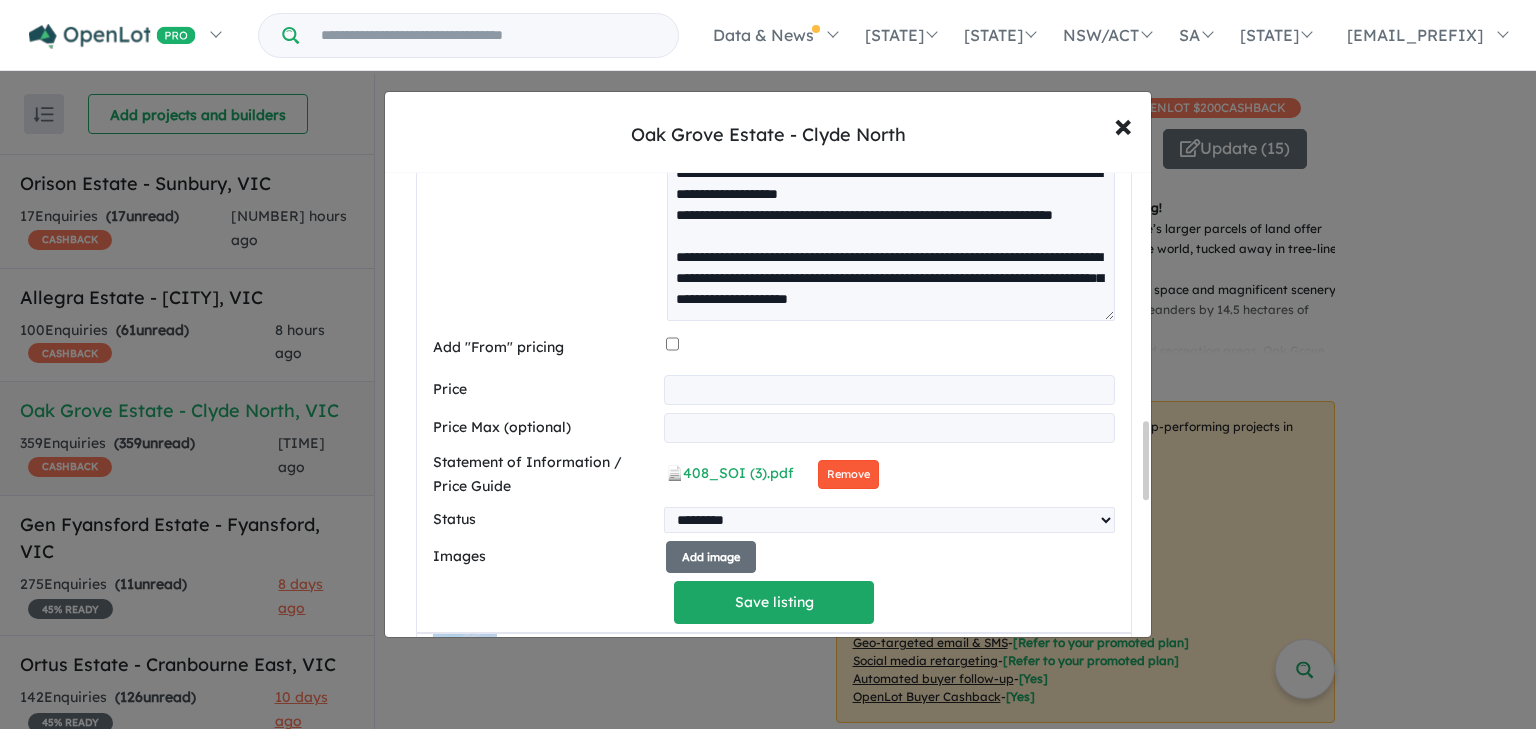 click on "Remove" at bounding box center (848, 474) 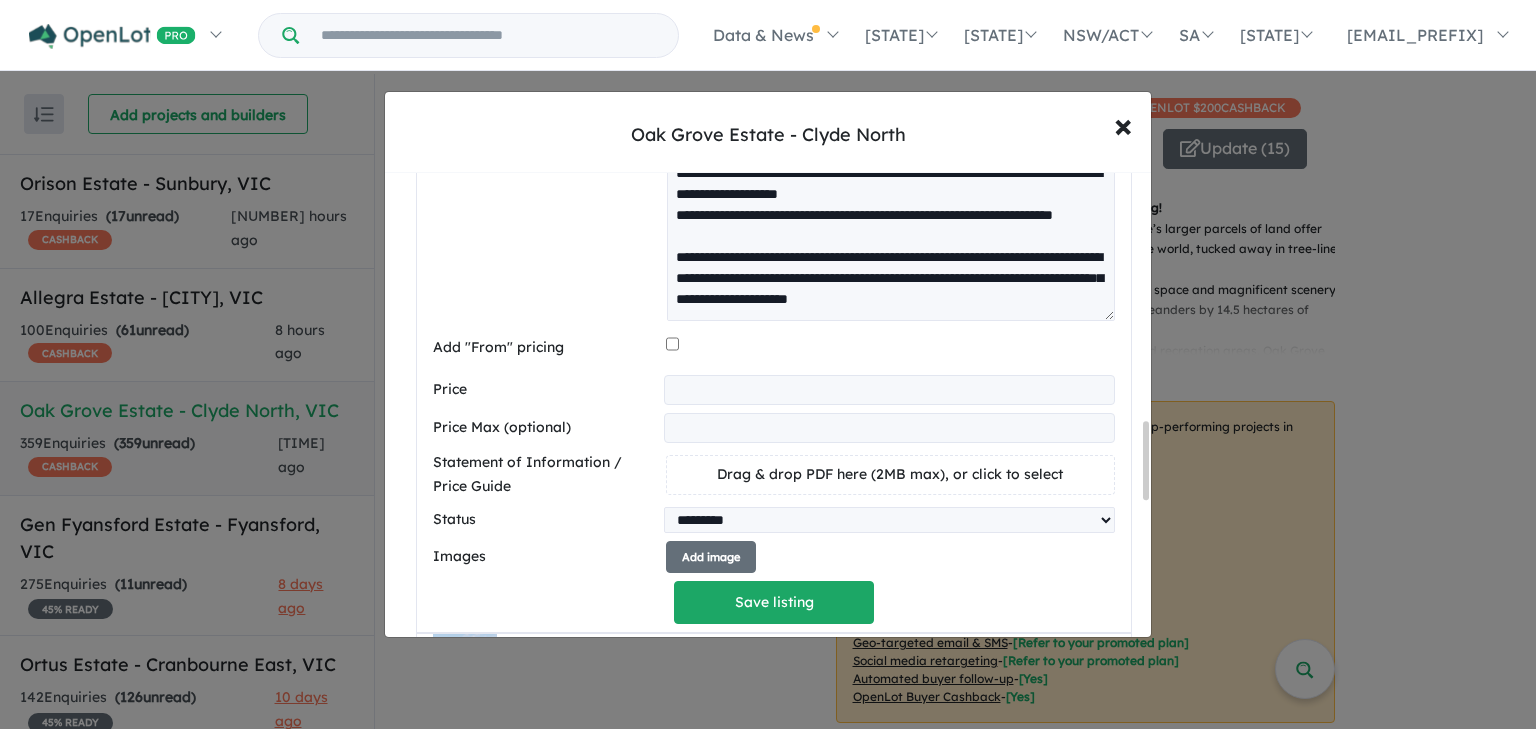 click on "Drag & drop PDF here (2MB max), or click to select" at bounding box center (890, 474) 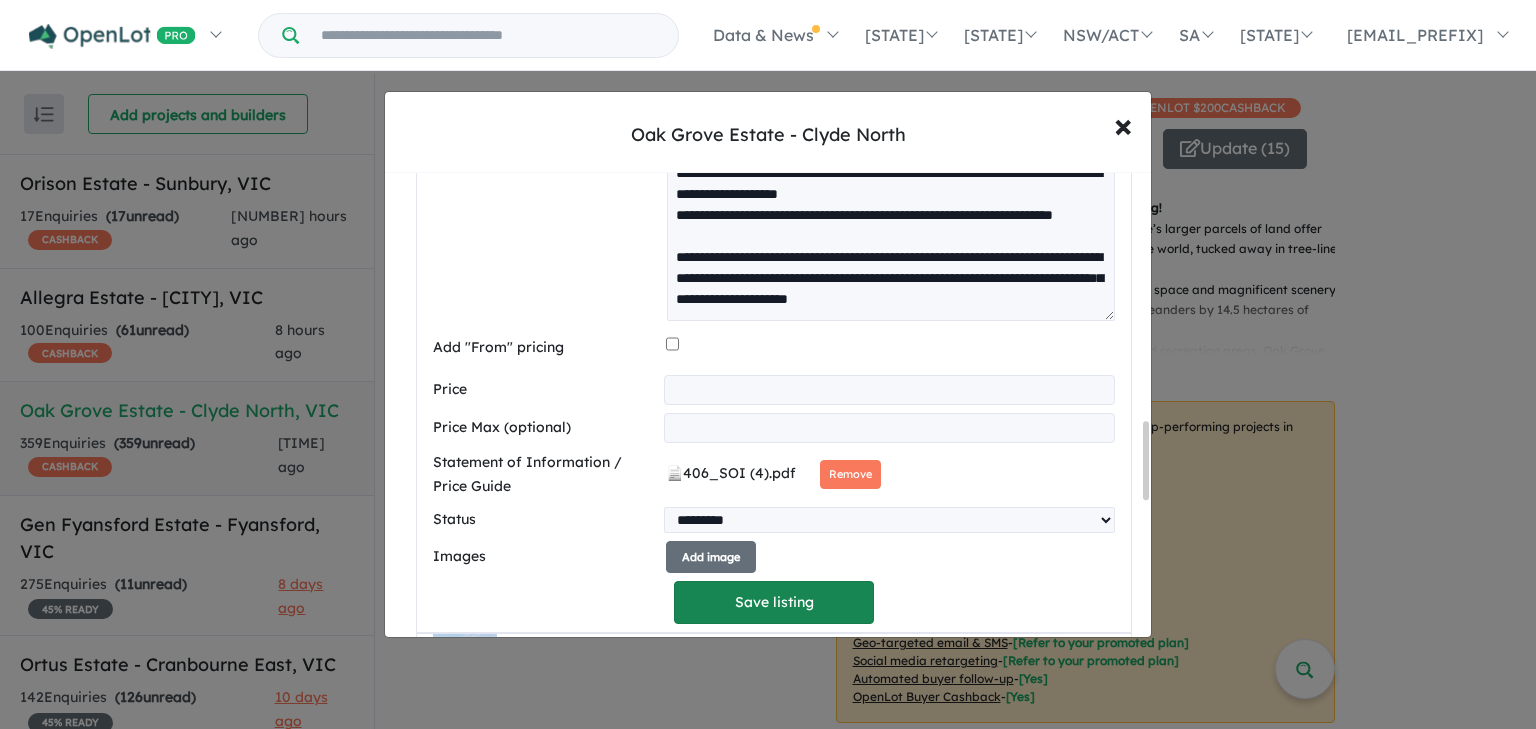 click on "Save listing" at bounding box center [774, 602] 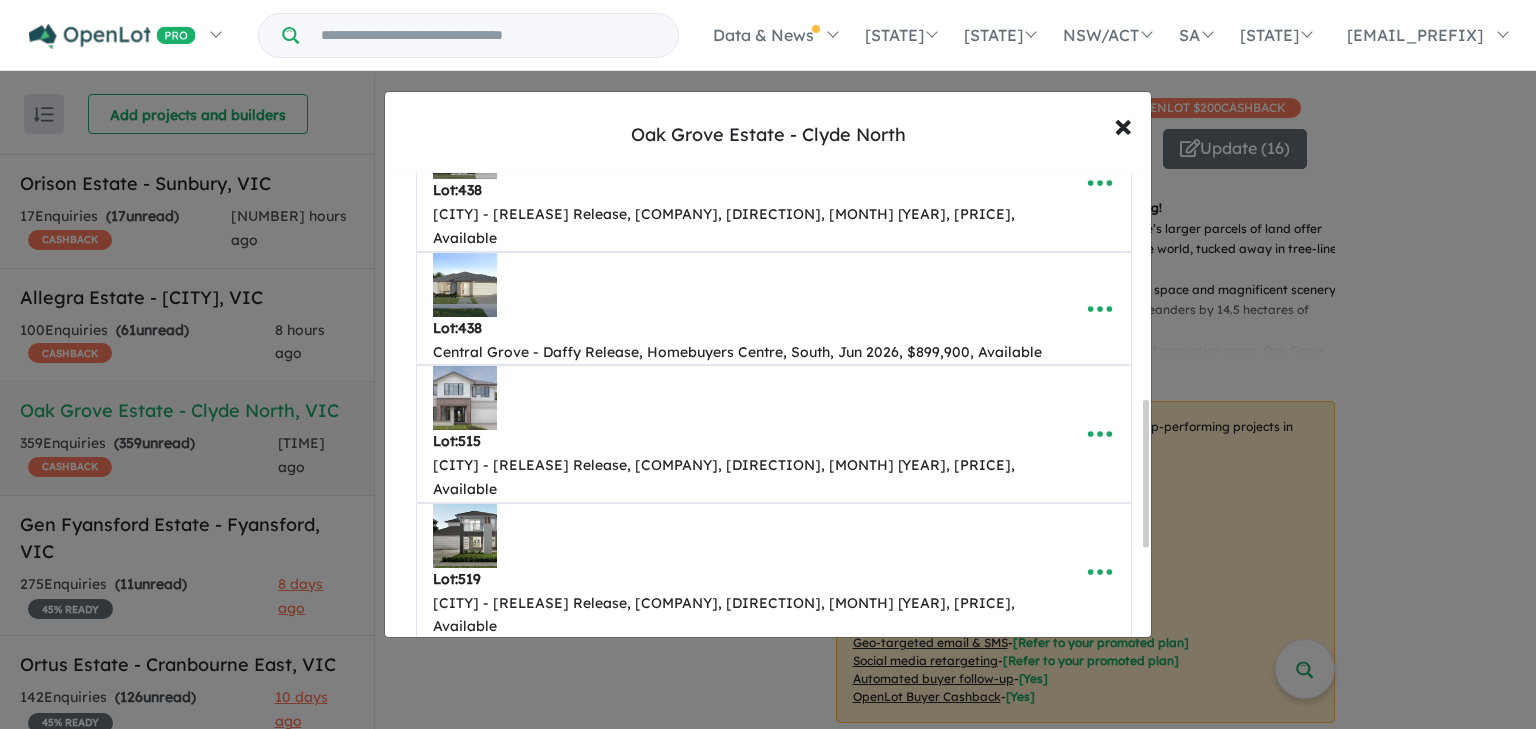 scroll, scrollTop: 960, scrollLeft: 0, axis: vertical 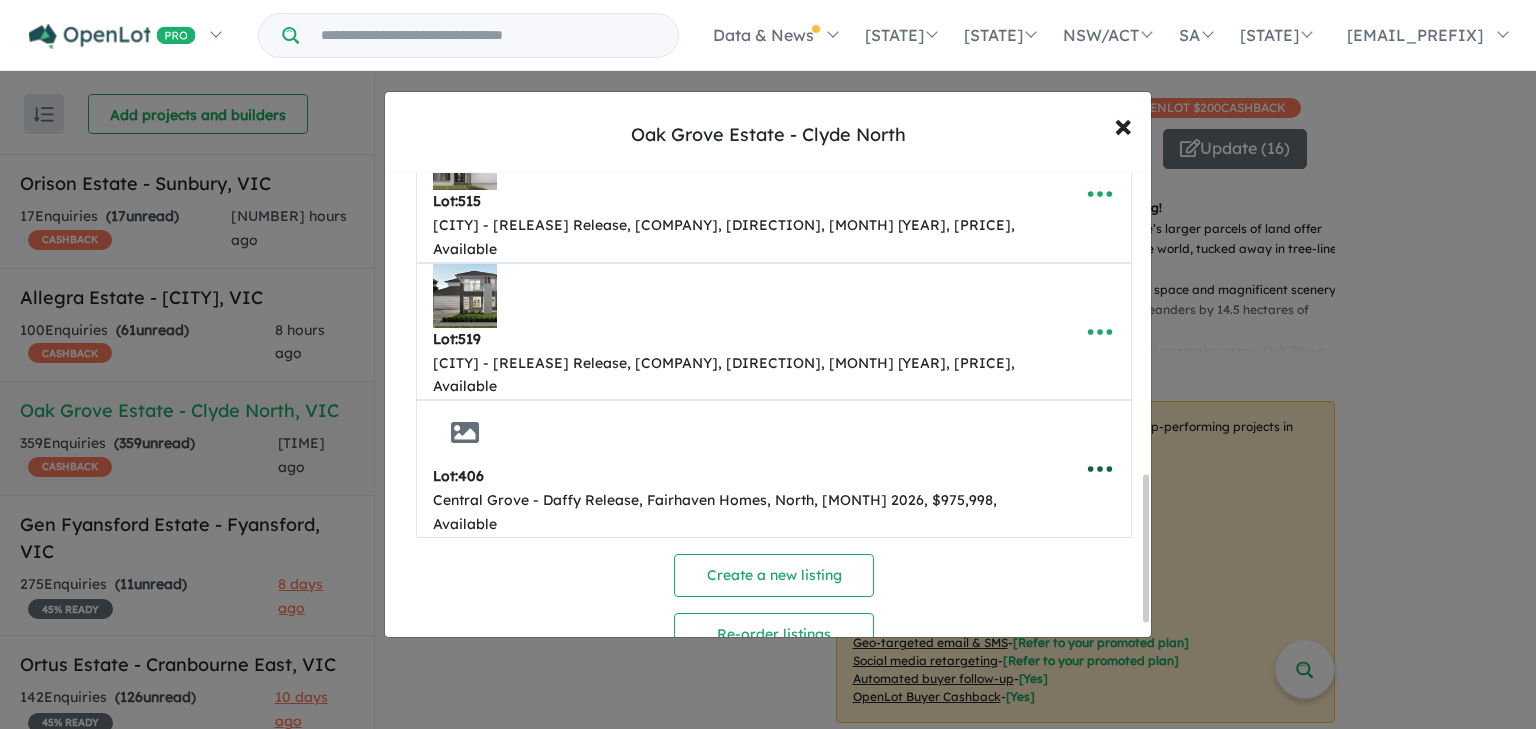 click at bounding box center [1100, 469] 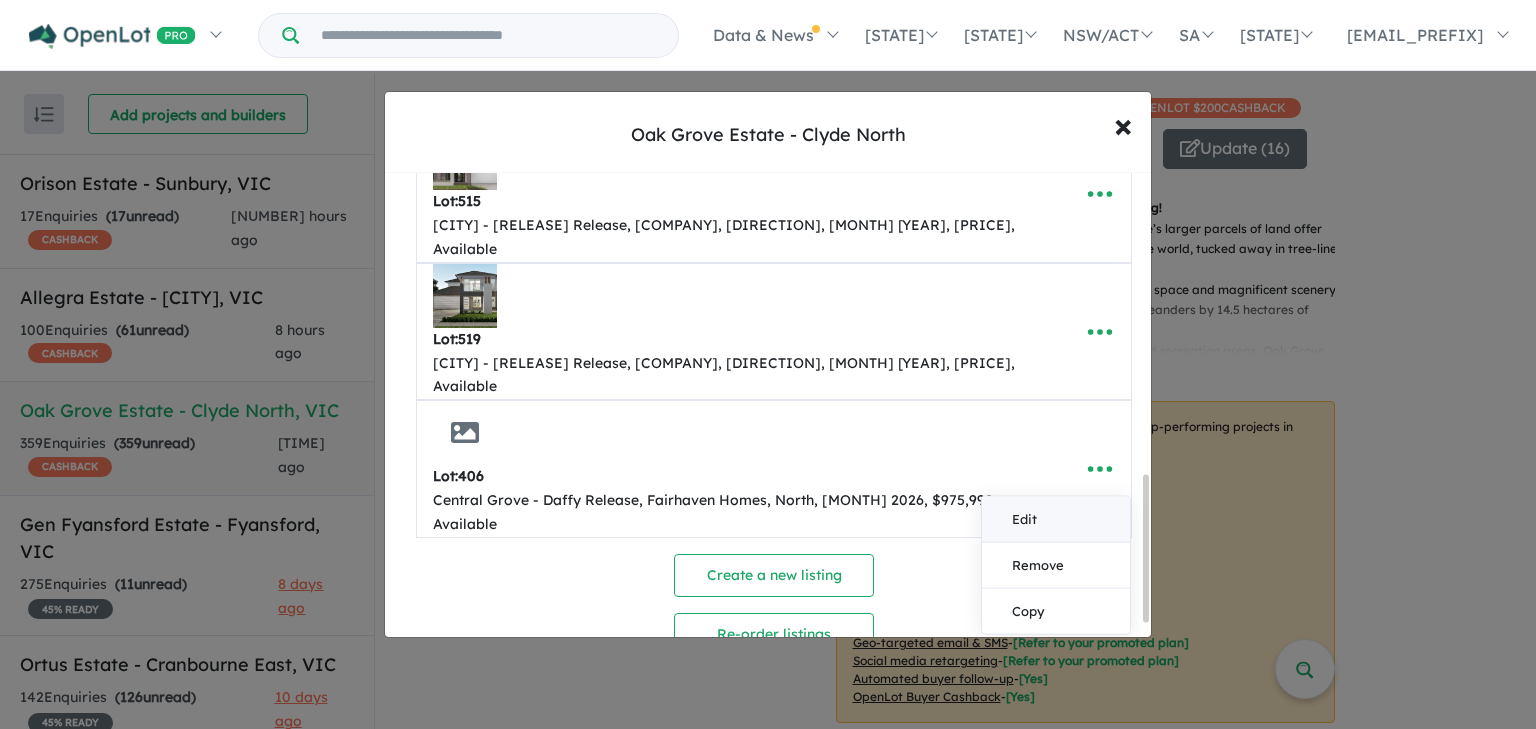 click on "Edit" at bounding box center (1056, 519) 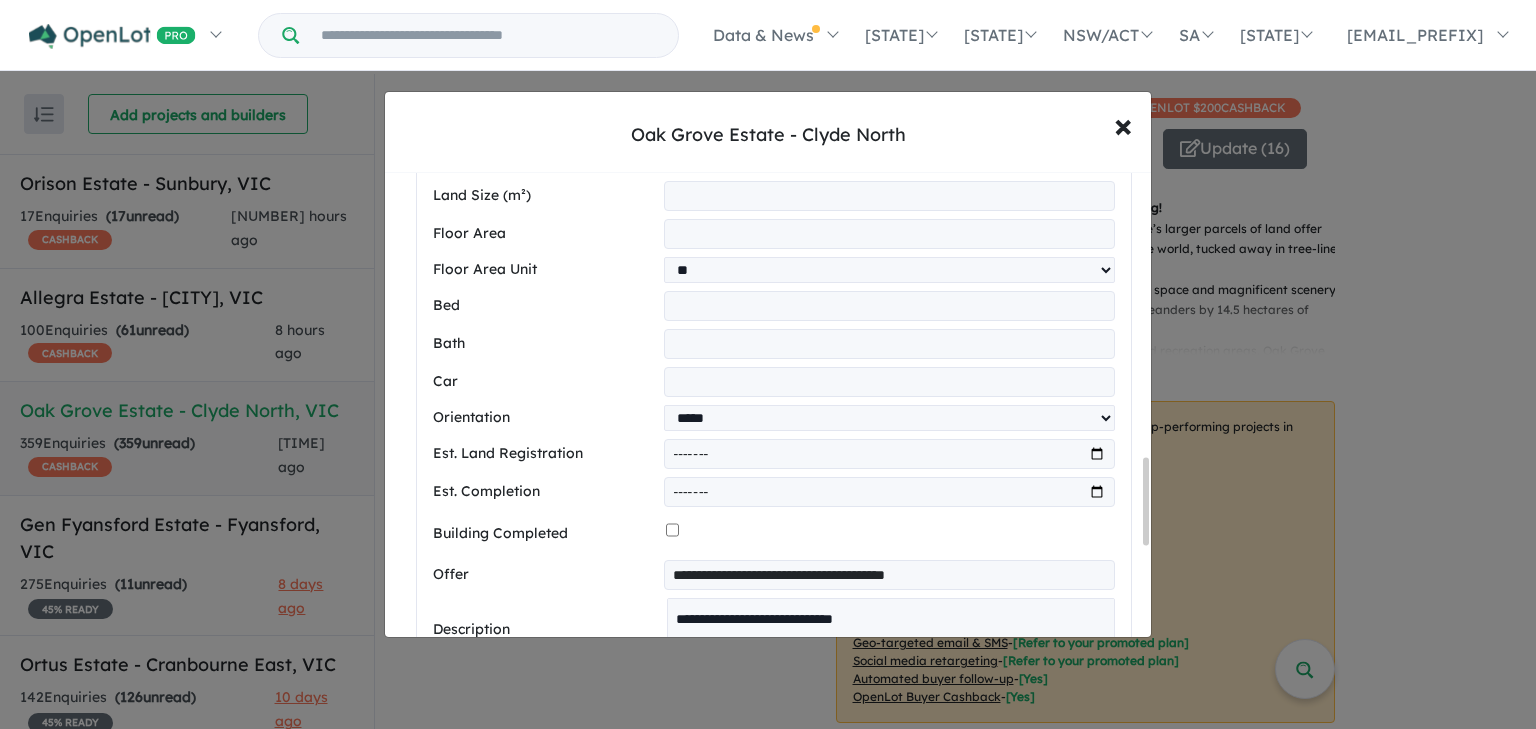 scroll, scrollTop: 1844, scrollLeft: 0, axis: vertical 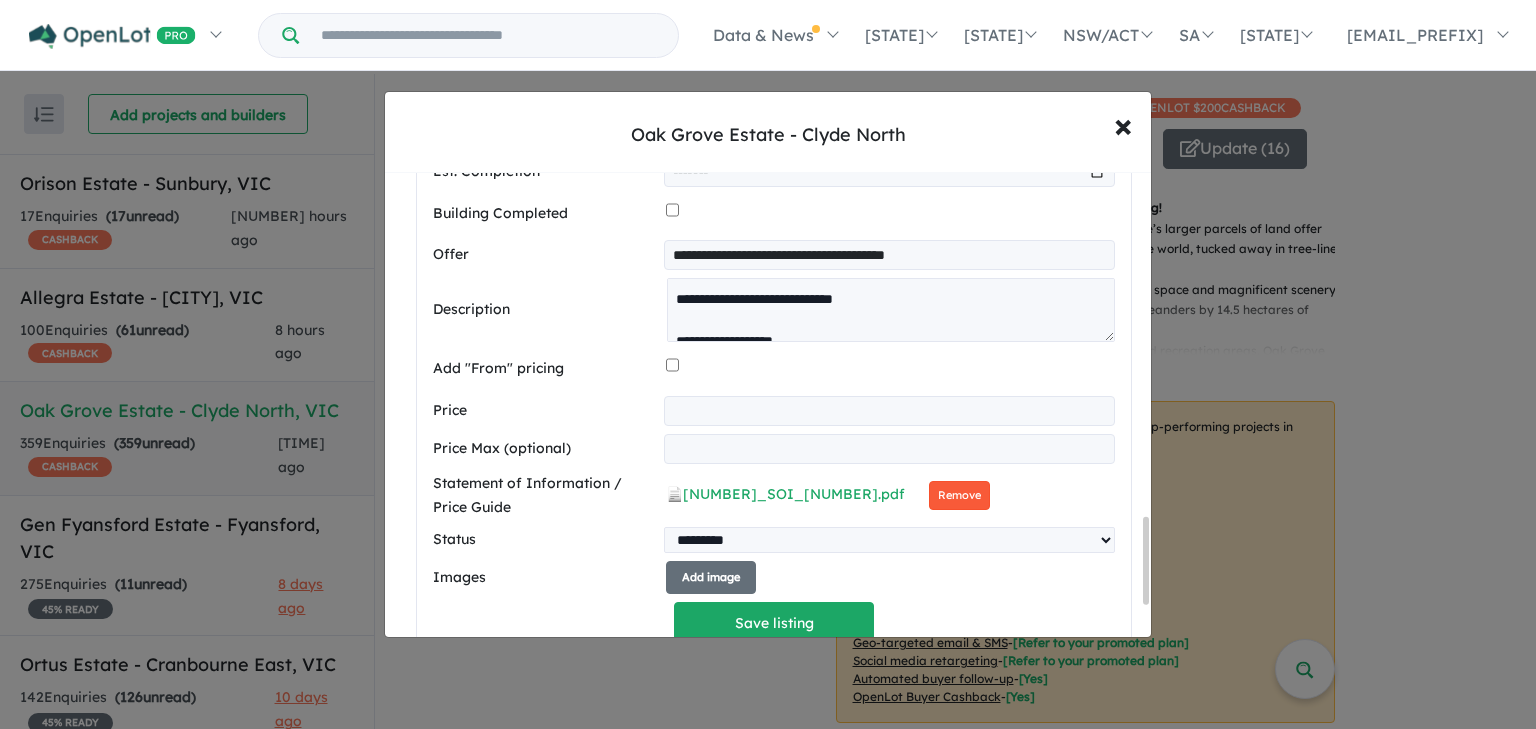 click on "Remove" at bounding box center (959, 495) 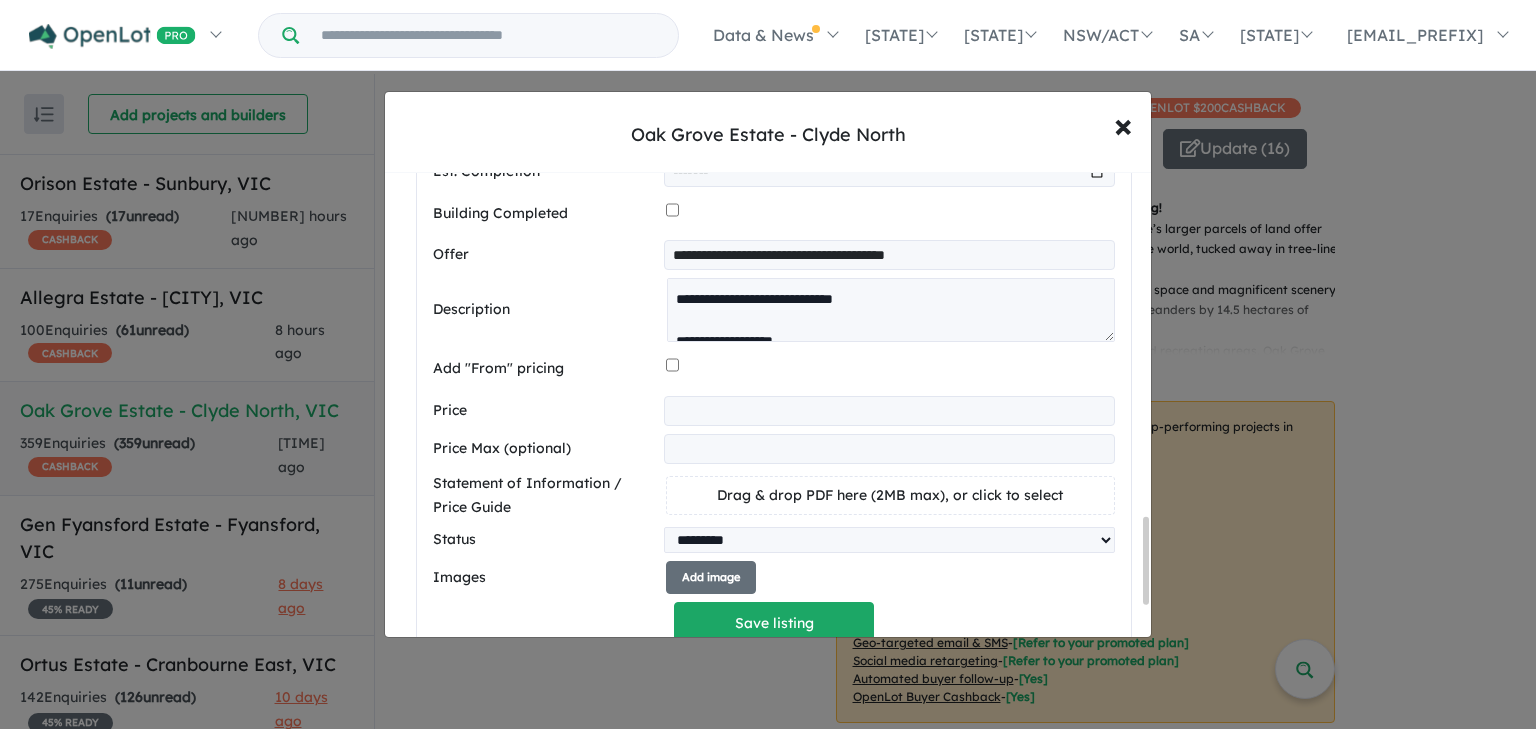 click on "Drag & drop PDF here (2MB max), or click to select" at bounding box center (890, 495) 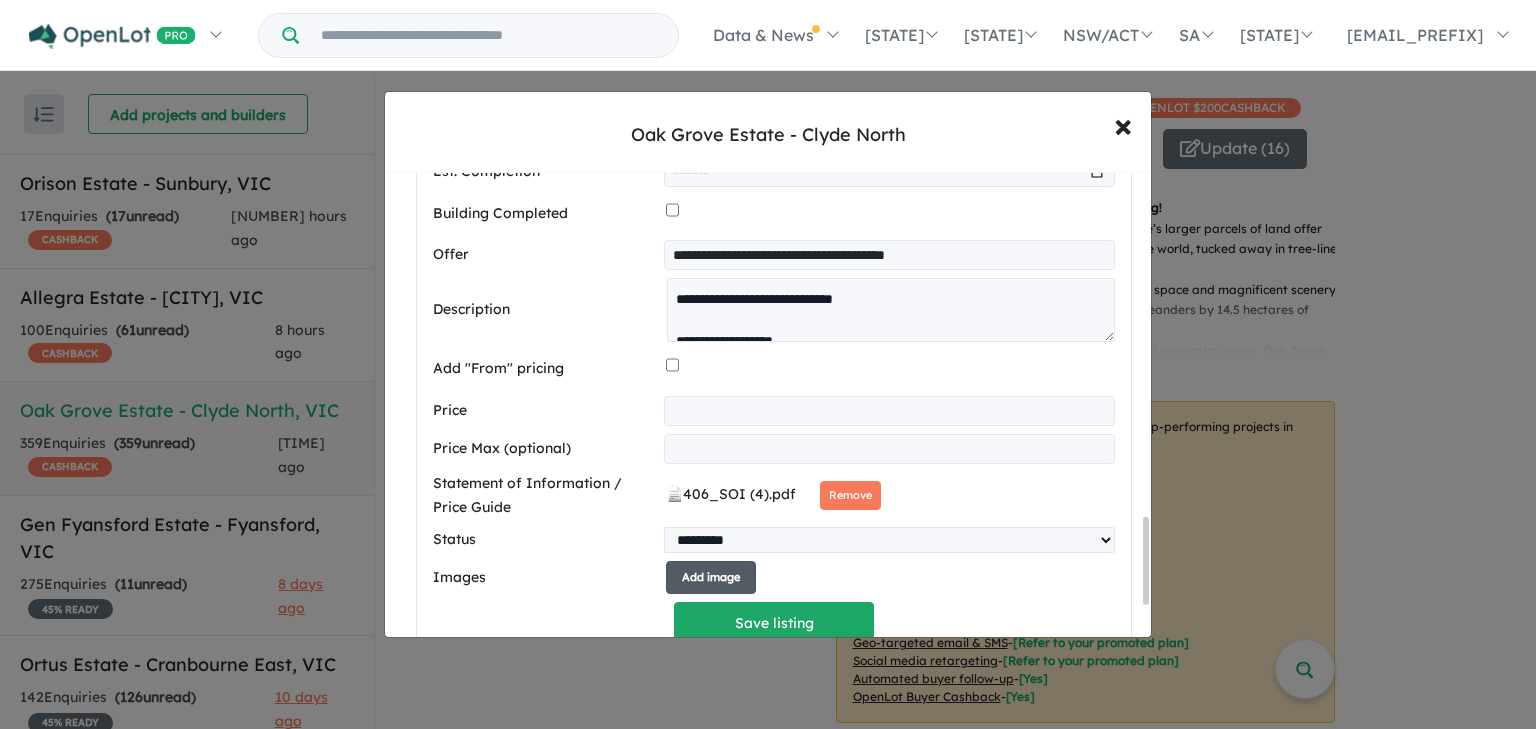 click on "Add image" at bounding box center [711, 577] 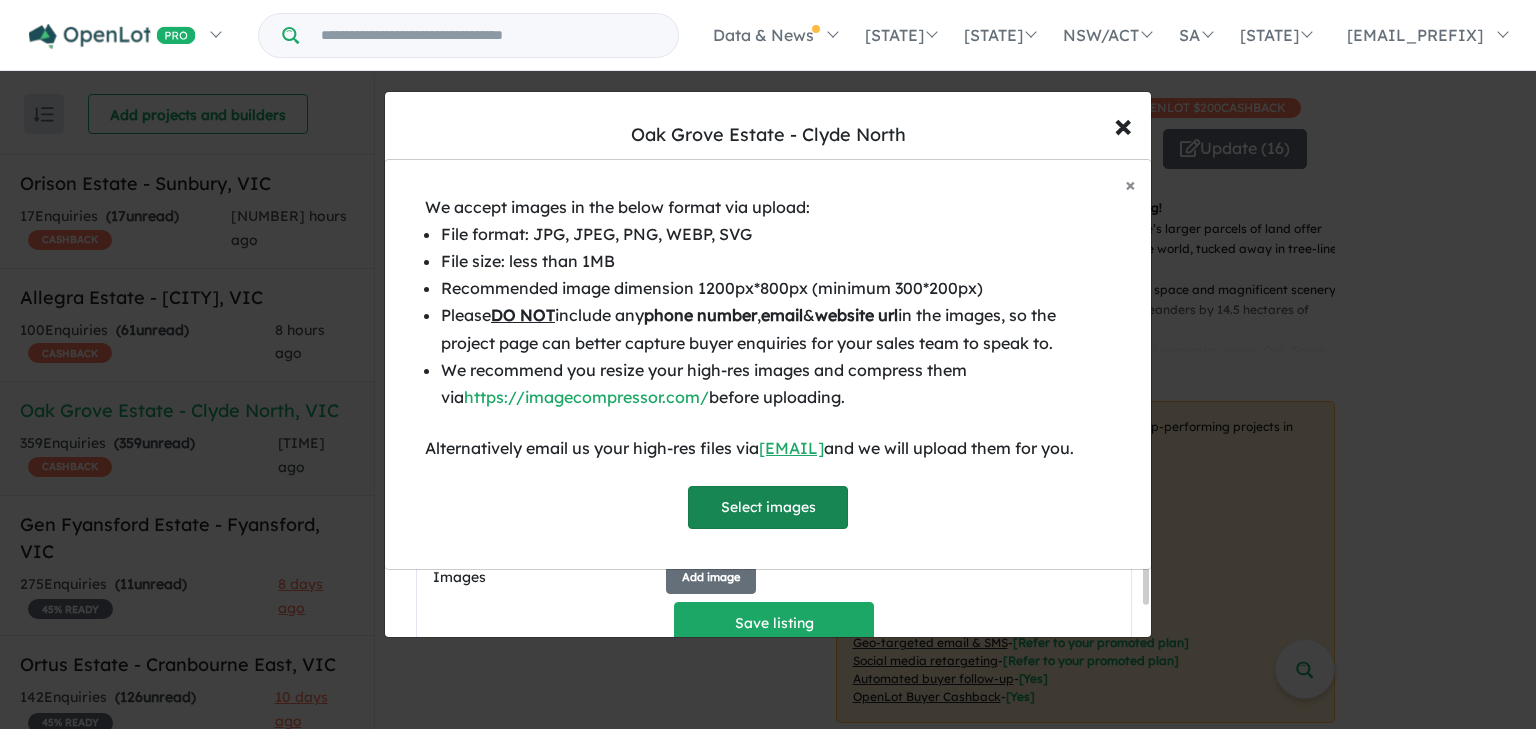 click on "Select images" at bounding box center (768, 507) 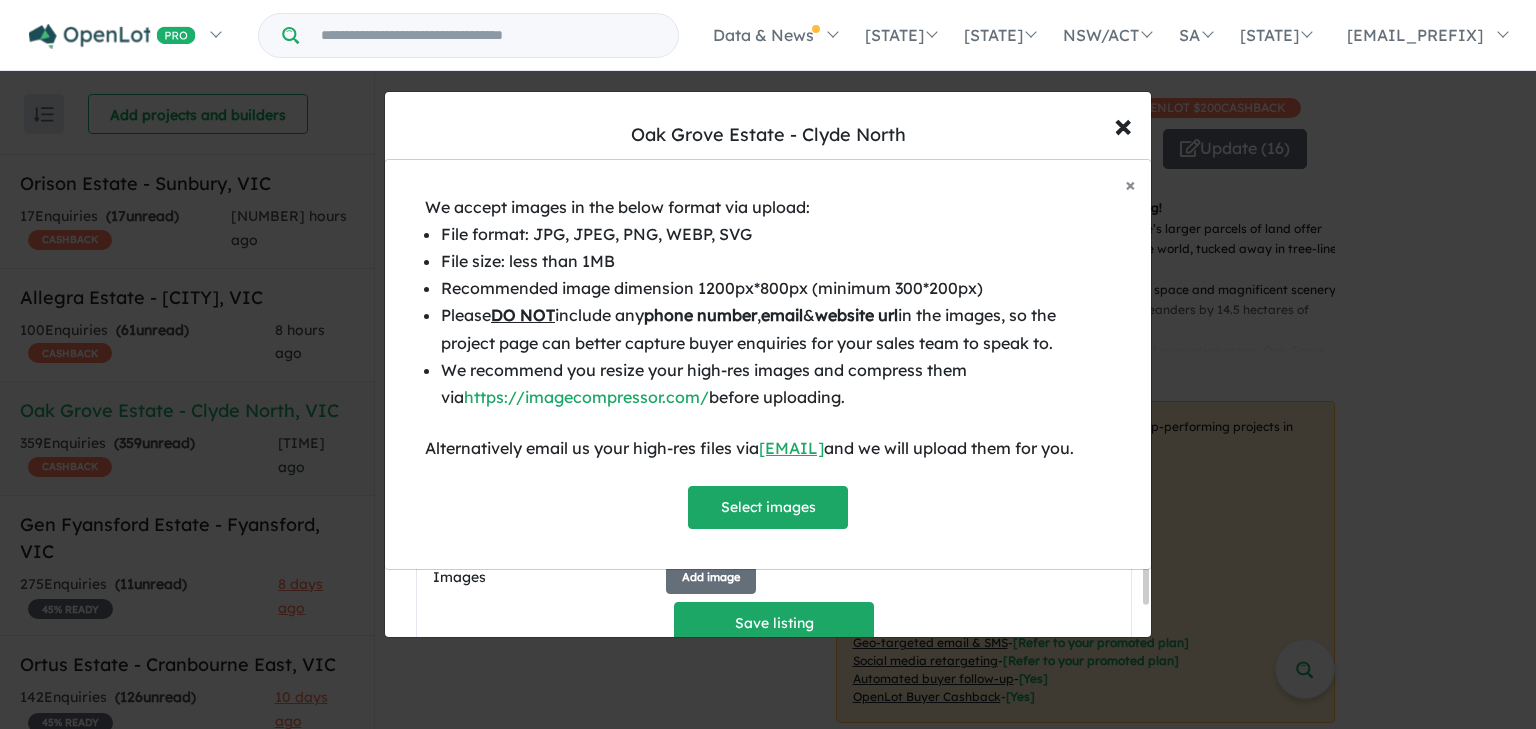 scroll, scrollTop: 2487, scrollLeft: 0, axis: vertical 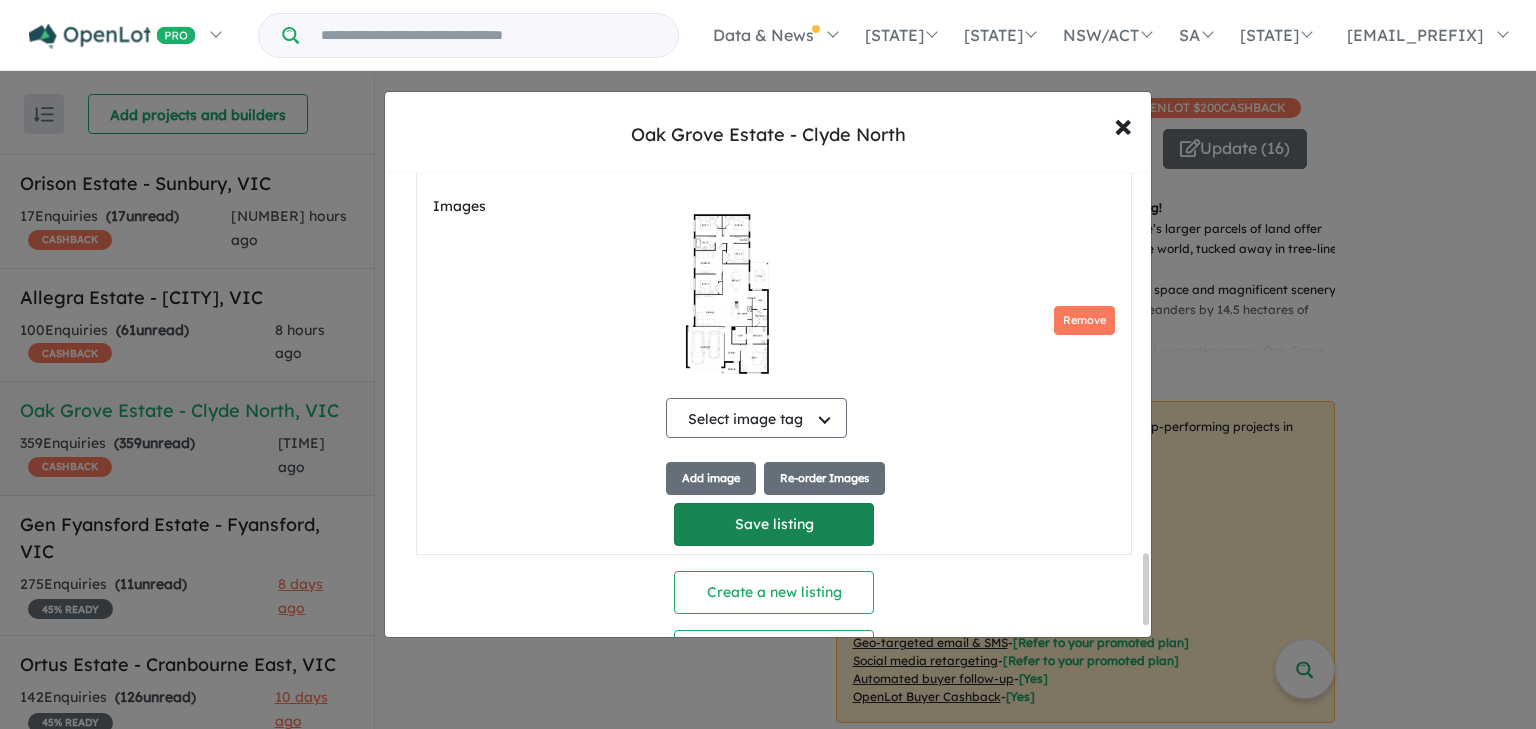 click on "Save listing" at bounding box center (774, 524) 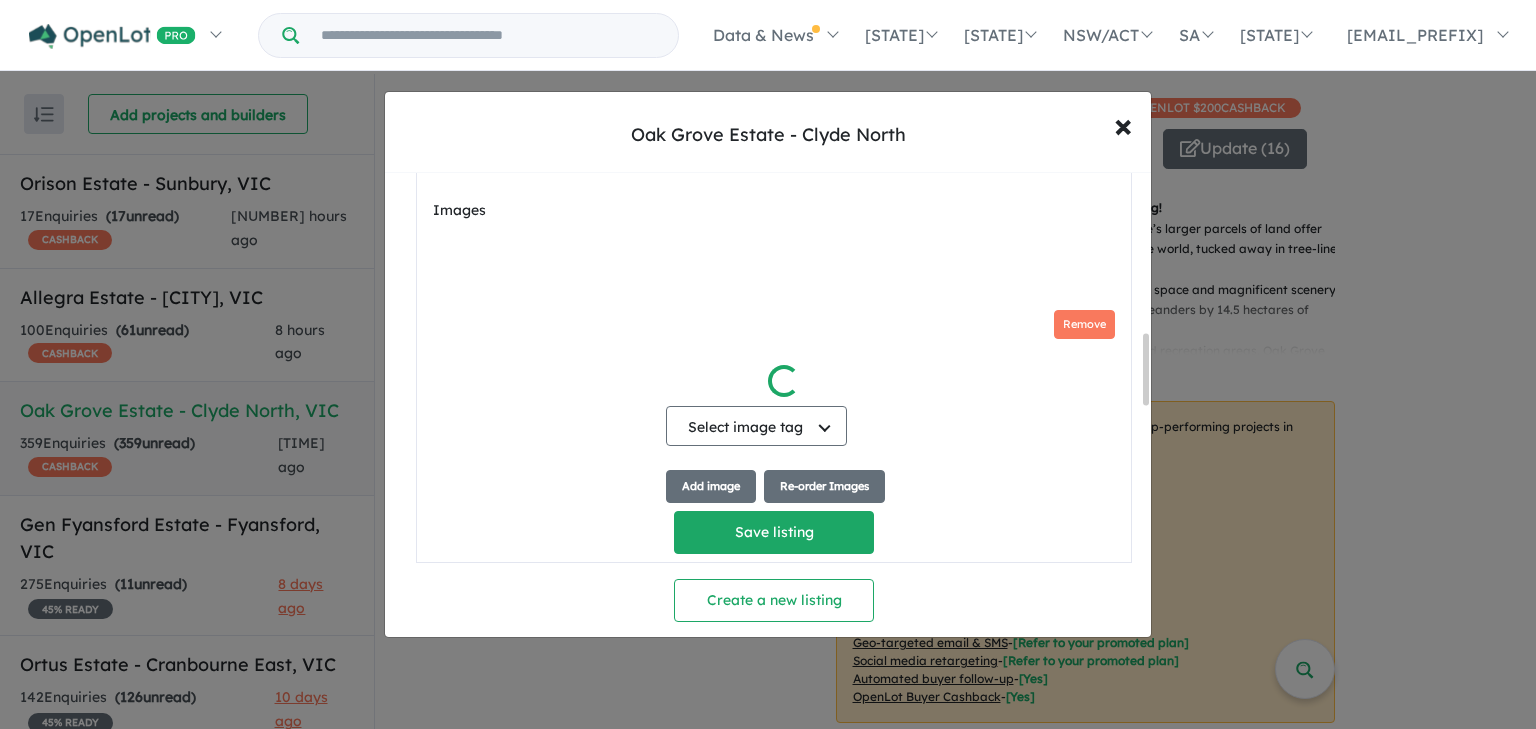 scroll, scrollTop: 1044, scrollLeft: 0, axis: vertical 